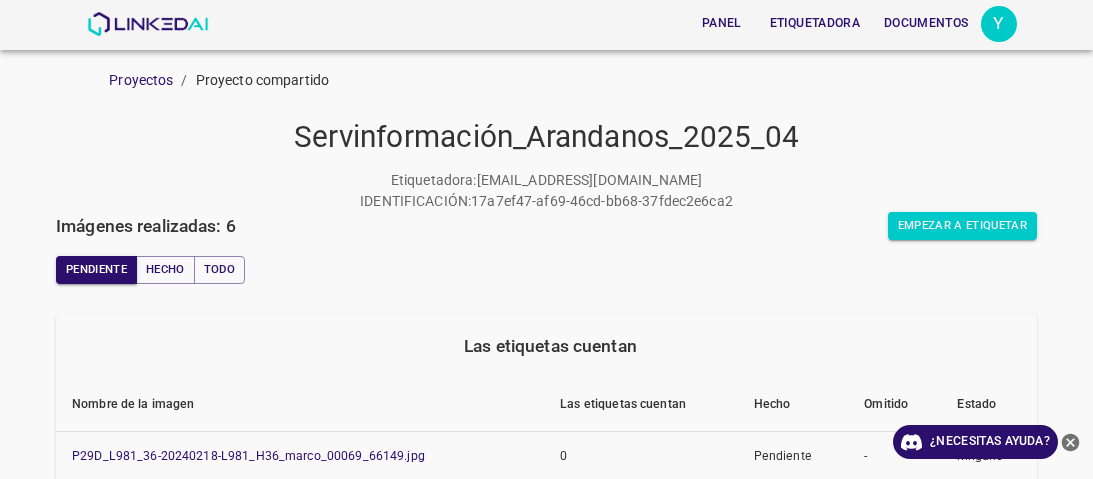scroll, scrollTop: 0, scrollLeft: 0, axis: both 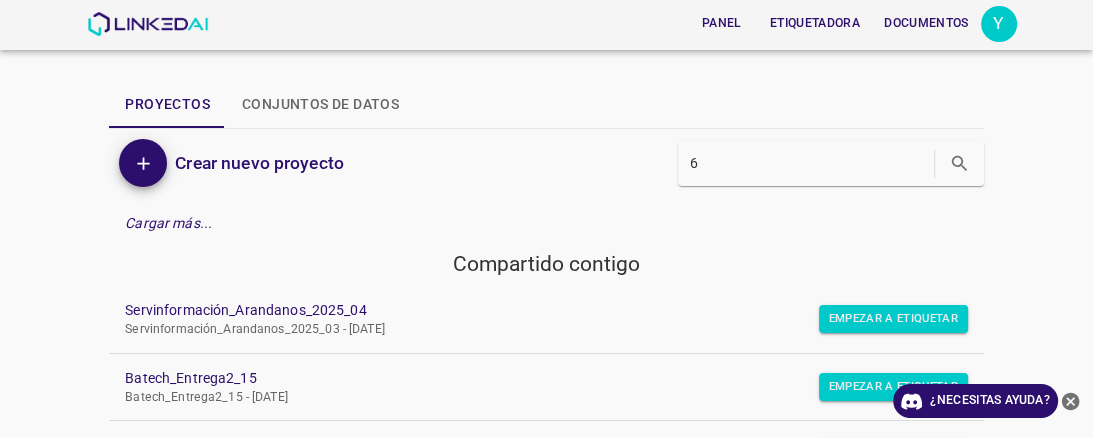 type on "6" 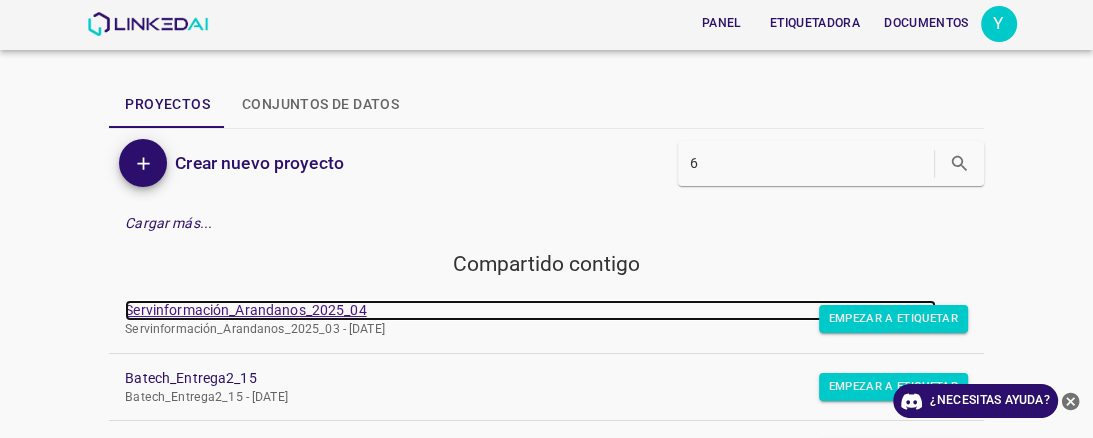 click on "Servinformación_Arandanos_2025_04" at bounding box center [245, 310] 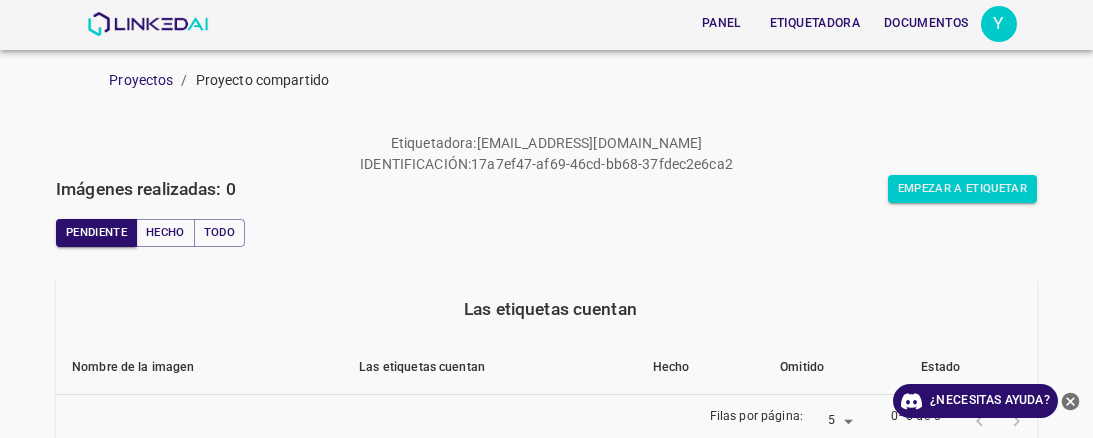 scroll, scrollTop: 0, scrollLeft: 0, axis: both 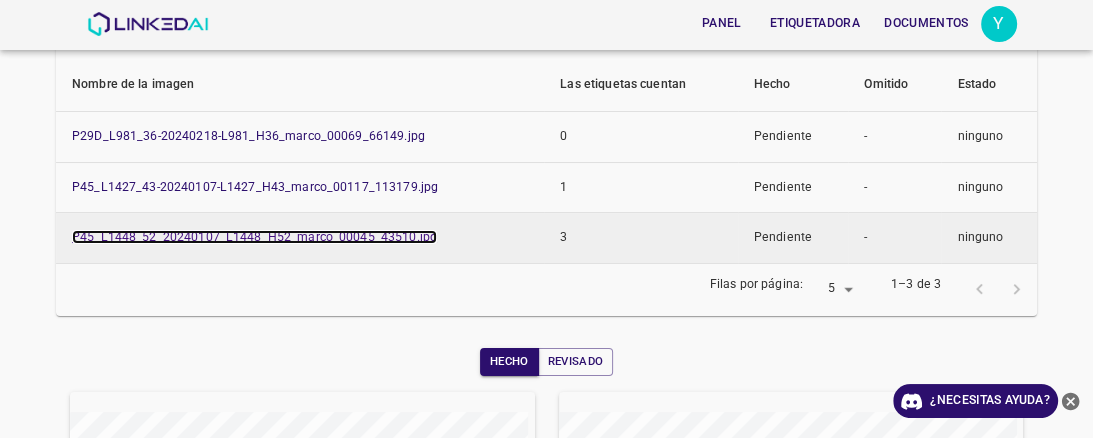 click on "P45_L1448_52_20240107_L1448_H52_marco_00045_43510.jpg" at bounding box center (254, 237) 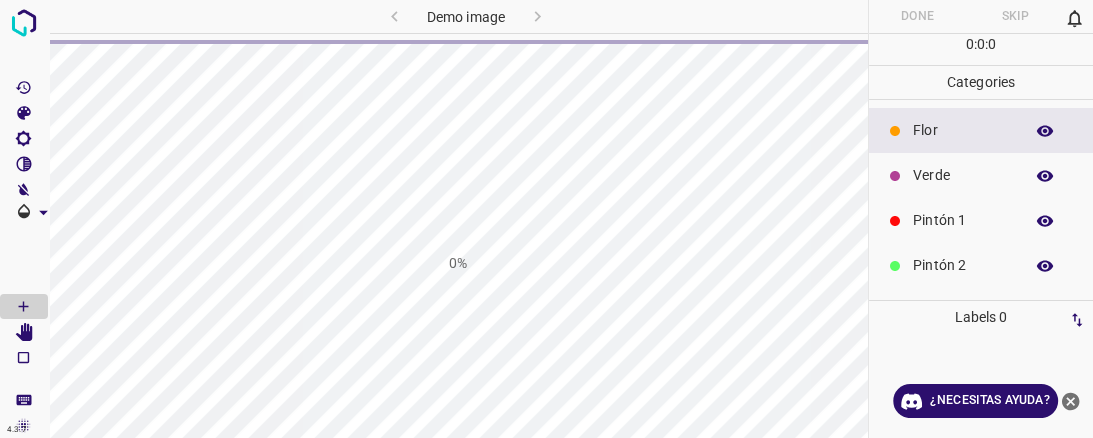 scroll, scrollTop: 0, scrollLeft: 0, axis: both 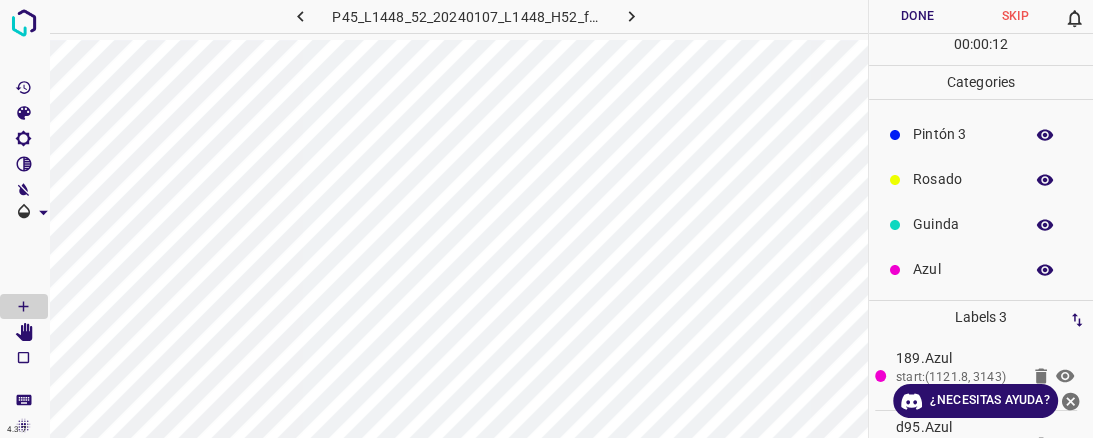 click on "Guinda" at bounding box center [981, 224] 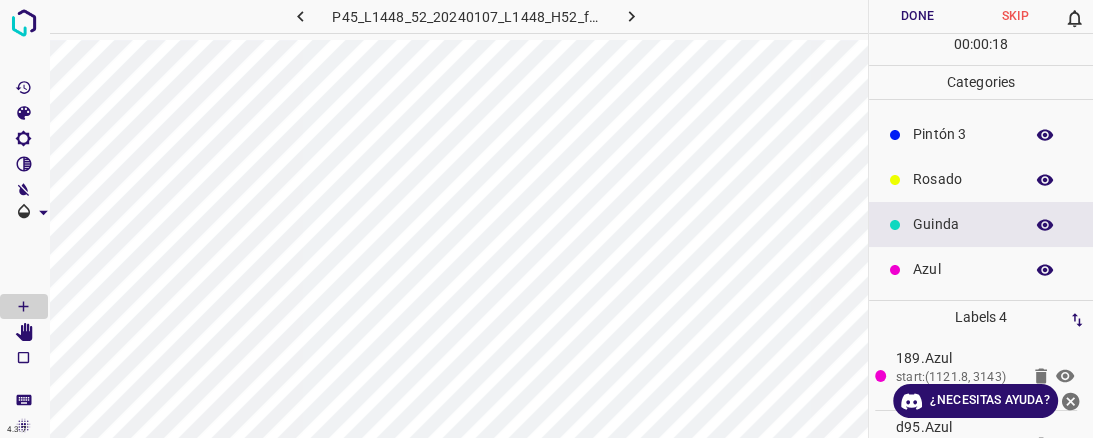 click on "Azul" at bounding box center (963, 269) 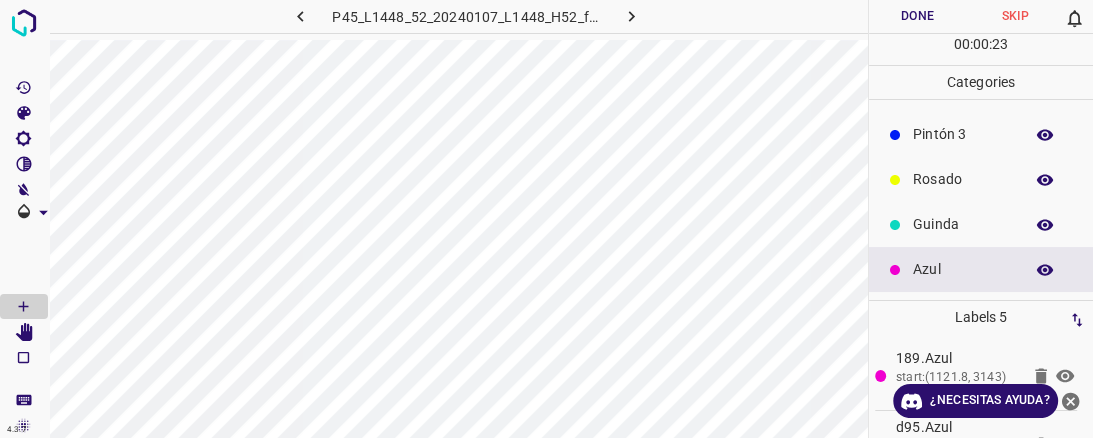 click on "Rosado" at bounding box center (963, 179) 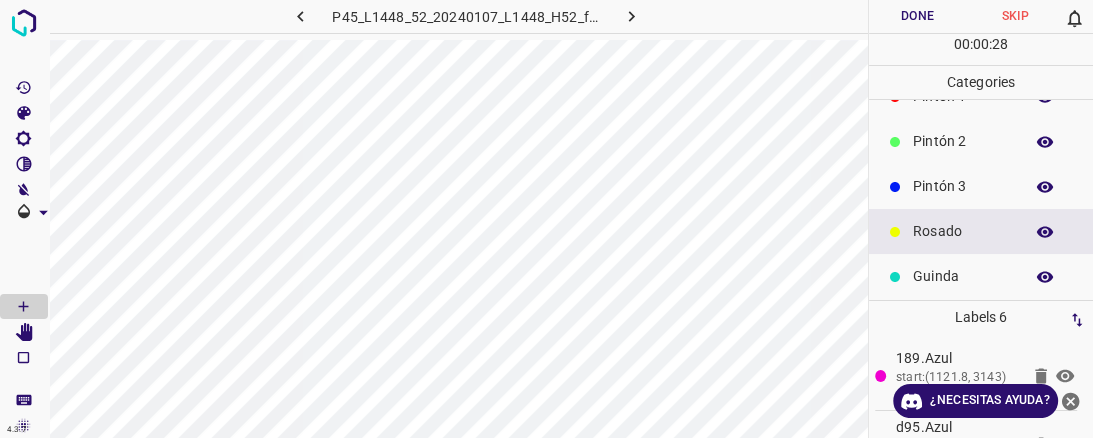 scroll, scrollTop: 96, scrollLeft: 0, axis: vertical 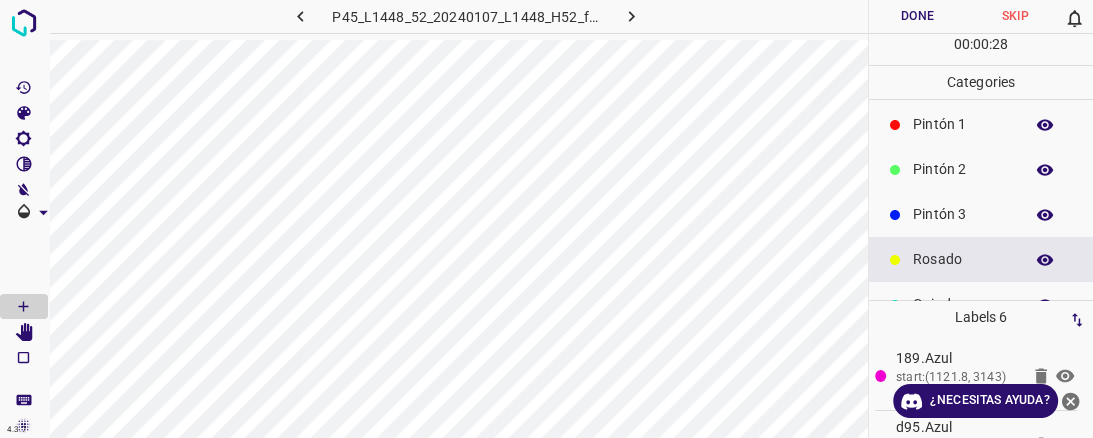 click on "Pintón 2" at bounding box center [963, 169] 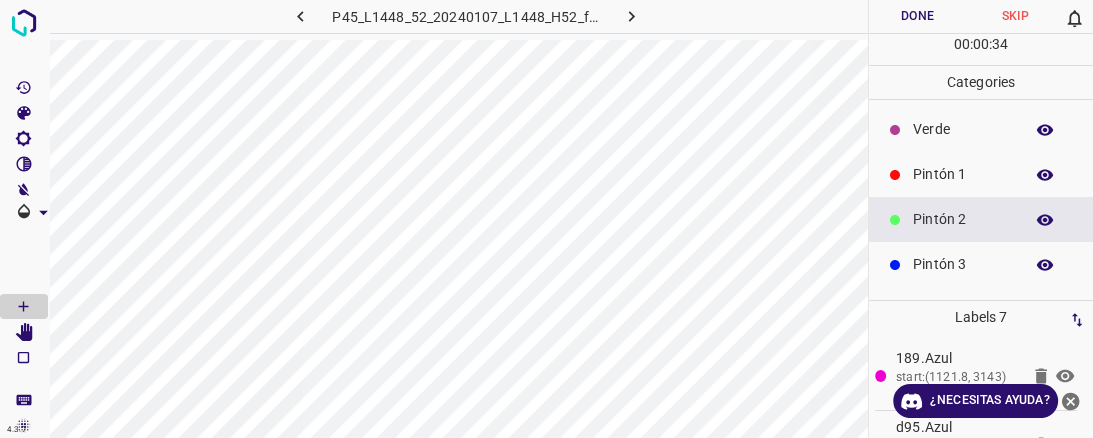 scroll, scrollTop: 0, scrollLeft: 0, axis: both 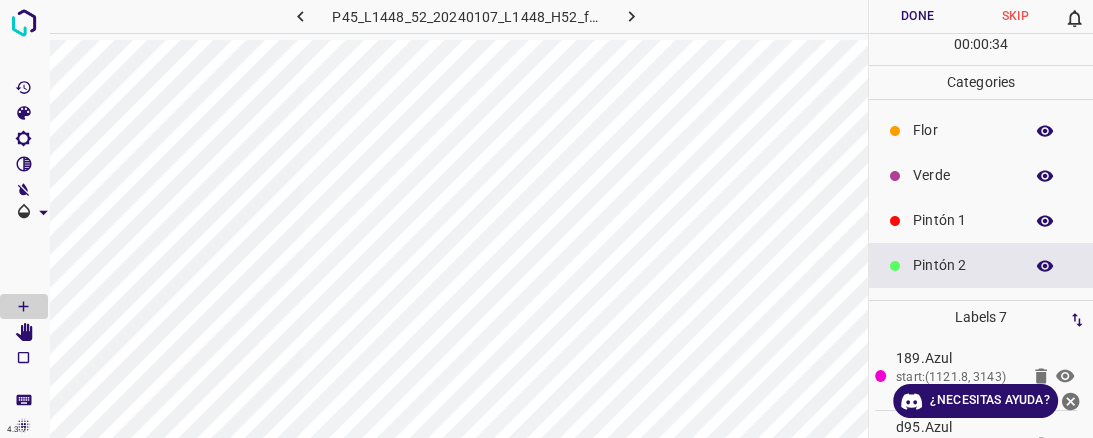 click on "Flor" at bounding box center [963, 130] 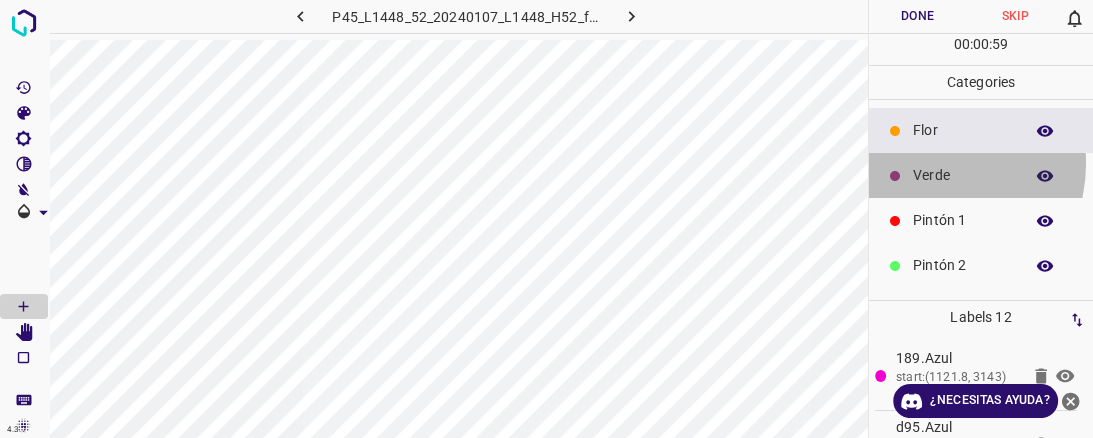 click on "Verde" at bounding box center [981, 175] 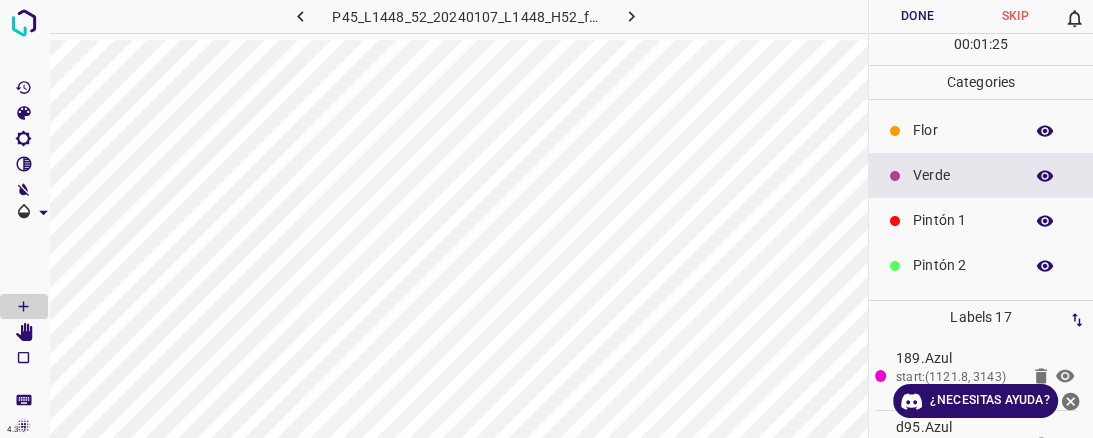 click on "Pintón 1" at bounding box center [963, 220] 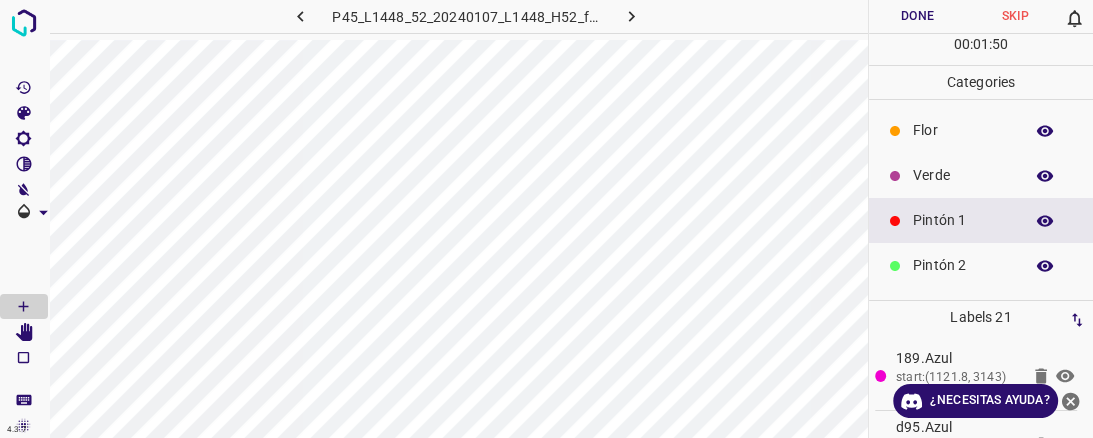 click on "Verde" at bounding box center (963, 175) 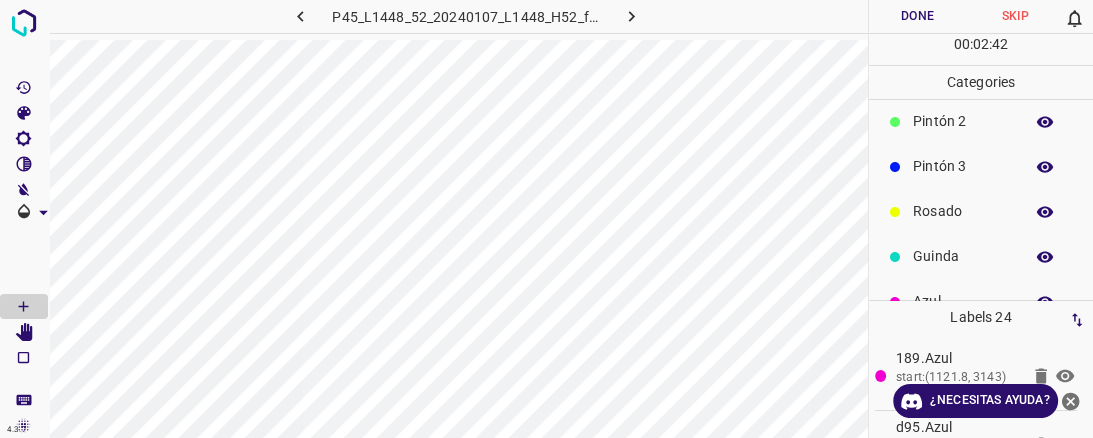 scroll, scrollTop: 176, scrollLeft: 0, axis: vertical 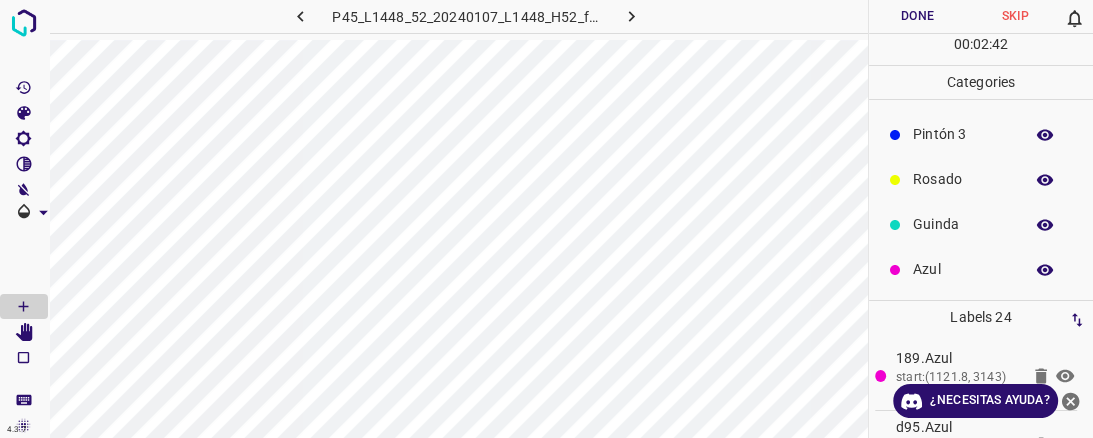 click on "Azul" at bounding box center (981, 269) 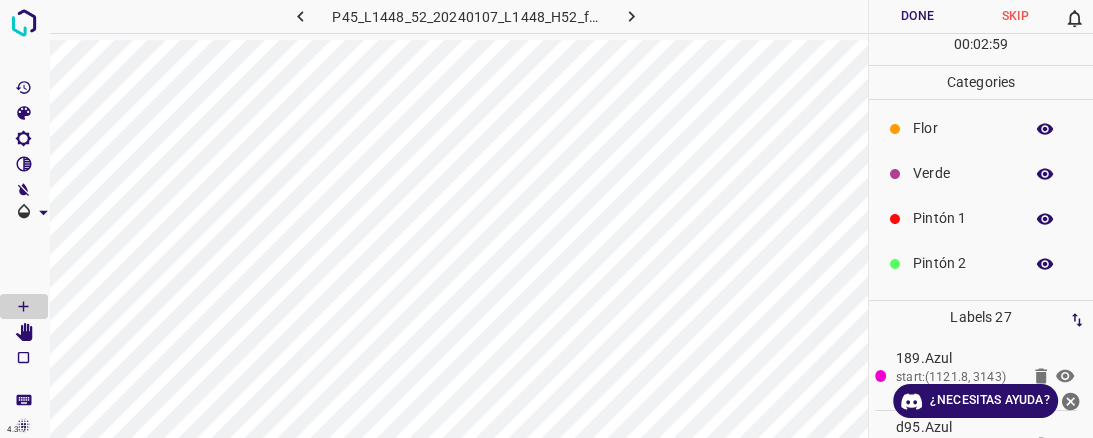 scroll, scrollTop: 0, scrollLeft: 0, axis: both 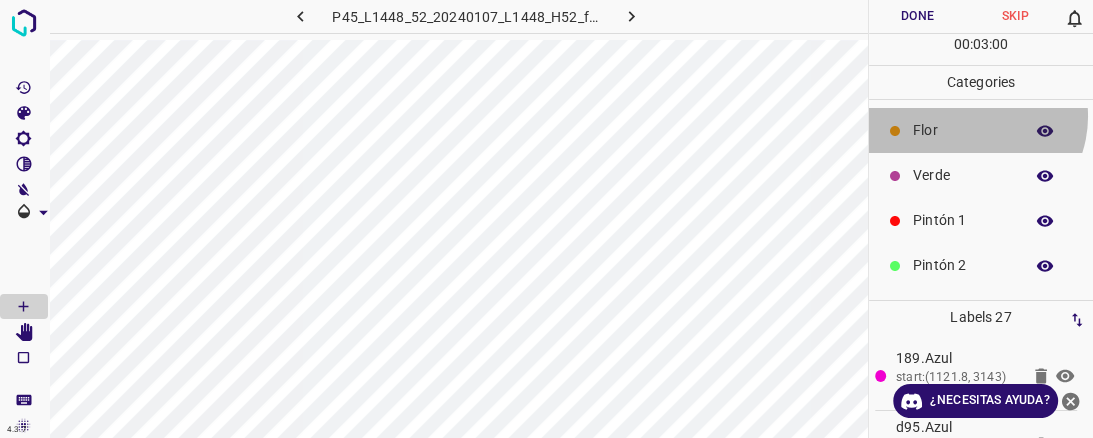 click on "Flor" at bounding box center (981, 130) 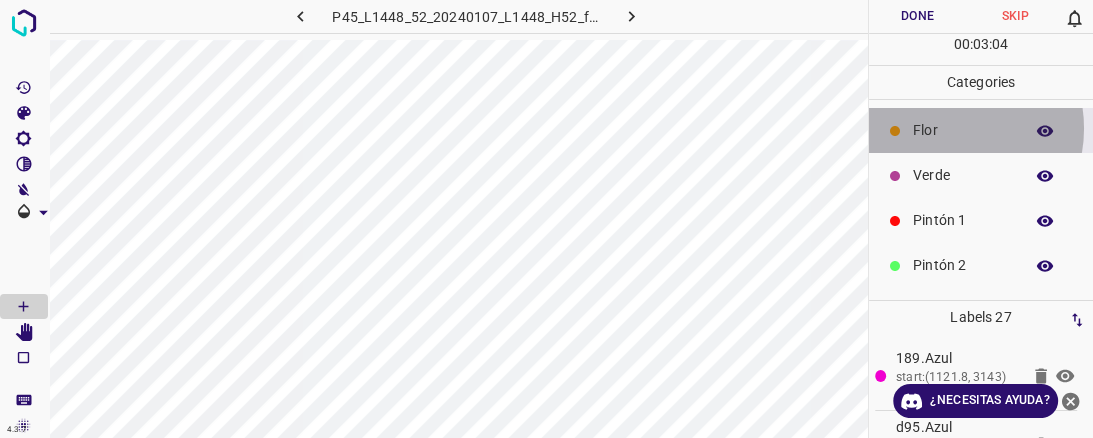 click on "Flor" at bounding box center [963, 130] 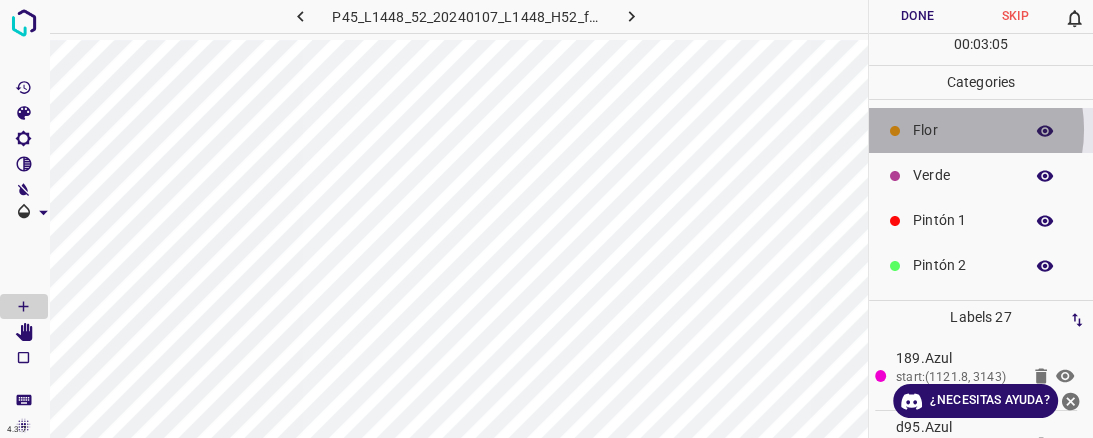 click on "Flor" at bounding box center [963, 130] 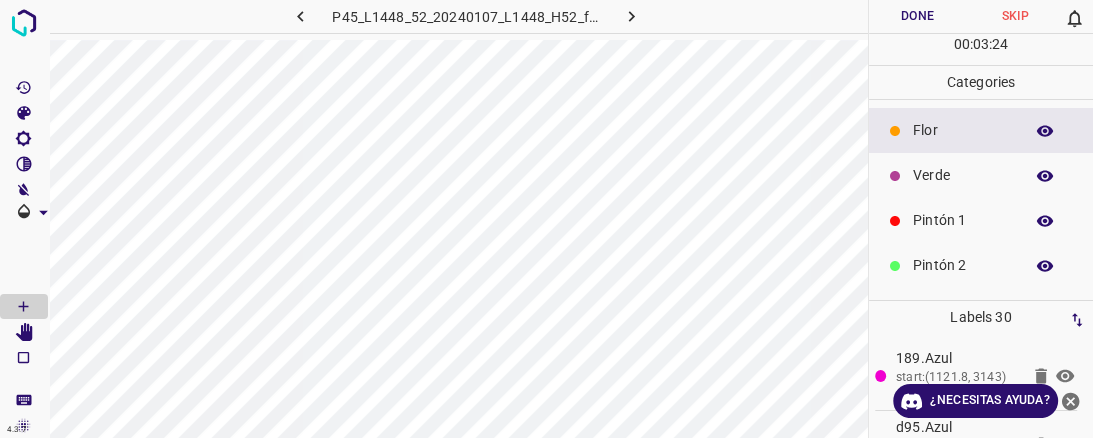 click on "Verde" at bounding box center (963, 175) 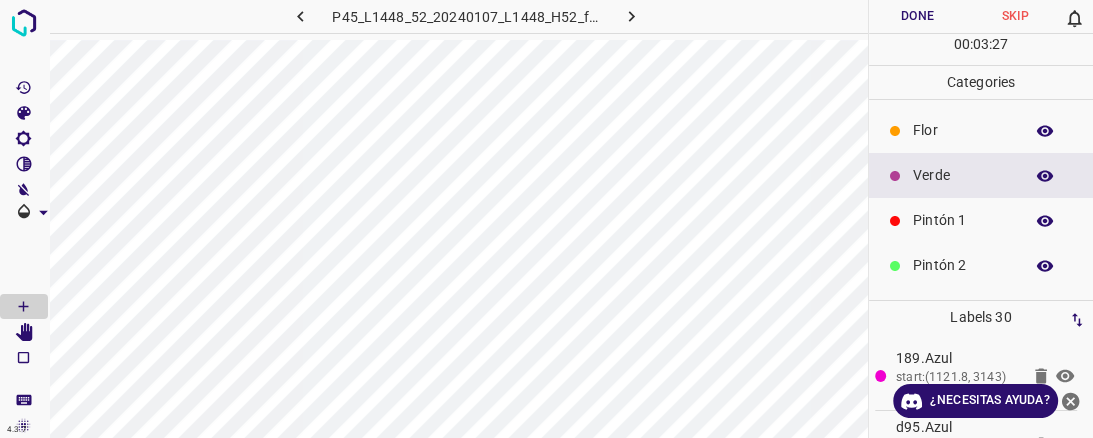click on "Pintón 1" at bounding box center (963, 220) 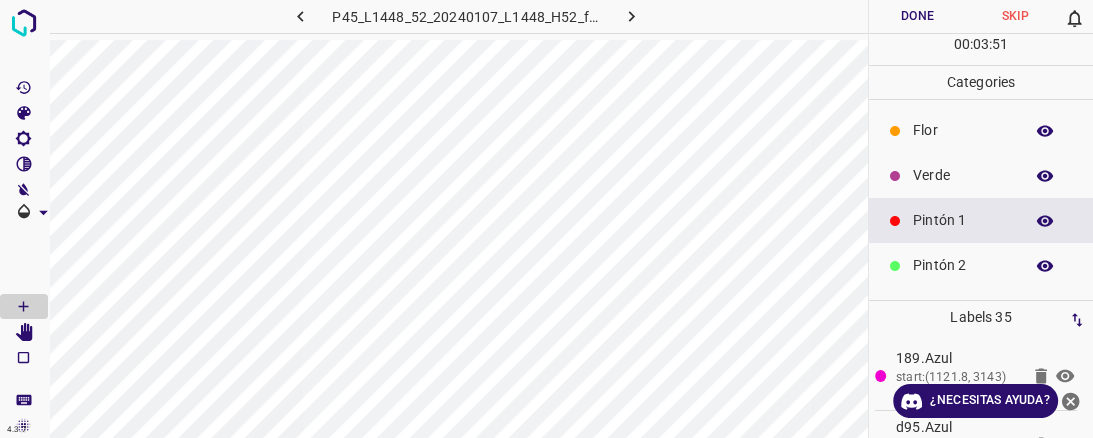 click on "Verde" at bounding box center (963, 175) 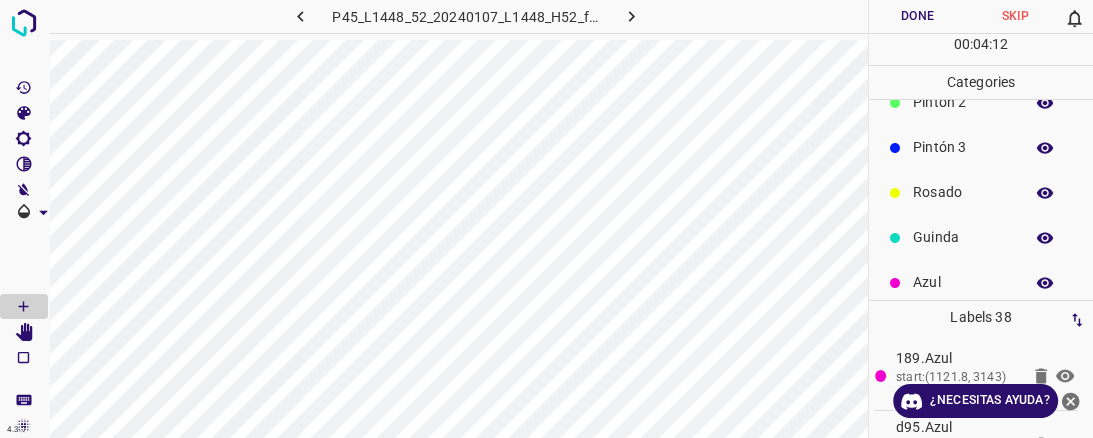 scroll, scrollTop: 176, scrollLeft: 0, axis: vertical 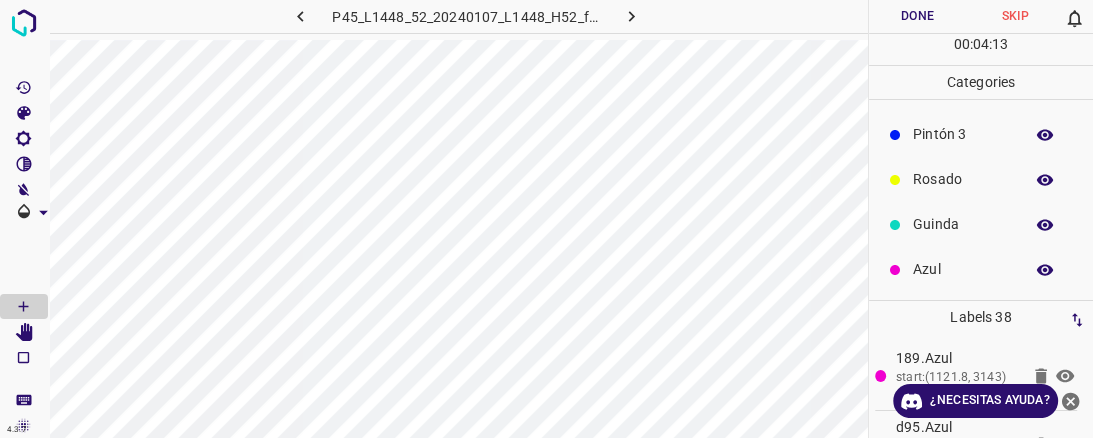 click on "Azul" at bounding box center [963, 269] 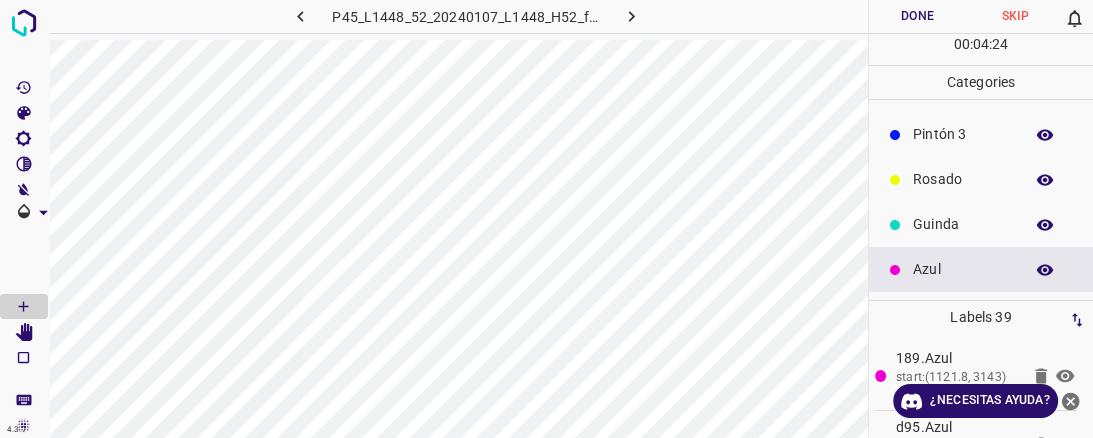 click on "Guinda" at bounding box center (981, 224) 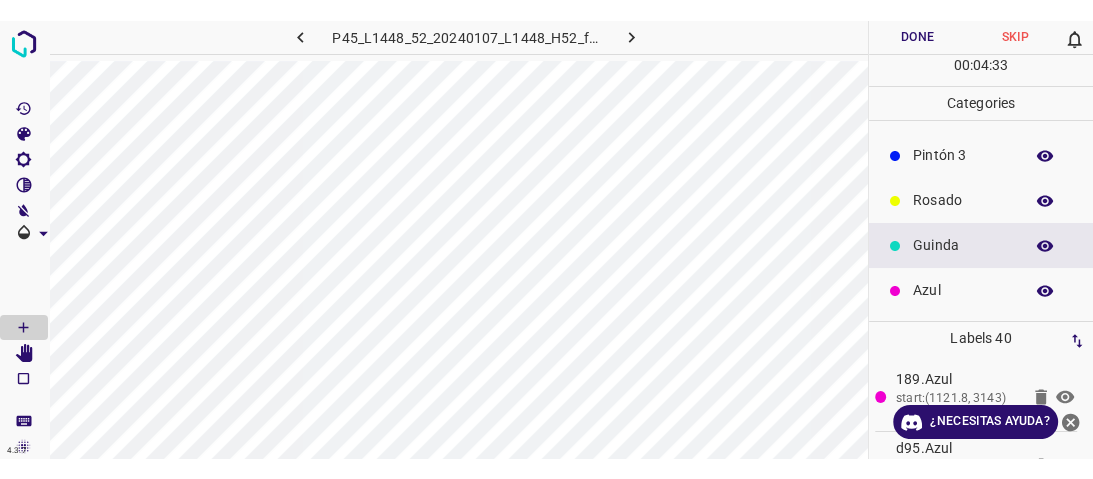 scroll, scrollTop: 16, scrollLeft: 0, axis: vertical 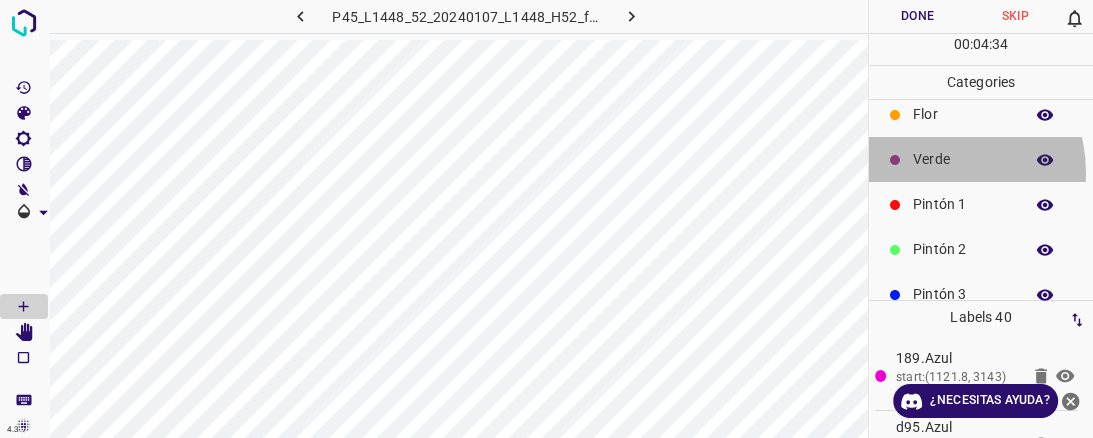 click on "Verde" at bounding box center [981, 159] 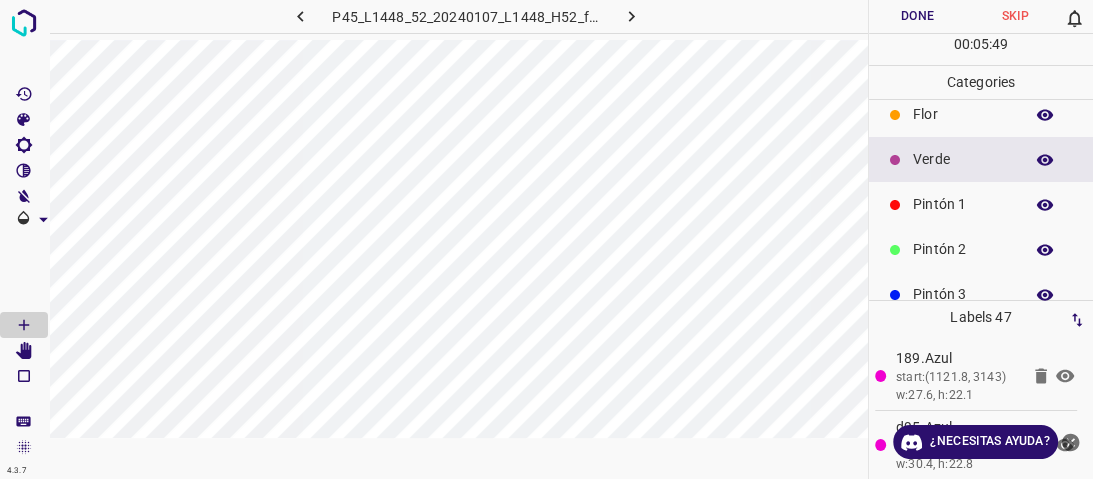 click 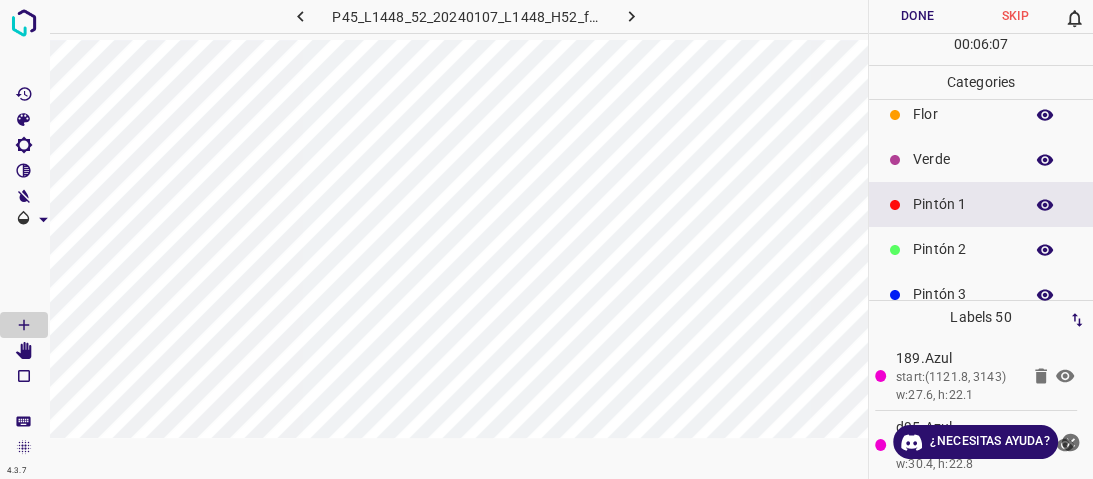 click on "Verde" at bounding box center [963, 159] 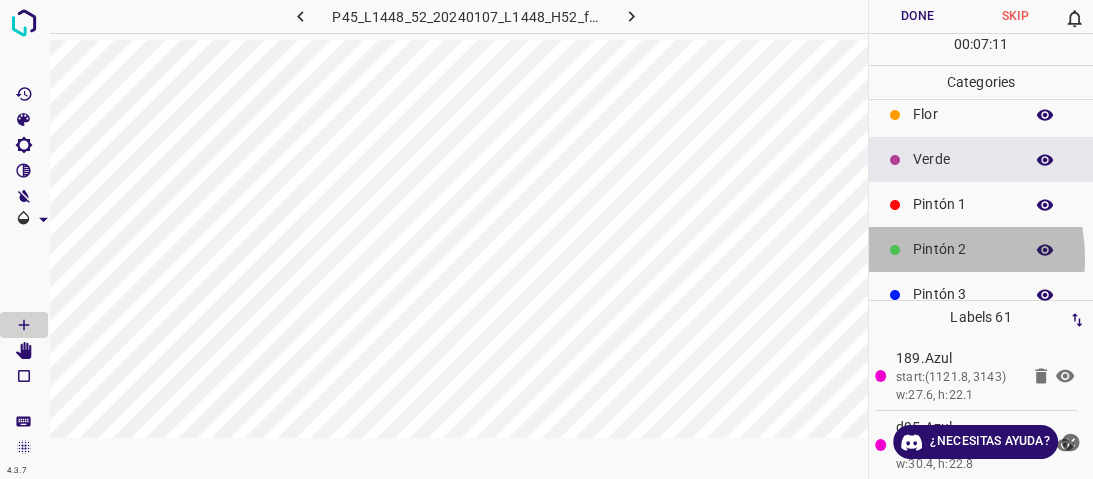 drag, startPoint x: 900, startPoint y: 258, endPoint x: 896, endPoint y: 248, distance: 10.770329 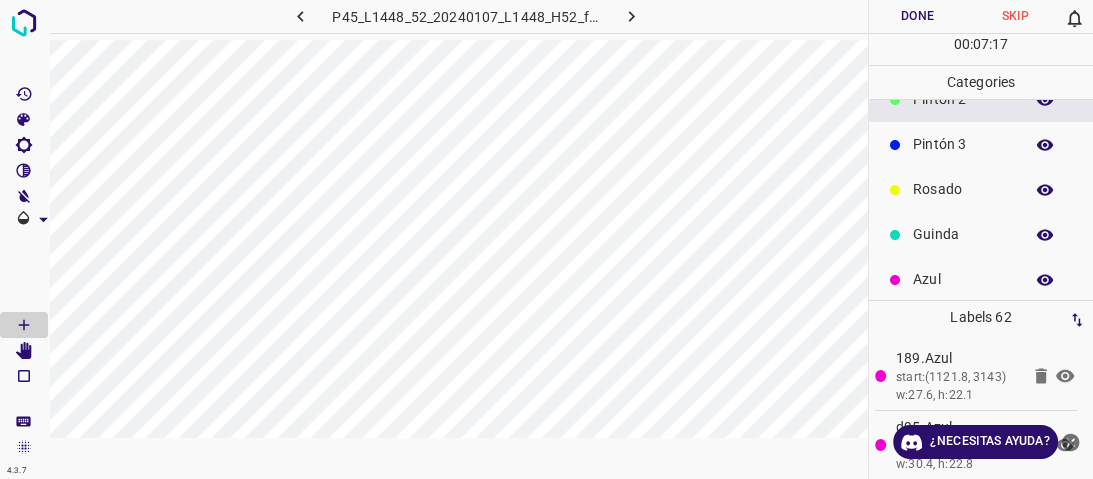 scroll, scrollTop: 176, scrollLeft: 0, axis: vertical 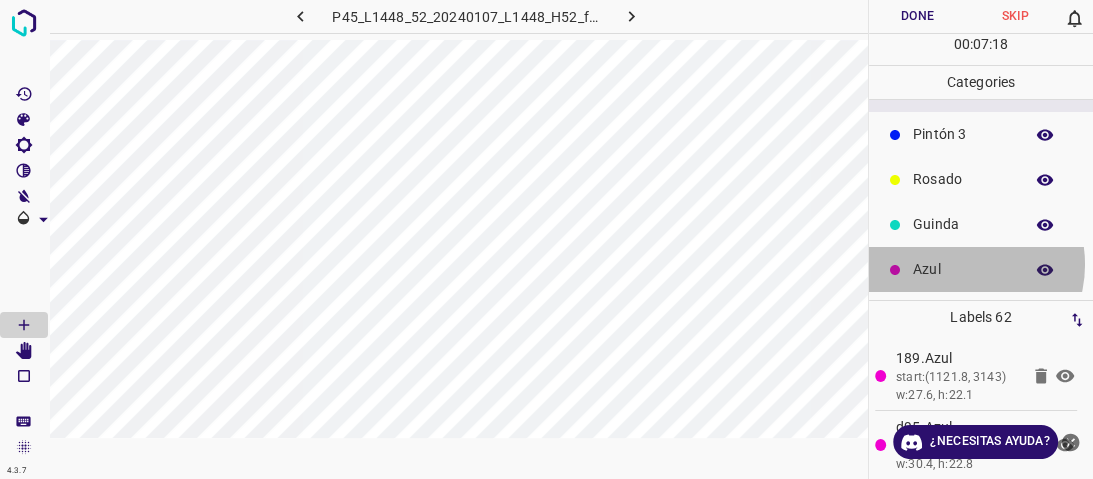 click on "Azul" at bounding box center [963, 269] 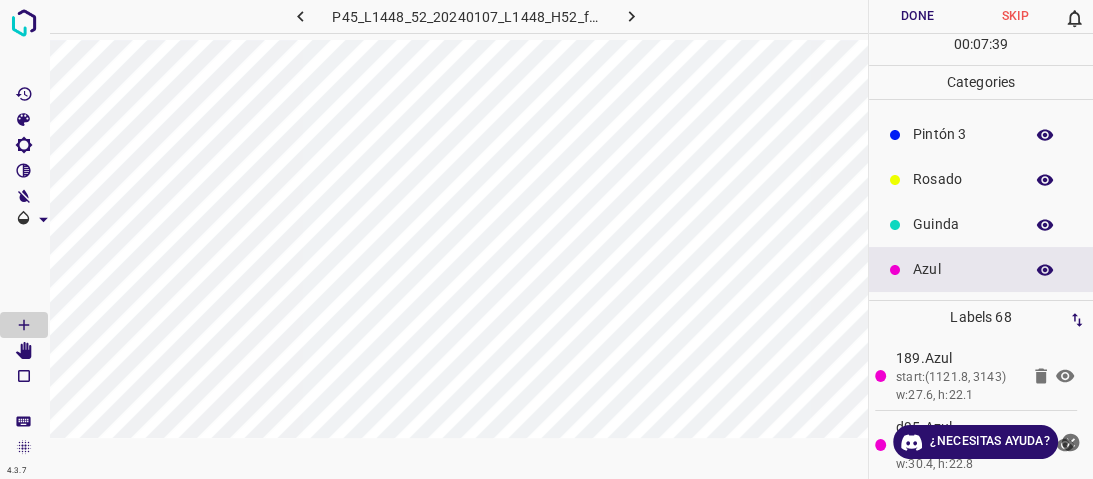 click on "Guinda" at bounding box center [963, 224] 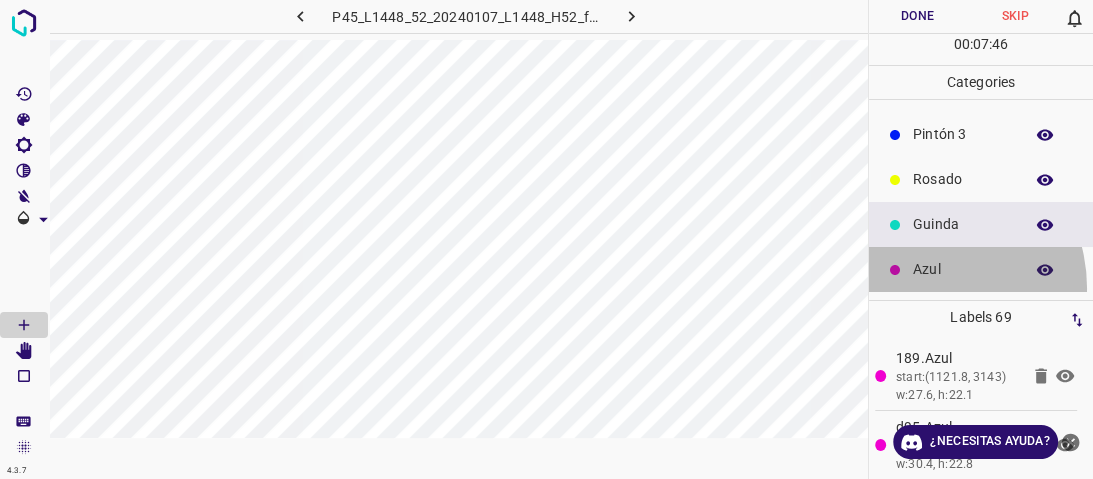 click on "Azul" at bounding box center (981, 269) 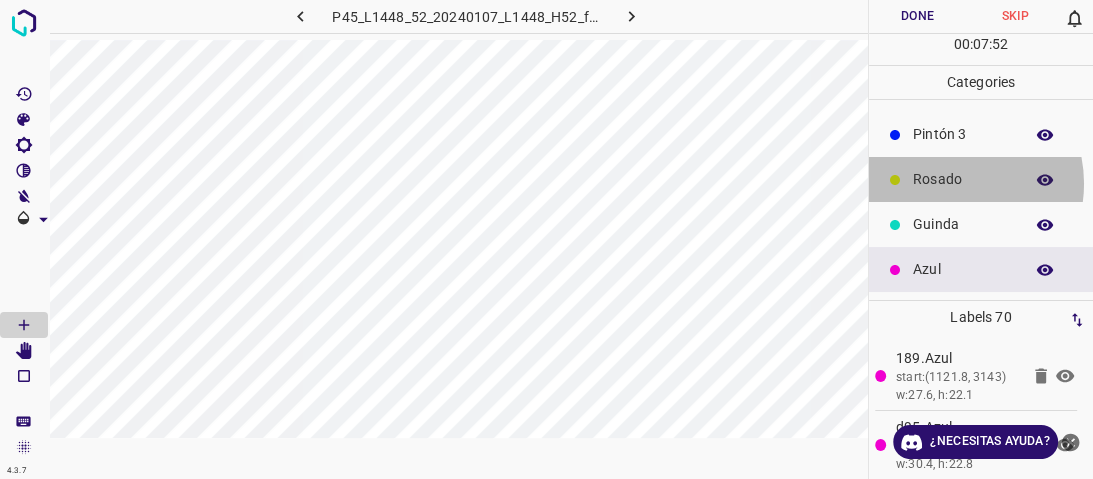 click on "Rosado" at bounding box center [963, 179] 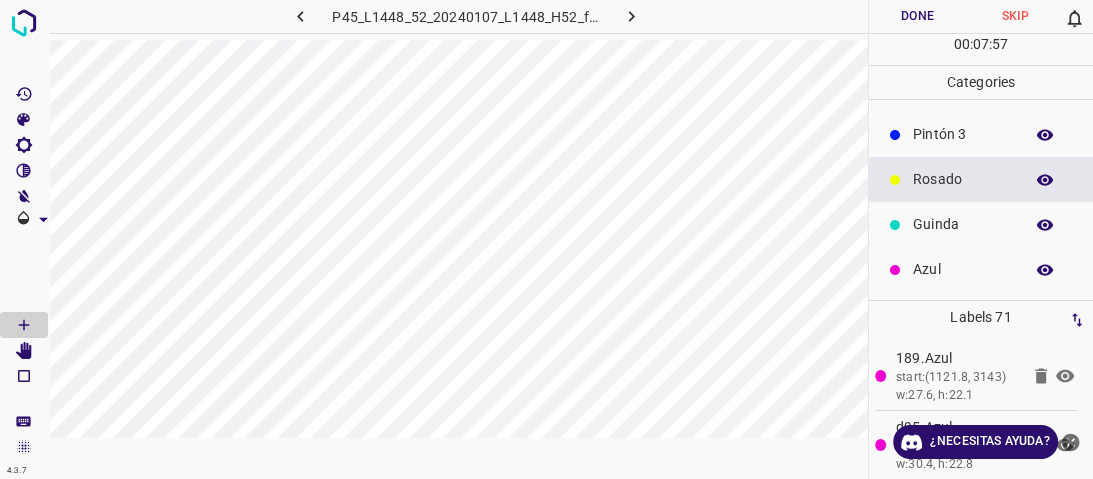 scroll, scrollTop: 16, scrollLeft: 0, axis: vertical 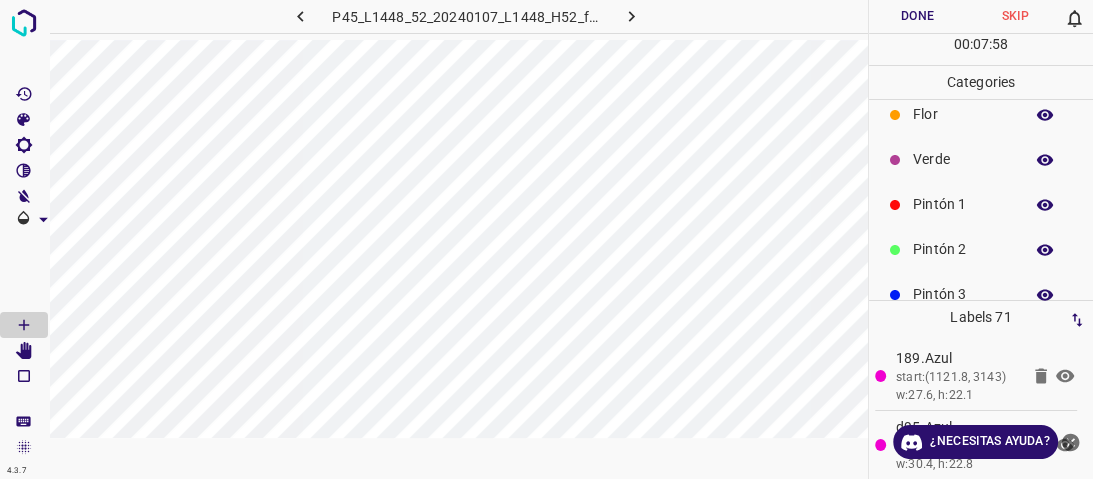 click on "Pintón 2" at bounding box center [963, 249] 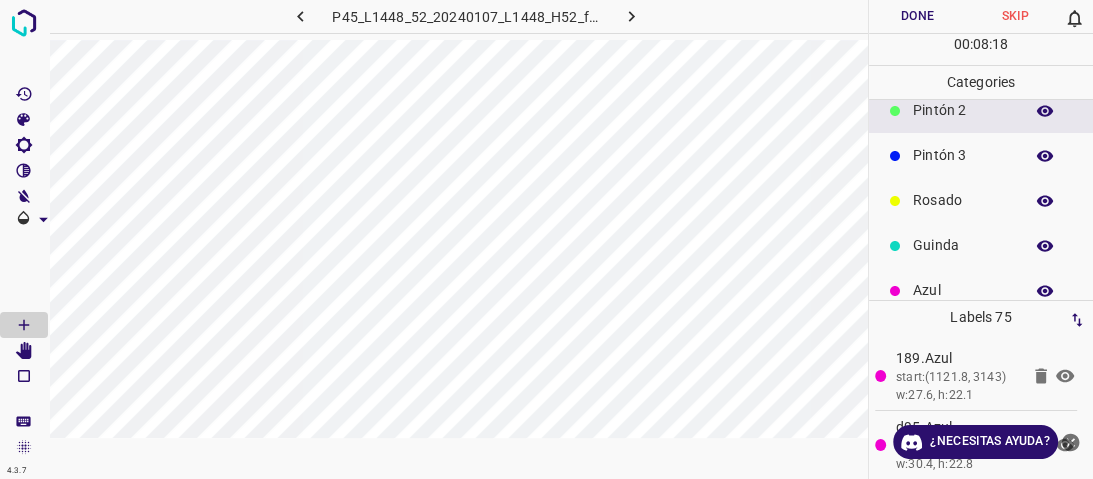 scroll, scrollTop: 176, scrollLeft: 0, axis: vertical 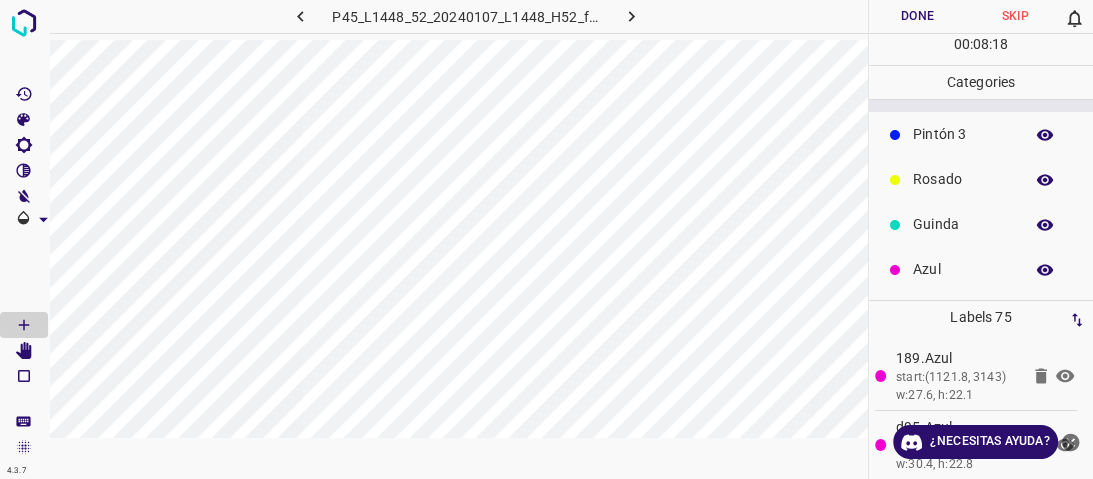 click on "Rosado" at bounding box center [981, 179] 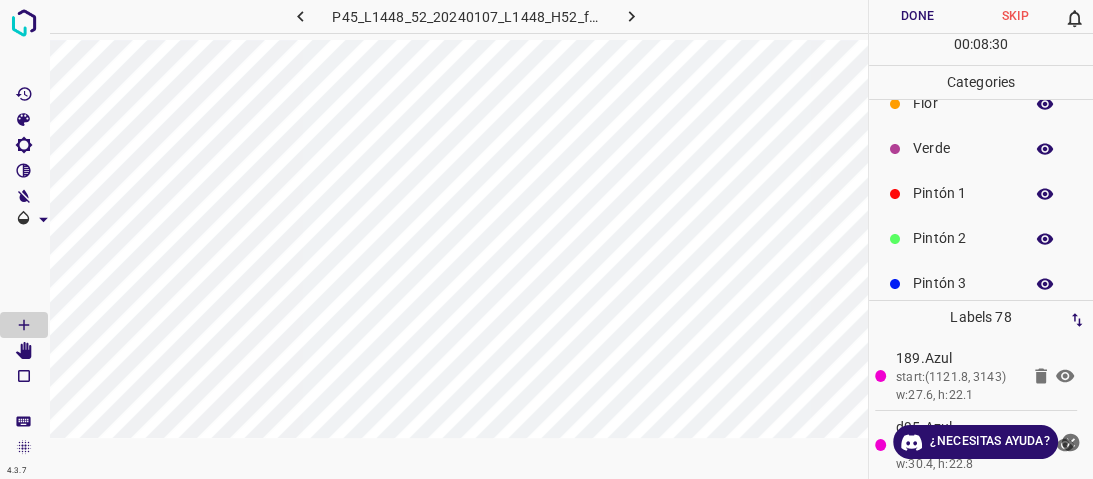 scroll, scrollTop: 16, scrollLeft: 0, axis: vertical 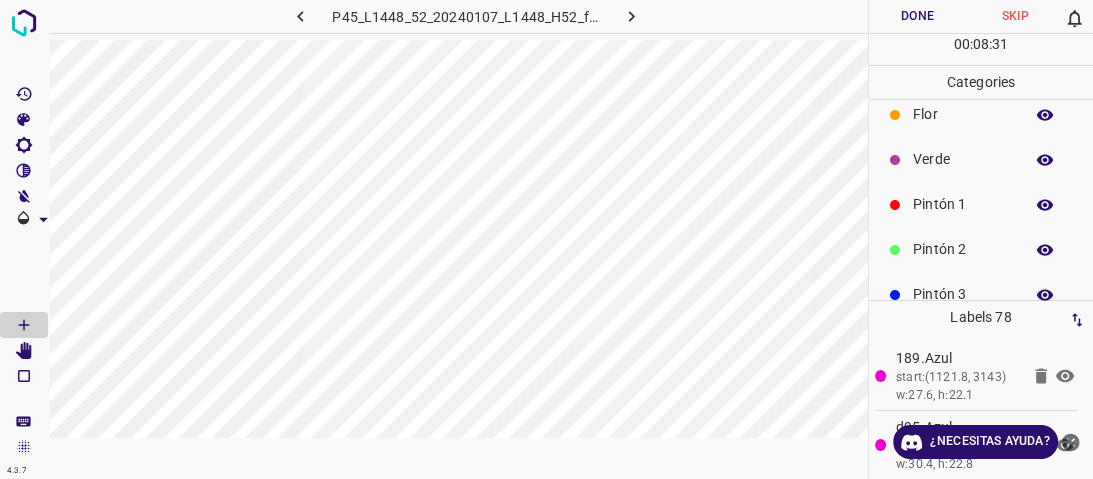 click on "Verde" at bounding box center (963, 159) 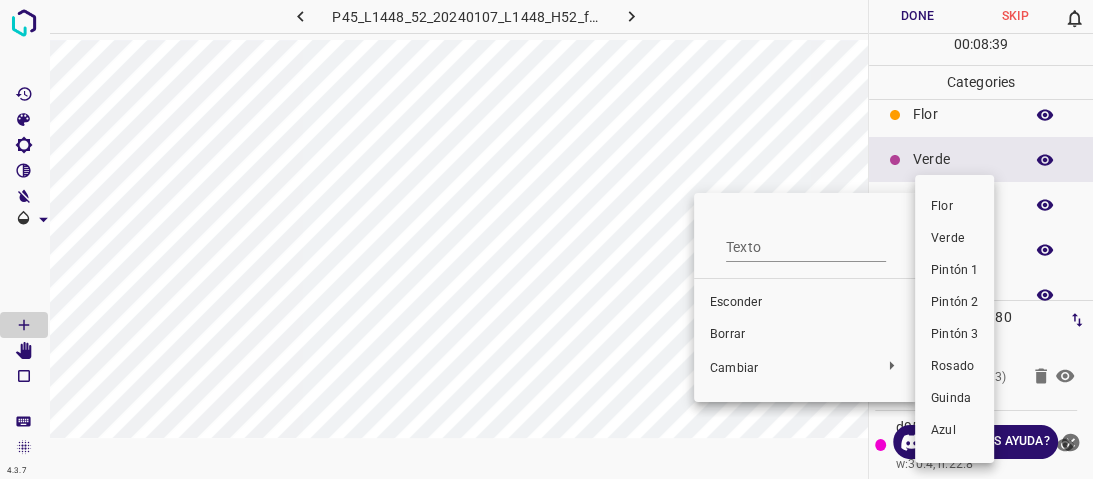 click on "Pintón 1" at bounding box center [954, 270] 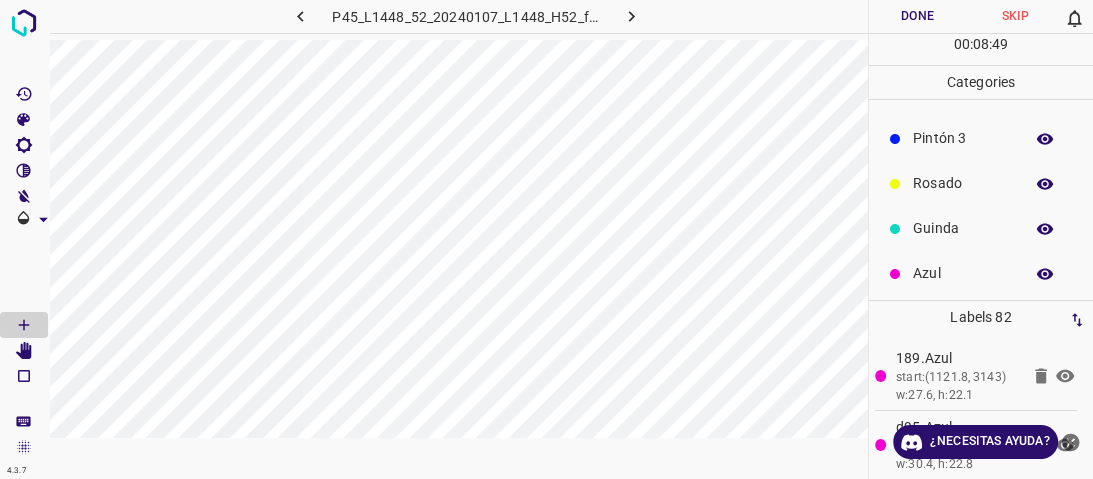 scroll, scrollTop: 176, scrollLeft: 0, axis: vertical 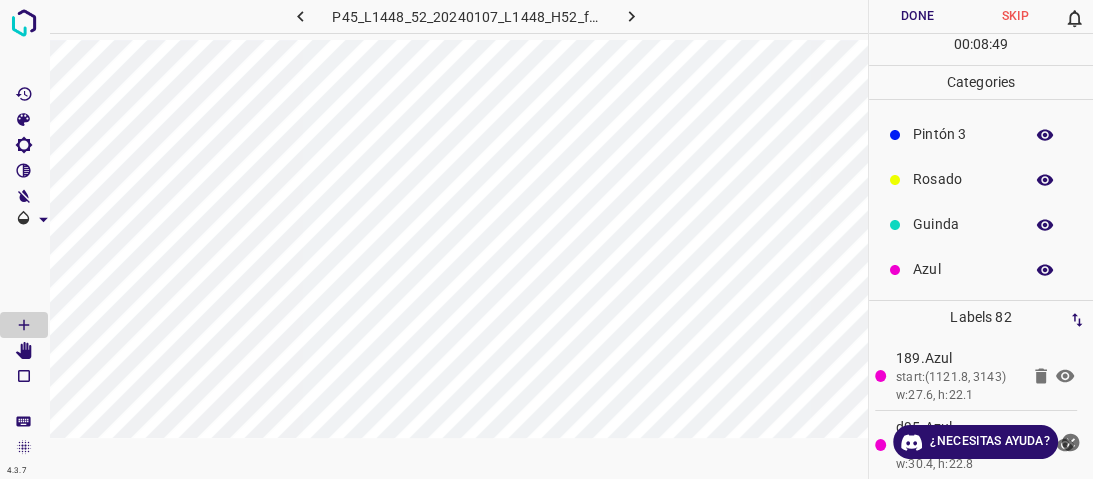 click on "Pintón 3" at bounding box center [963, 134] 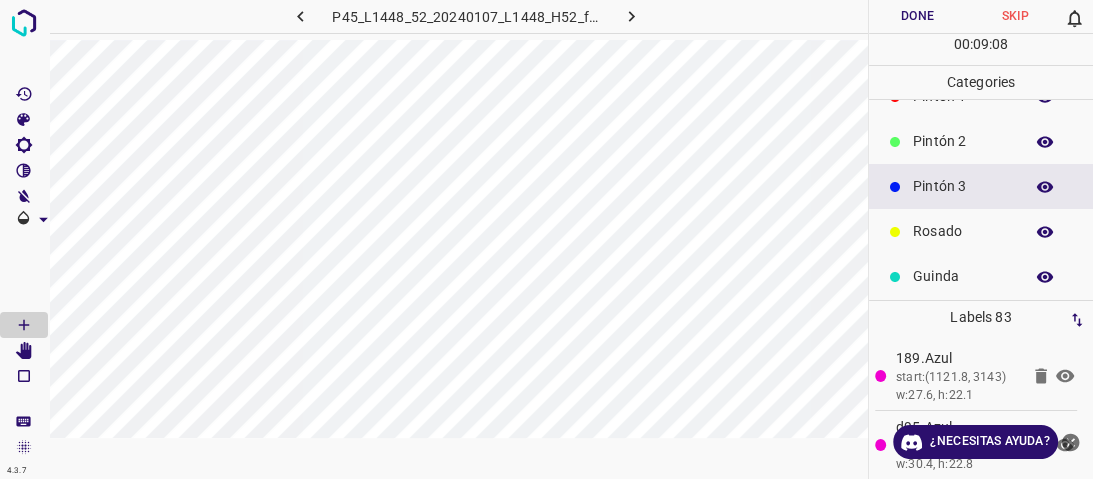 scroll, scrollTop: 96, scrollLeft: 0, axis: vertical 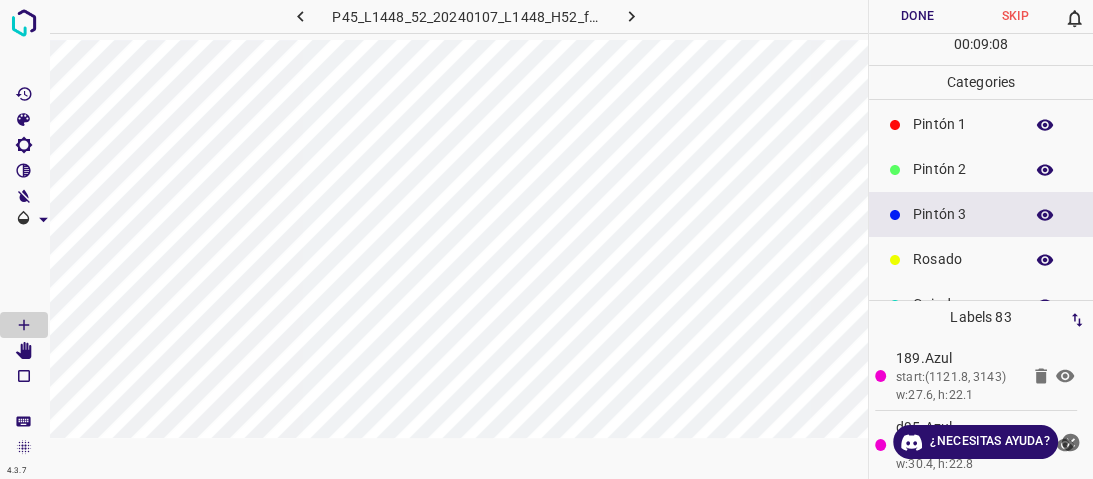 click on "Pintón 2" at bounding box center (963, 169) 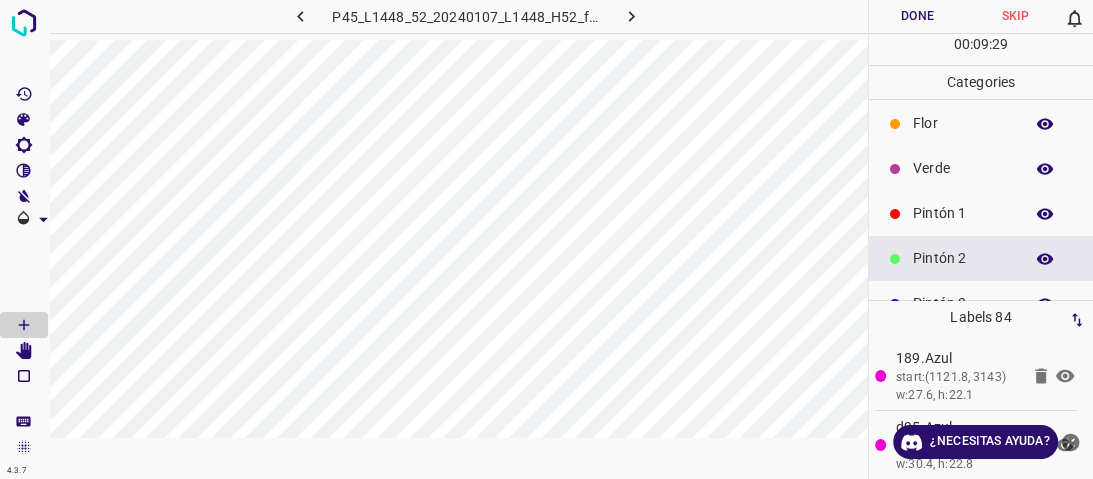 scroll, scrollTop: 0, scrollLeft: 0, axis: both 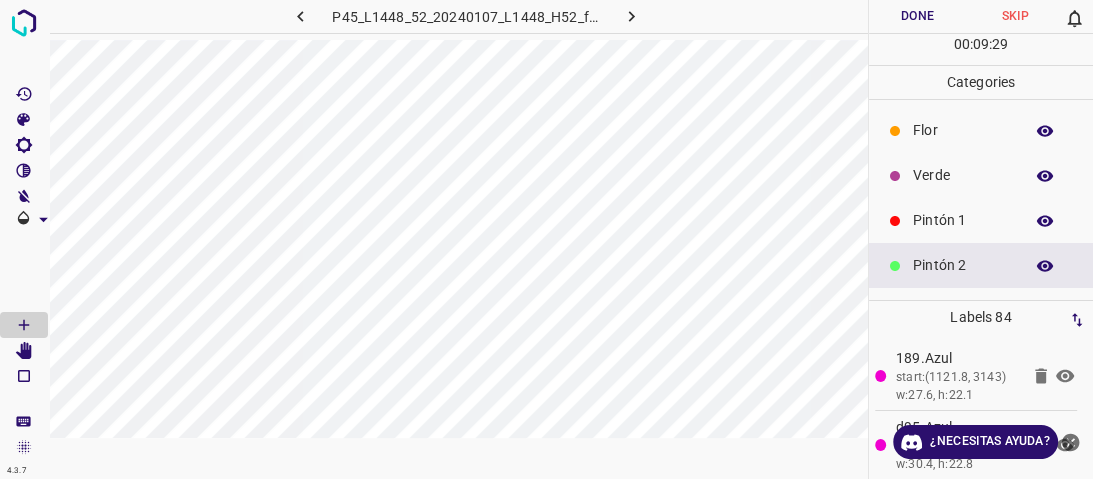 click on "Verde" at bounding box center [963, 175] 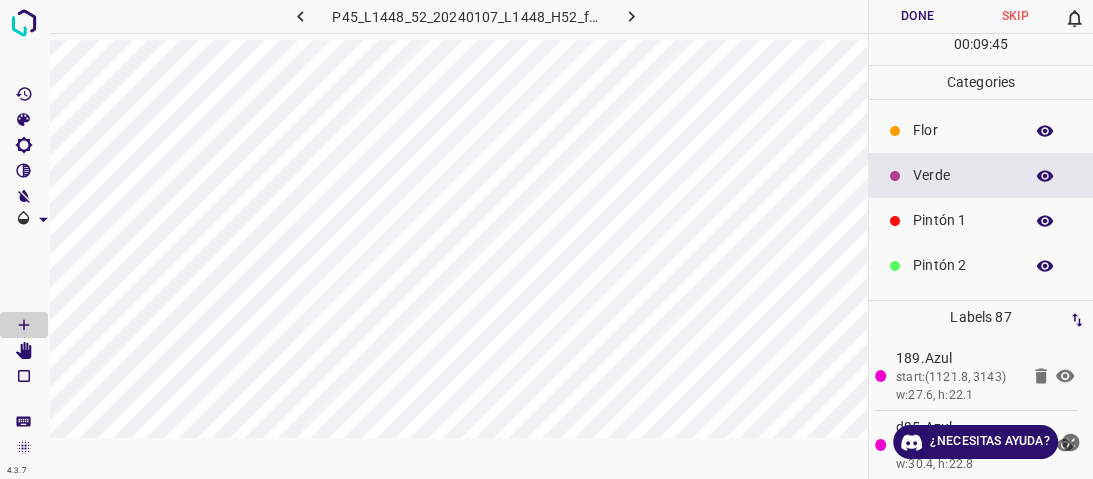 click on "Pintón 1" at bounding box center [963, 220] 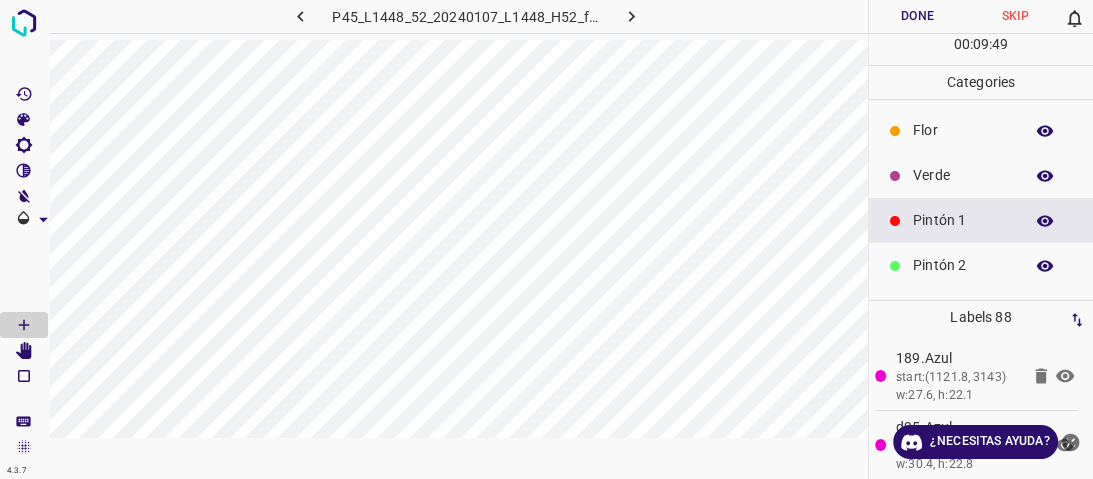 click on "Verde" at bounding box center (963, 175) 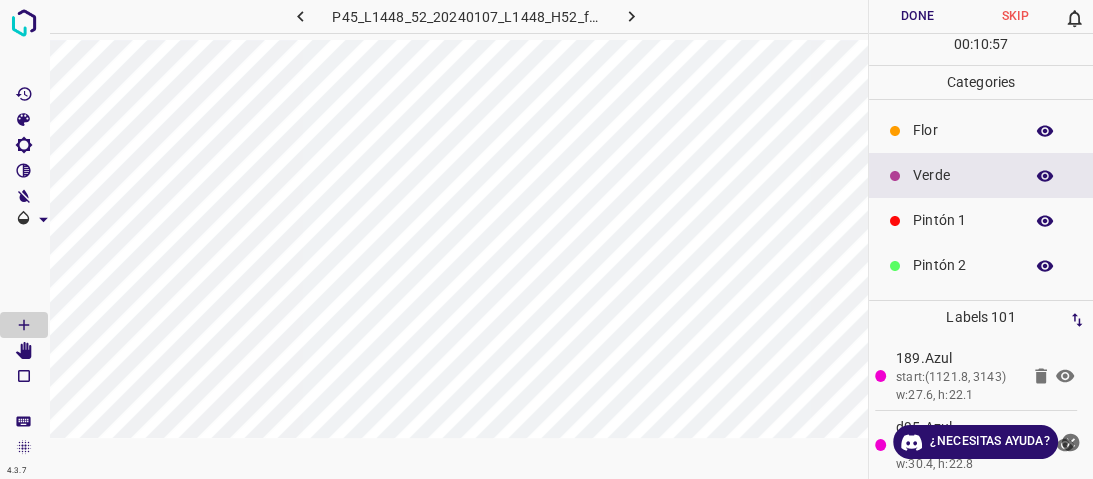 click on "Verde" at bounding box center (963, 175) 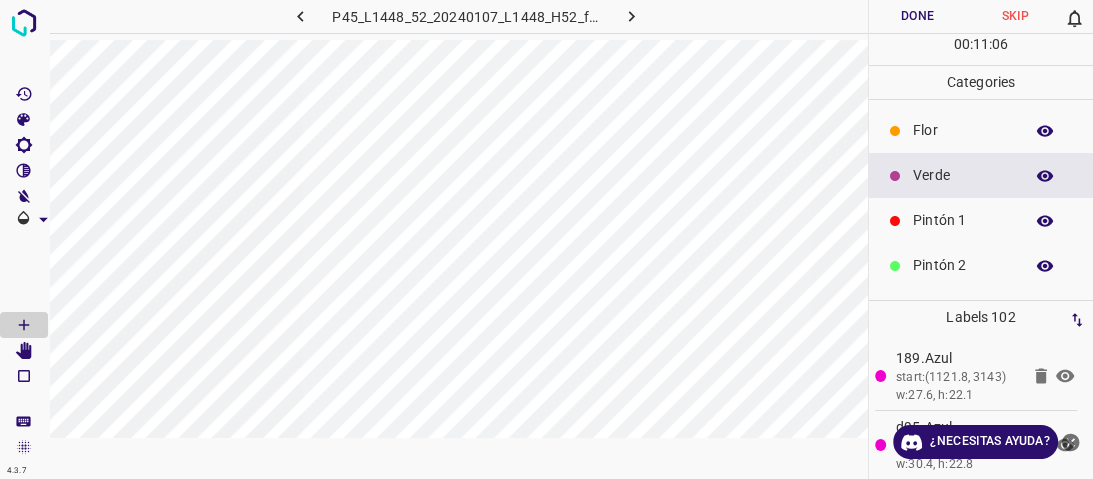 click 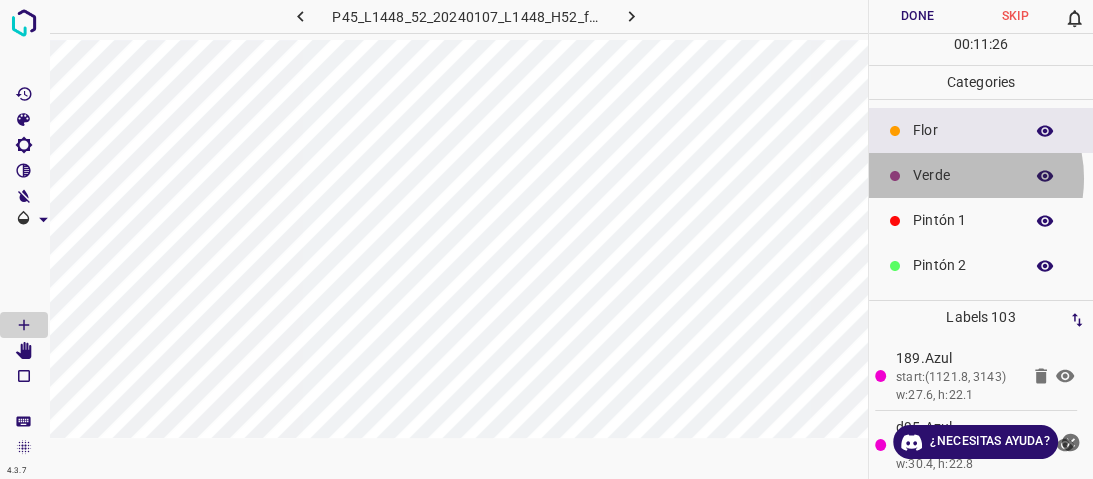 click on "Verde" at bounding box center [963, 175] 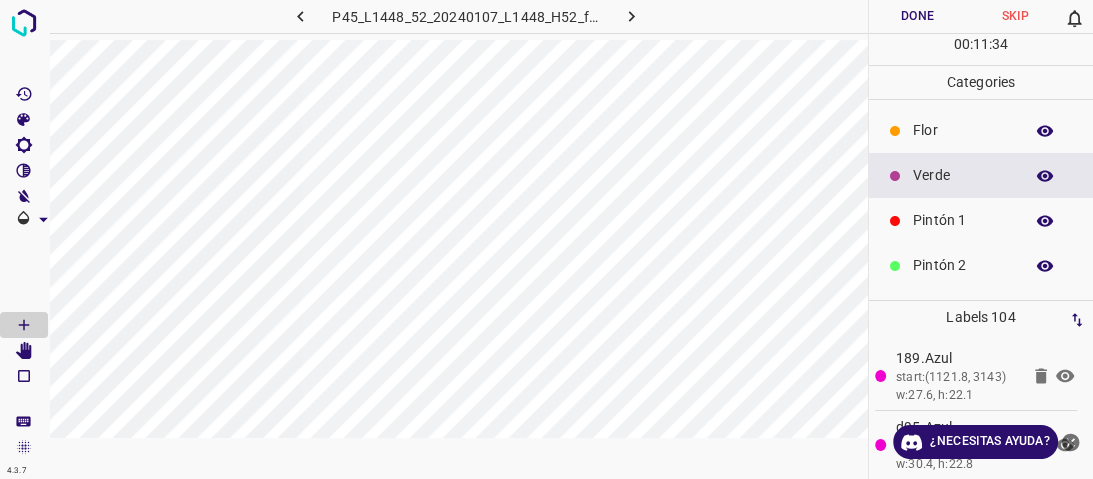 drag, startPoint x: 980, startPoint y: 104, endPoint x: 942, endPoint y: 113, distance: 39.051247 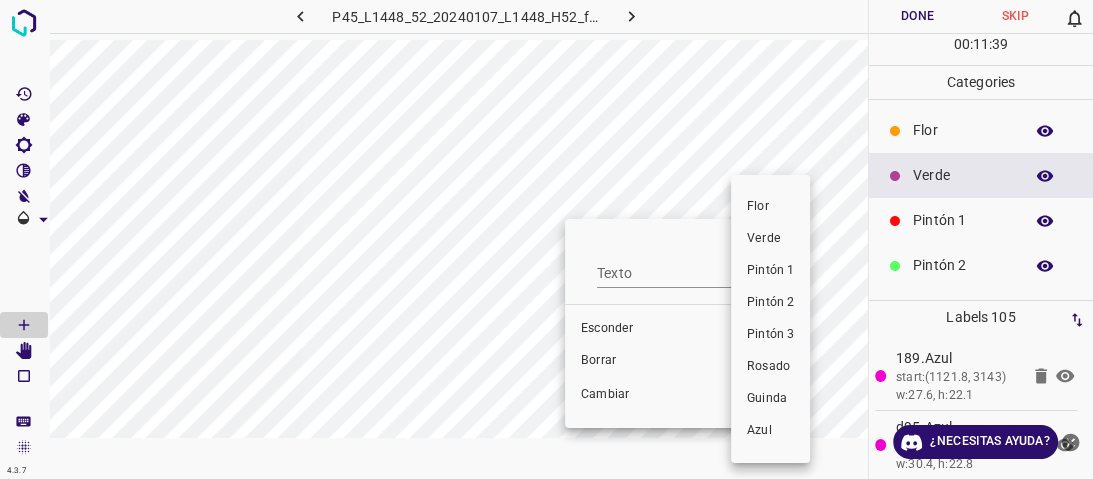click on "Flor" at bounding box center (770, 207) 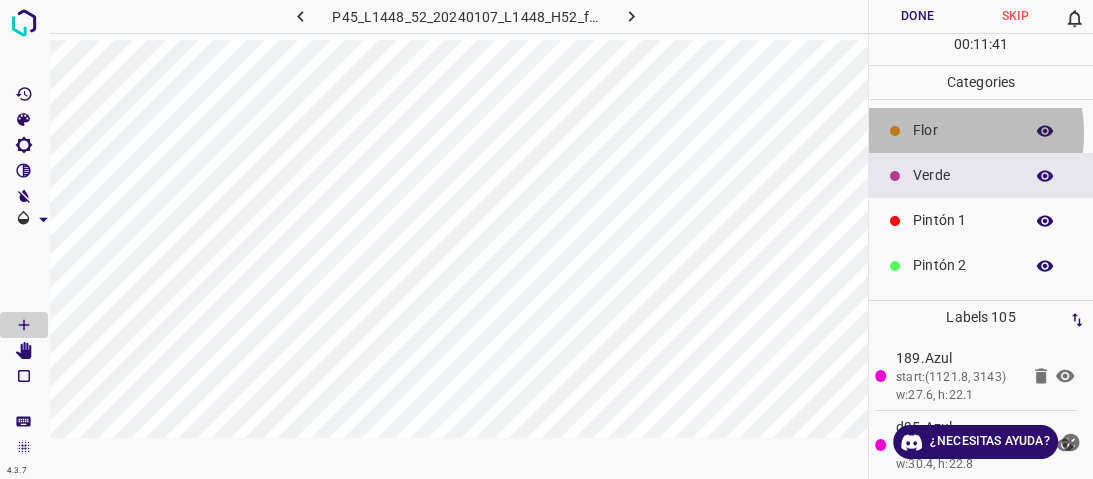 click on "Flor" at bounding box center (963, 130) 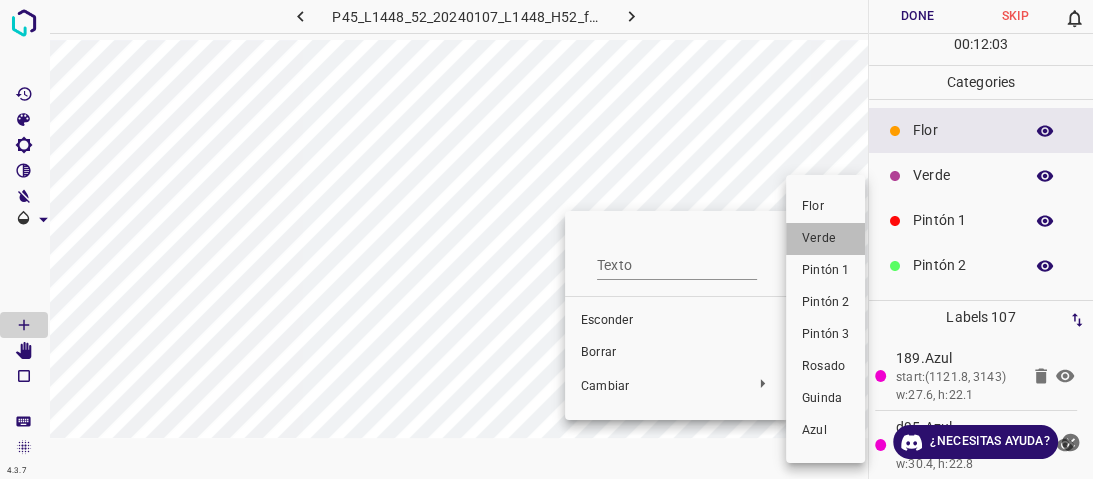 click on "Verde" at bounding box center (825, 239) 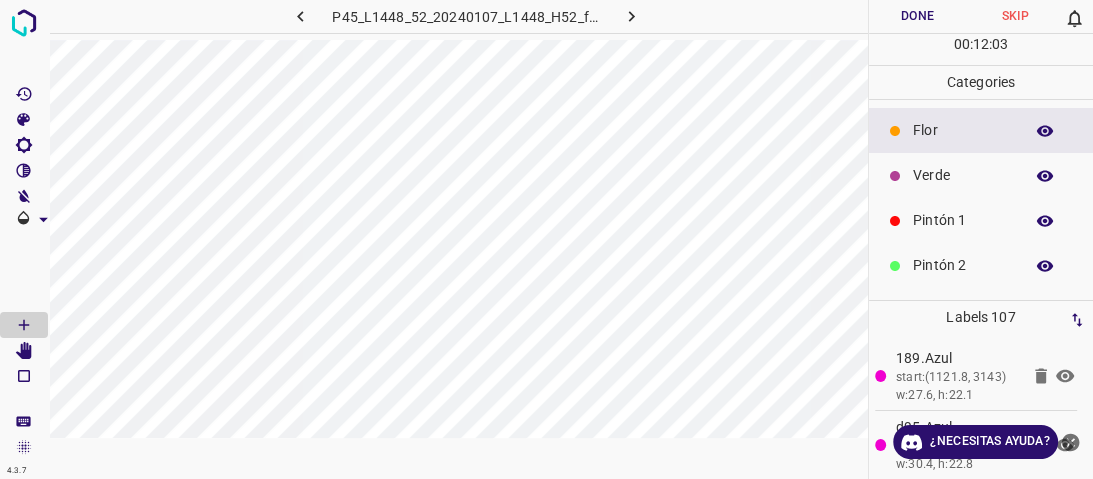 click on "Verde" at bounding box center (963, 175) 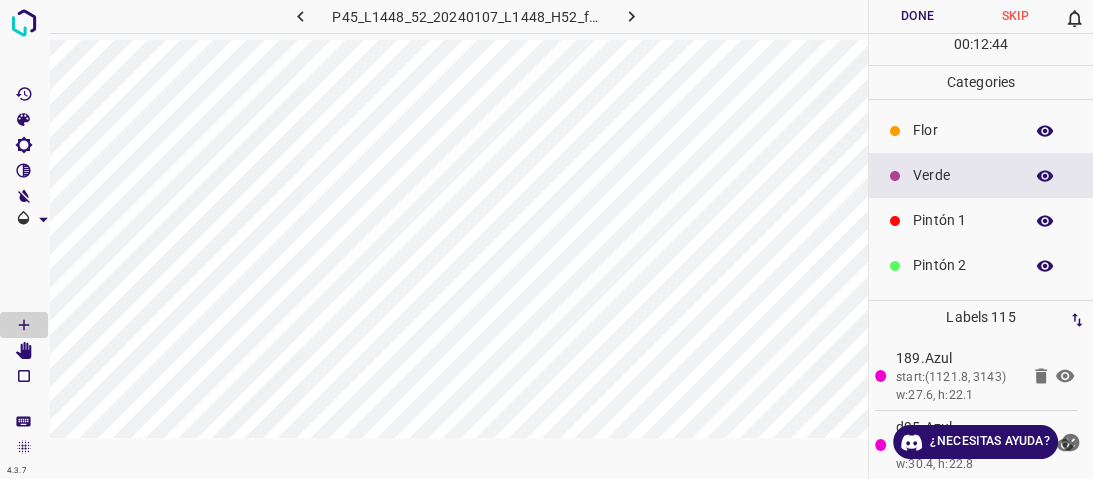 click on "Pintón 1" at bounding box center [981, 220] 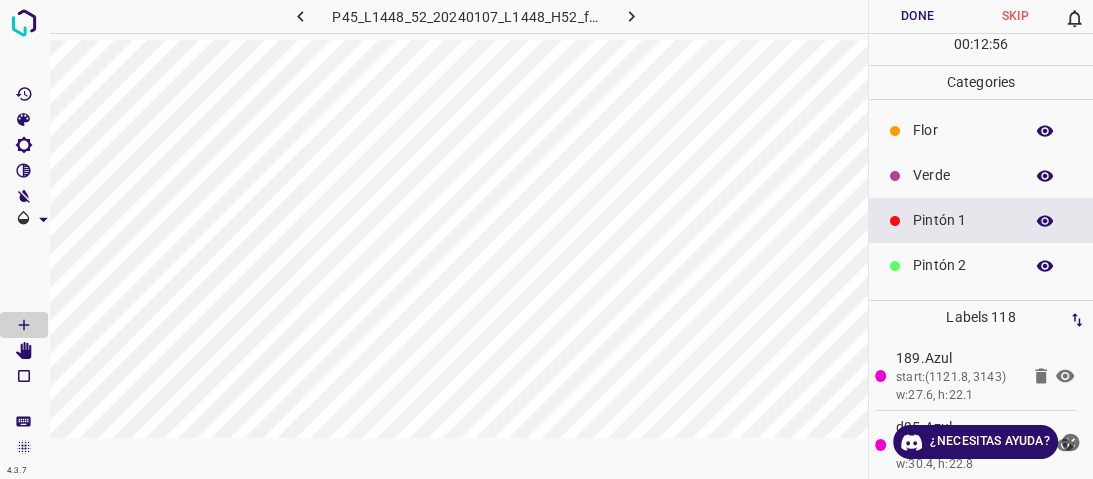 scroll, scrollTop: 176, scrollLeft: 0, axis: vertical 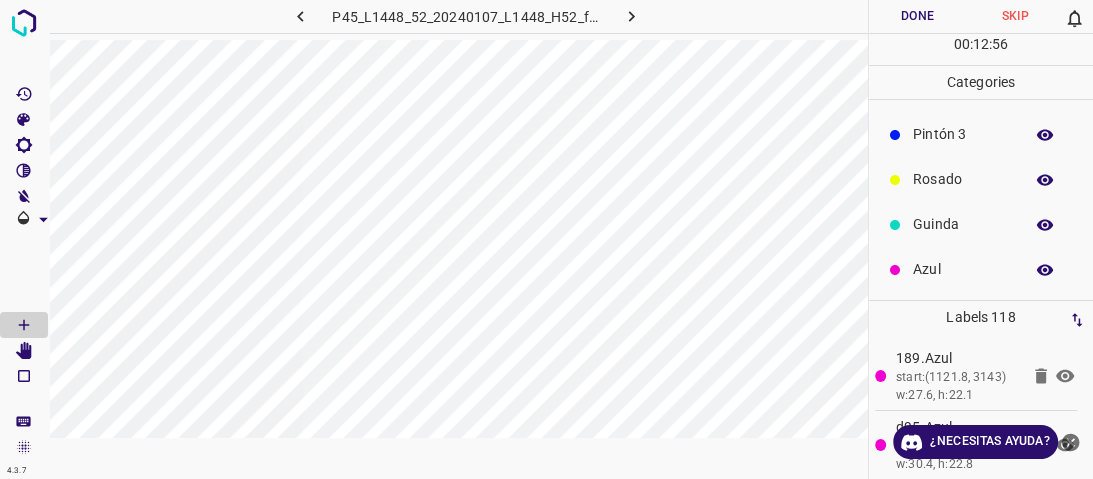 click on "Azul" at bounding box center [963, 269] 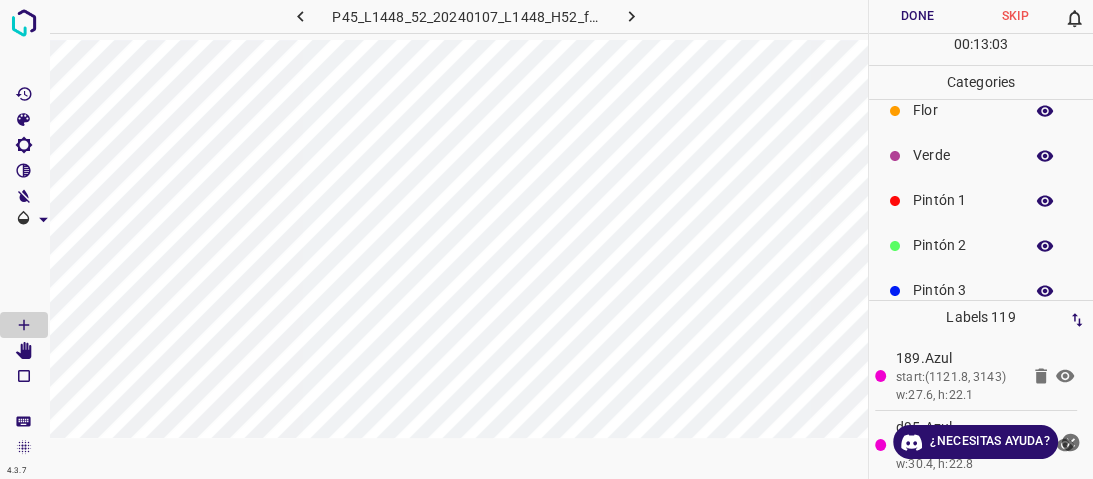 scroll, scrollTop: 0, scrollLeft: 0, axis: both 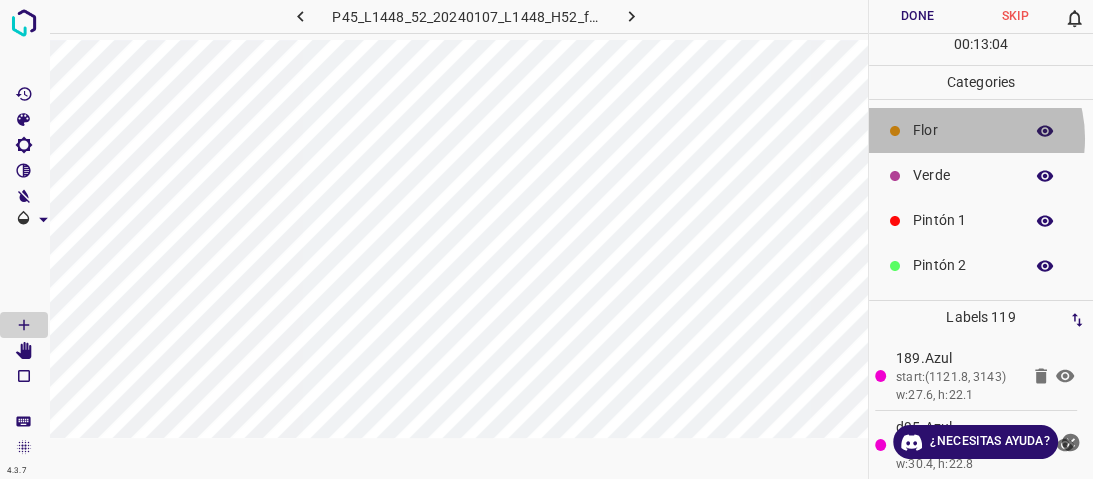 click on "Flor" at bounding box center [963, 130] 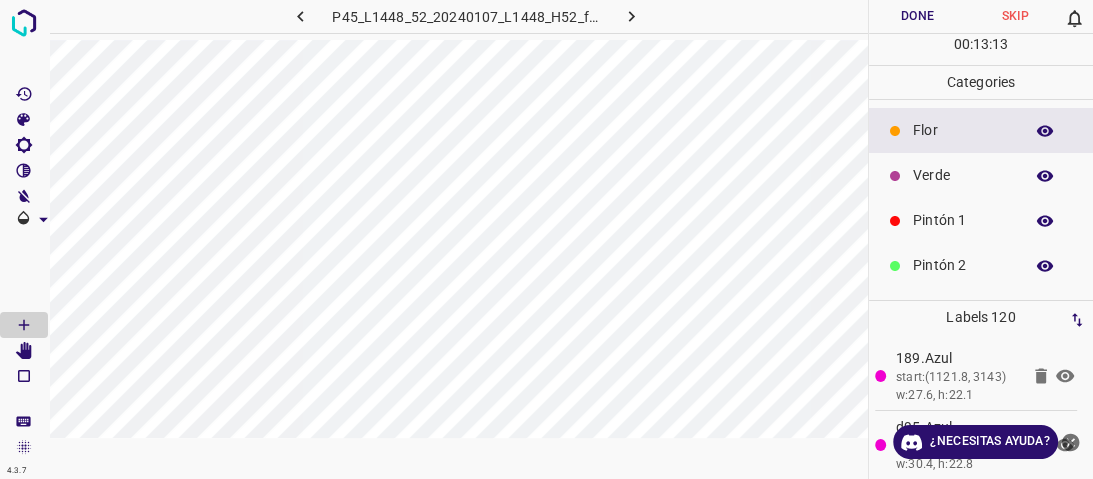 click on "Verde" at bounding box center [981, 175] 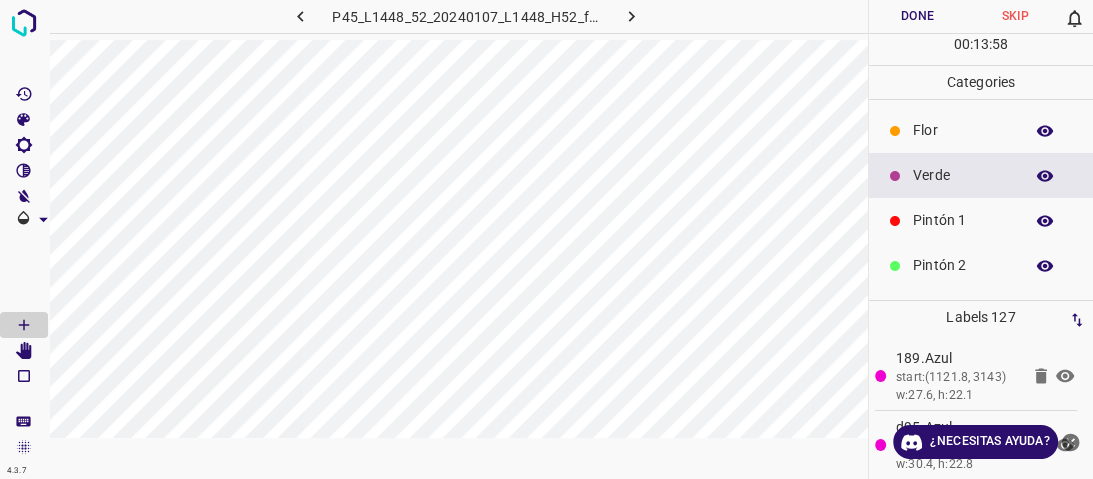 click on "Pintón 1" at bounding box center [981, 220] 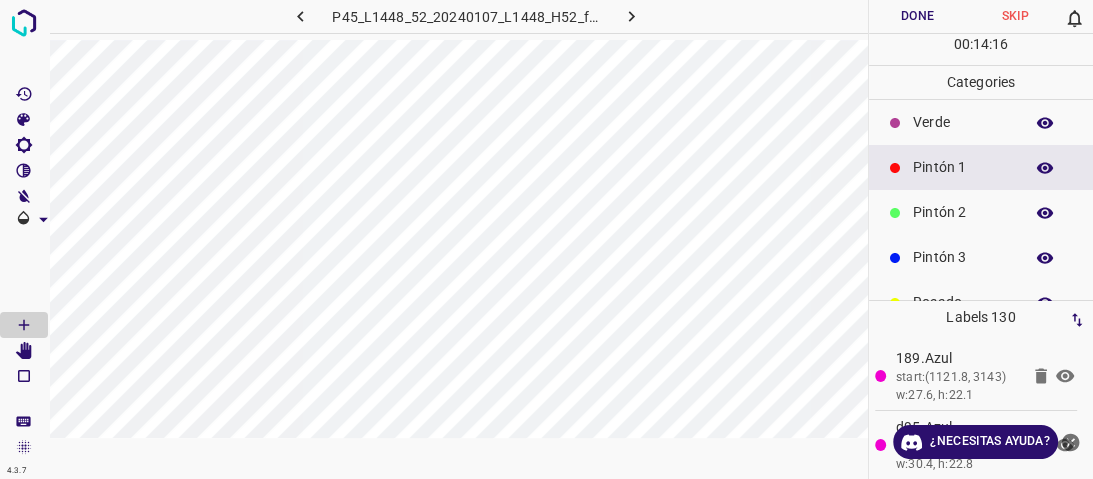 scroll, scrollTop: 80, scrollLeft: 0, axis: vertical 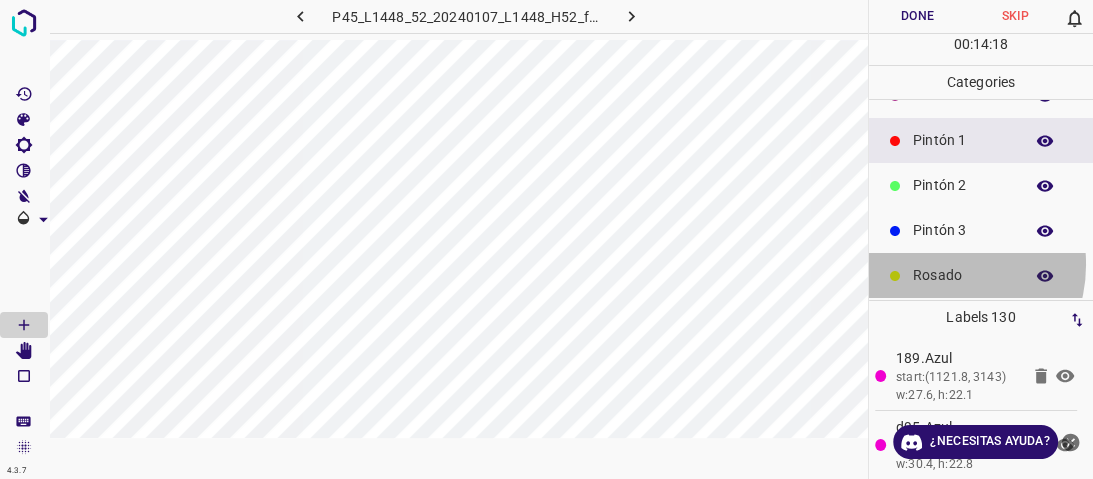 click on "Rosado" at bounding box center [981, 275] 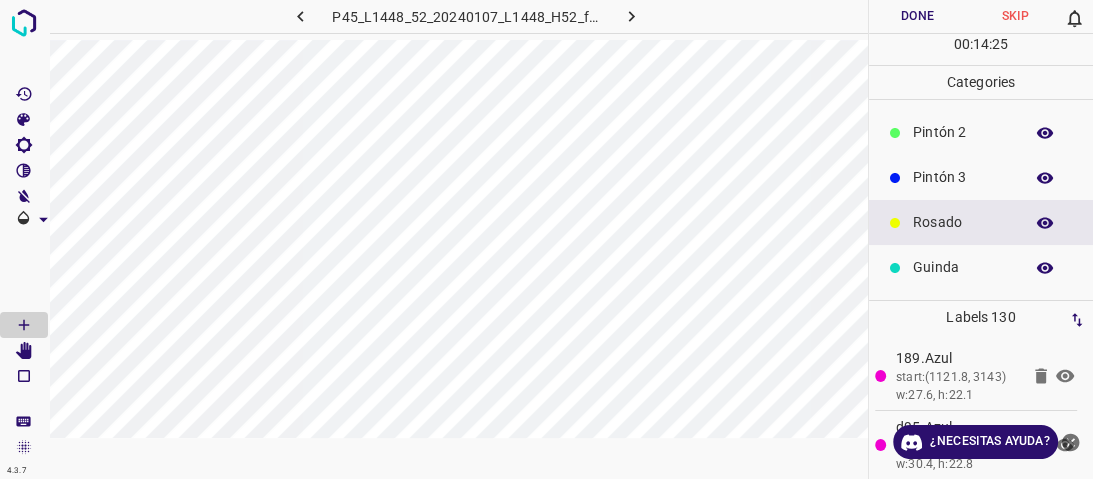 scroll, scrollTop: 160, scrollLeft: 0, axis: vertical 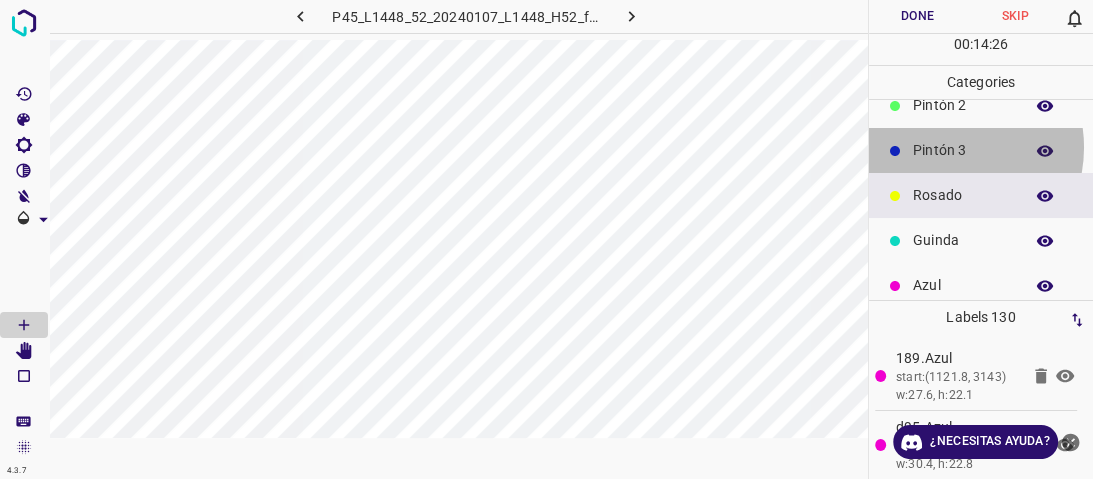 click on "Pintón 3" at bounding box center (963, 150) 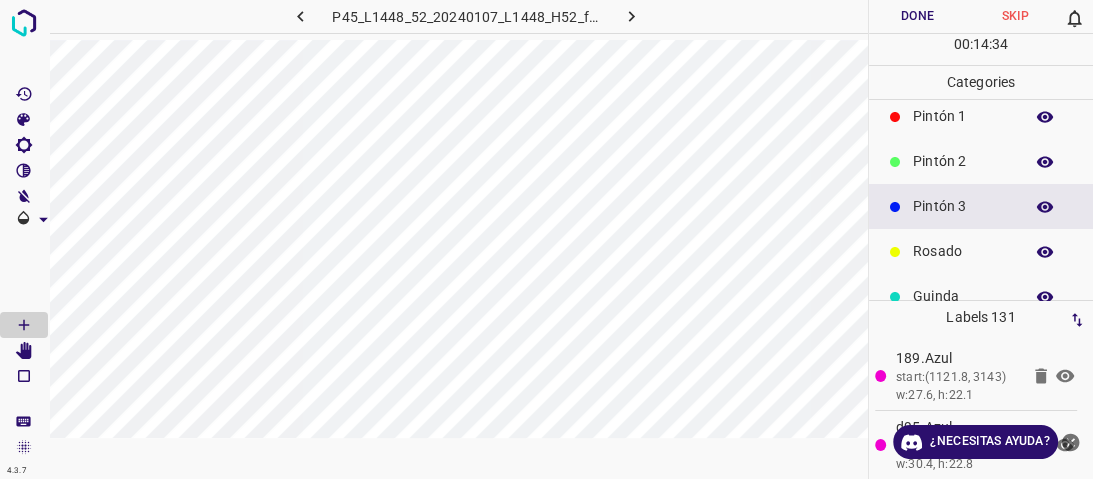 scroll, scrollTop: 0, scrollLeft: 0, axis: both 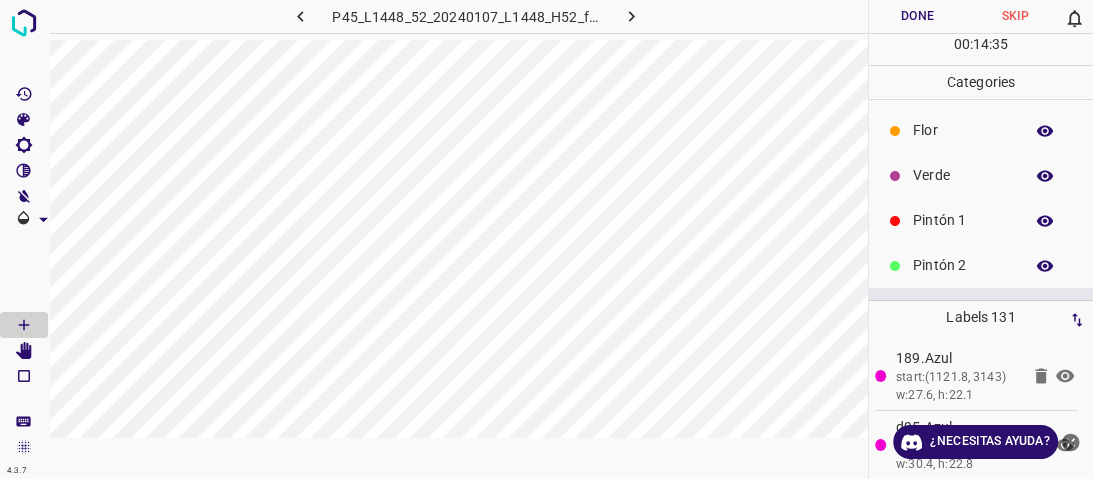 click on "Pintón 1" at bounding box center (963, 220) 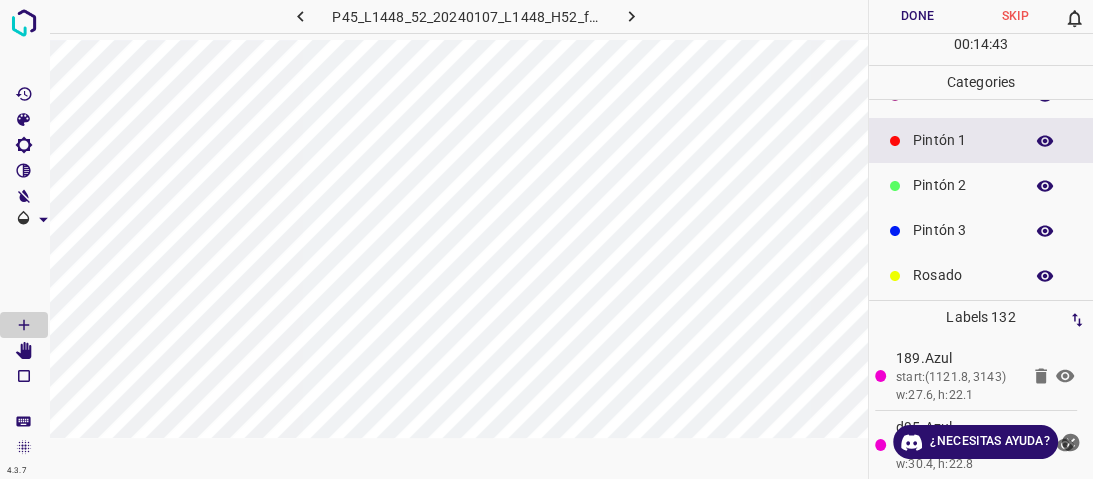 scroll, scrollTop: 160, scrollLeft: 0, axis: vertical 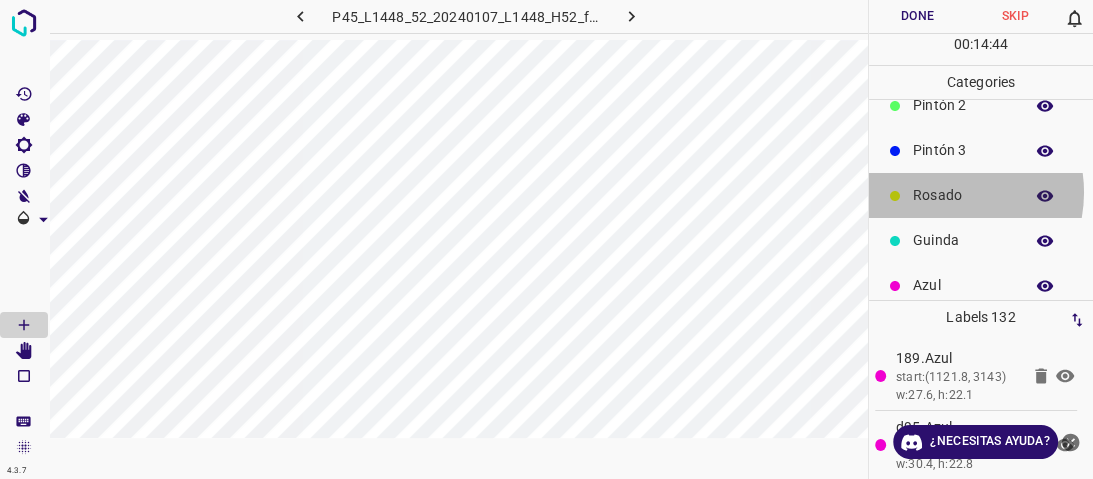 click on "Rosado" at bounding box center [963, 195] 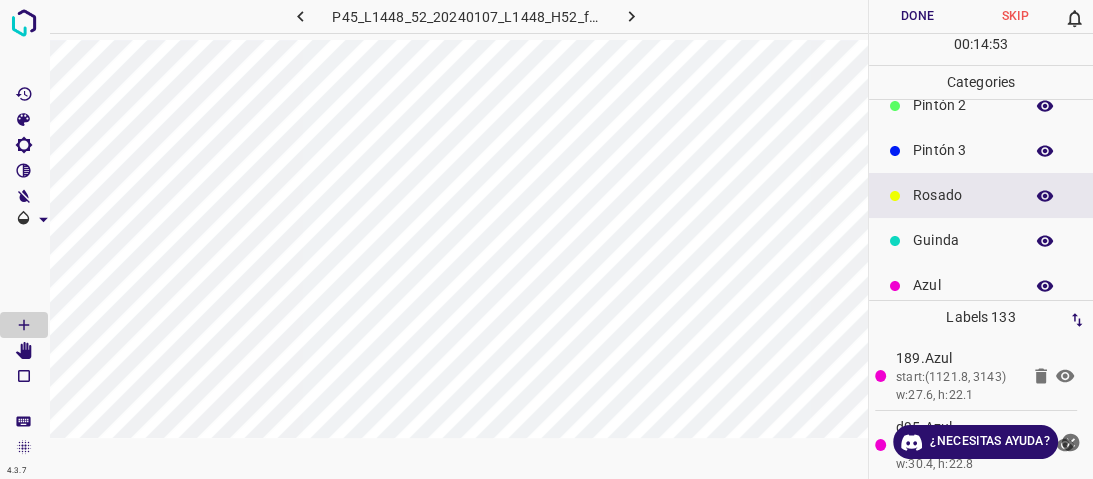 click on "Pintón 3" at bounding box center [963, 150] 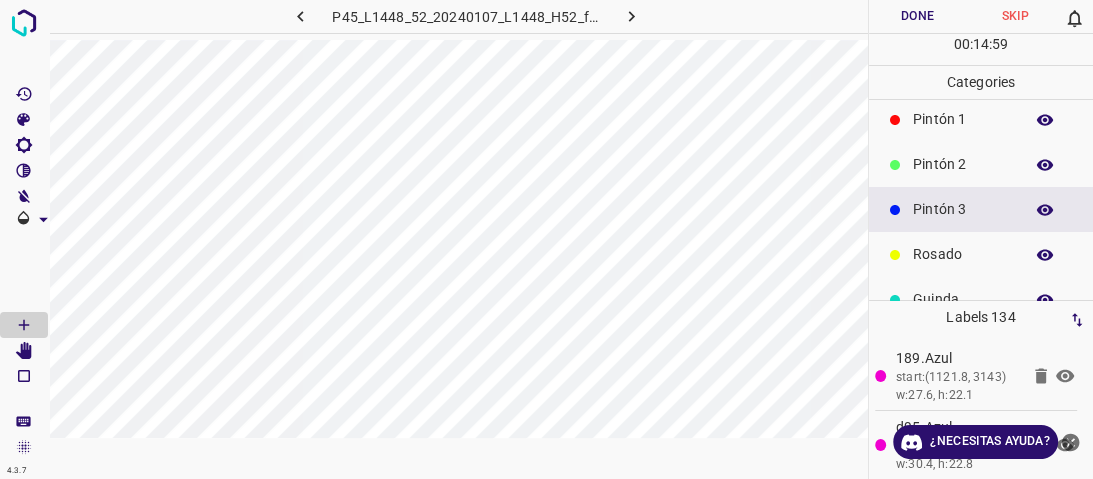 scroll, scrollTop: 0, scrollLeft: 0, axis: both 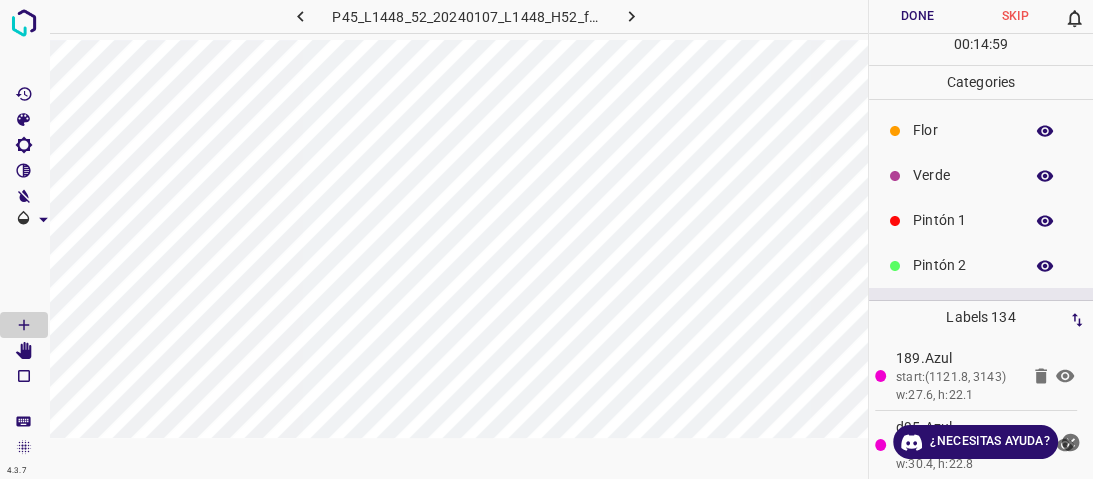 click on "Pintón 1" at bounding box center (981, 220) 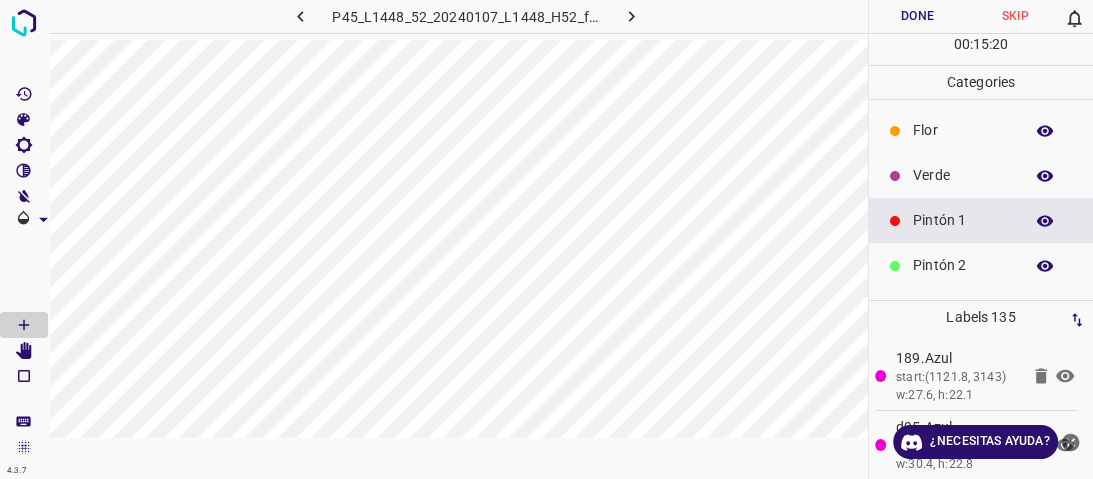 click on "Verde" at bounding box center [963, 175] 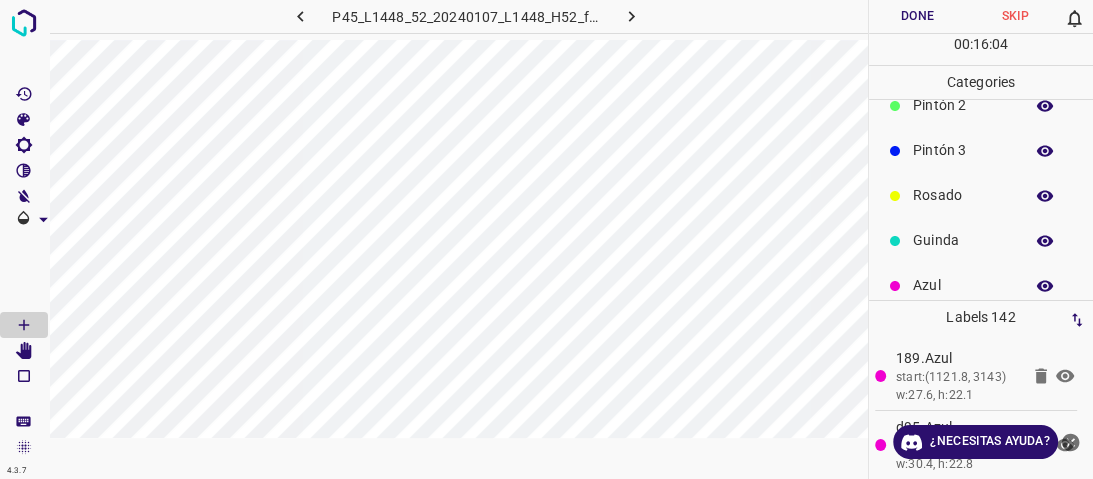 scroll, scrollTop: 176, scrollLeft: 0, axis: vertical 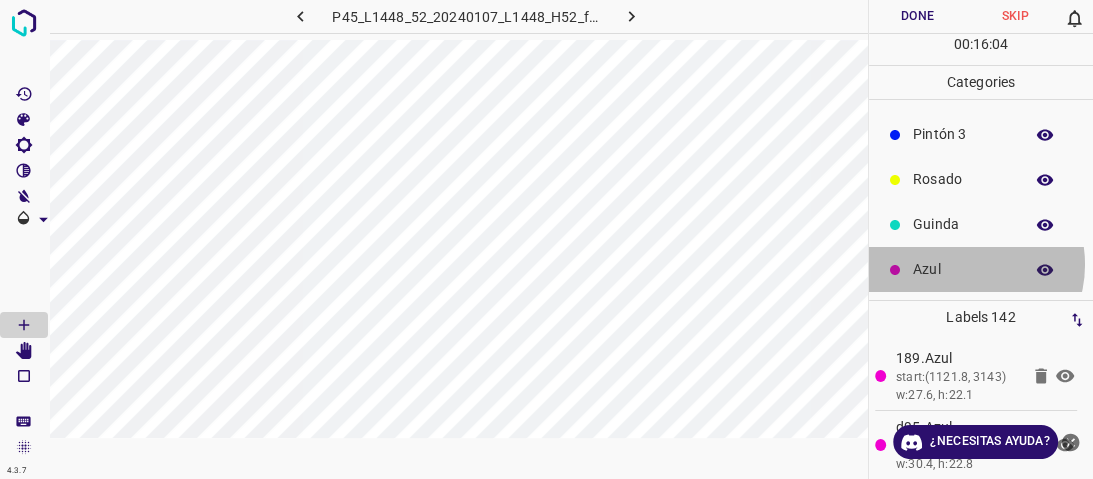 click on "Azul" at bounding box center [963, 269] 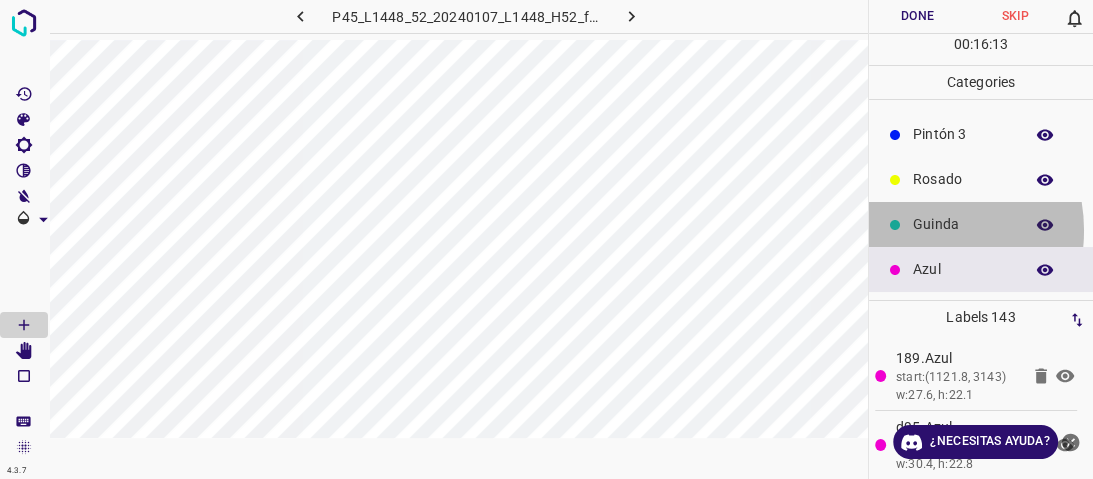click on "Guinda" at bounding box center (981, 224) 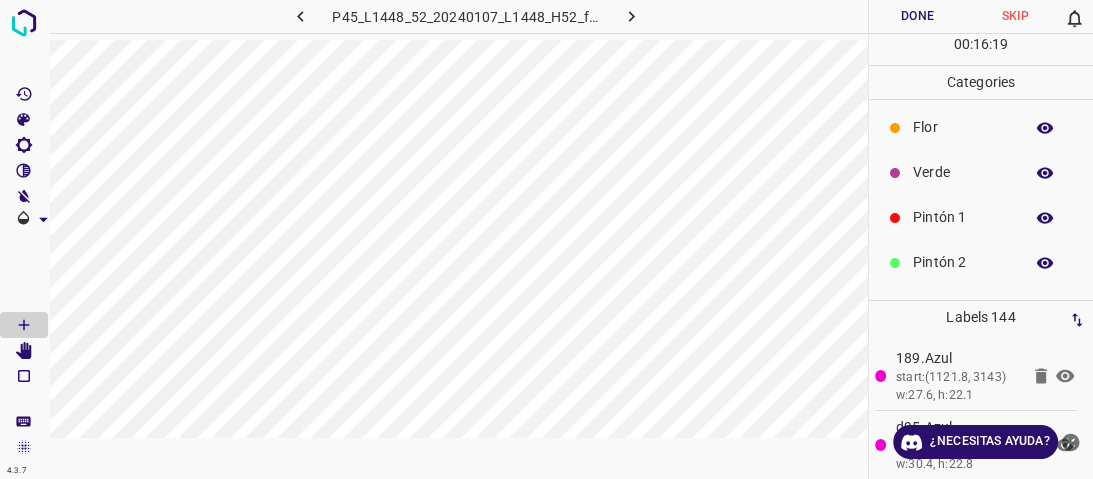 scroll, scrollTop: 0, scrollLeft: 0, axis: both 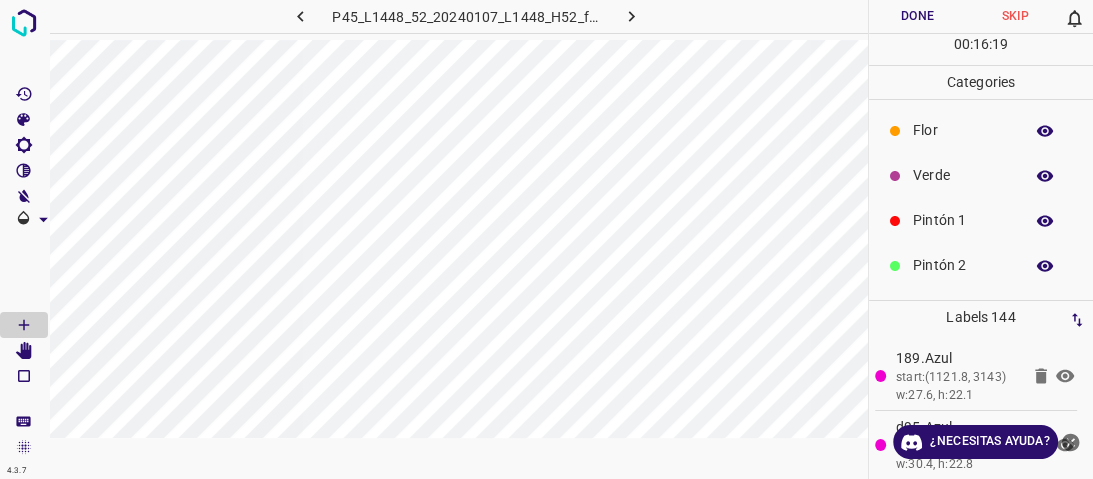click at bounding box center [1045, 131] 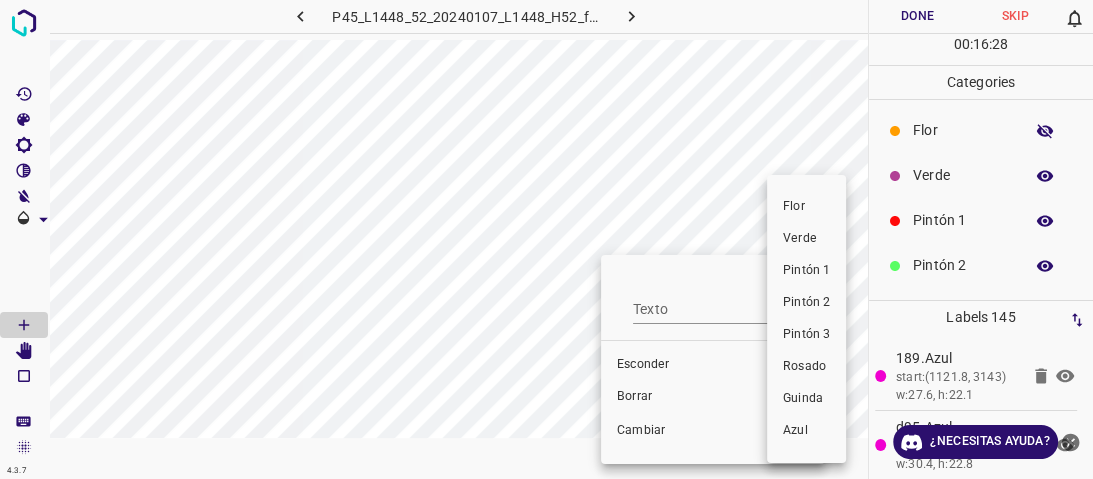 click on "Flor" at bounding box center [806, 207] 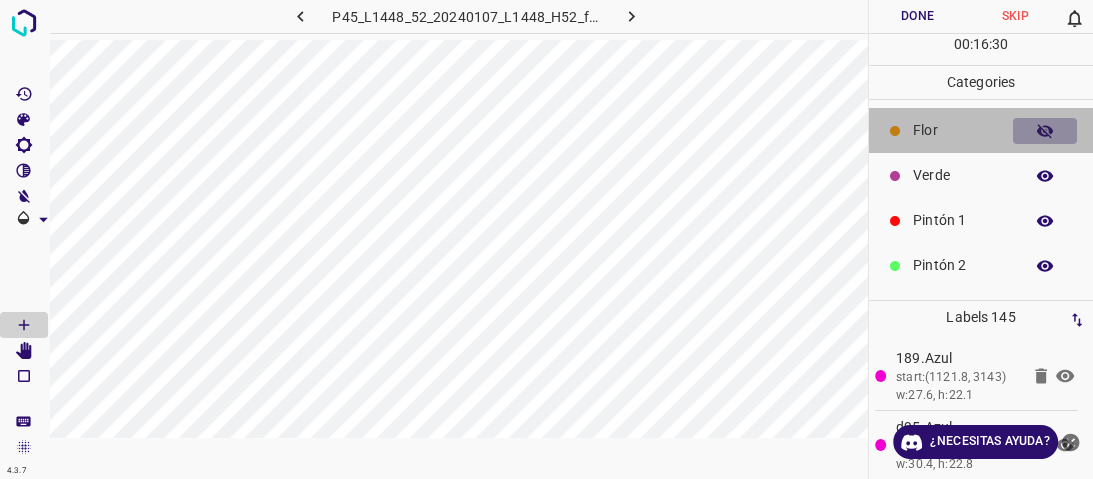 click 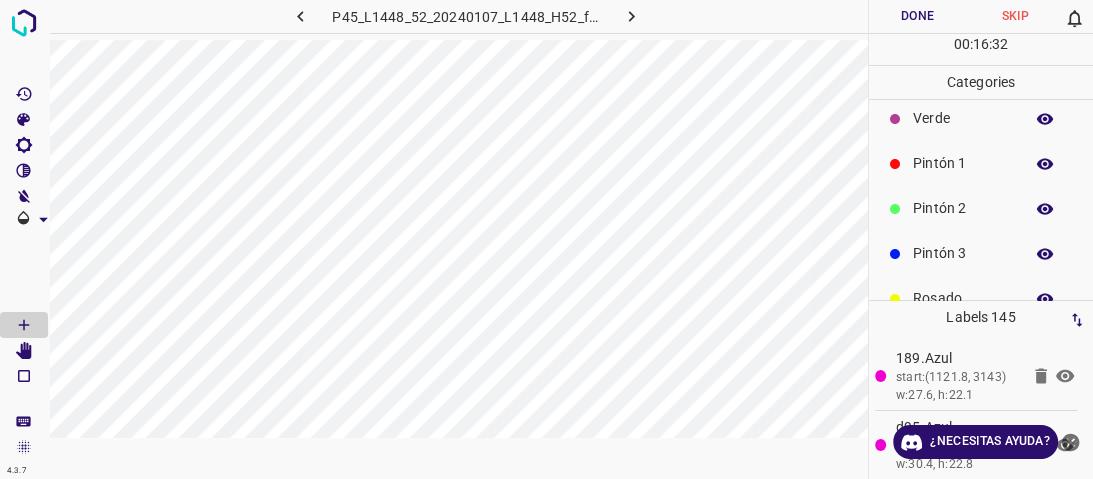 scroll, scrollTop: 176, scrollLeft: 0, axis: vertical 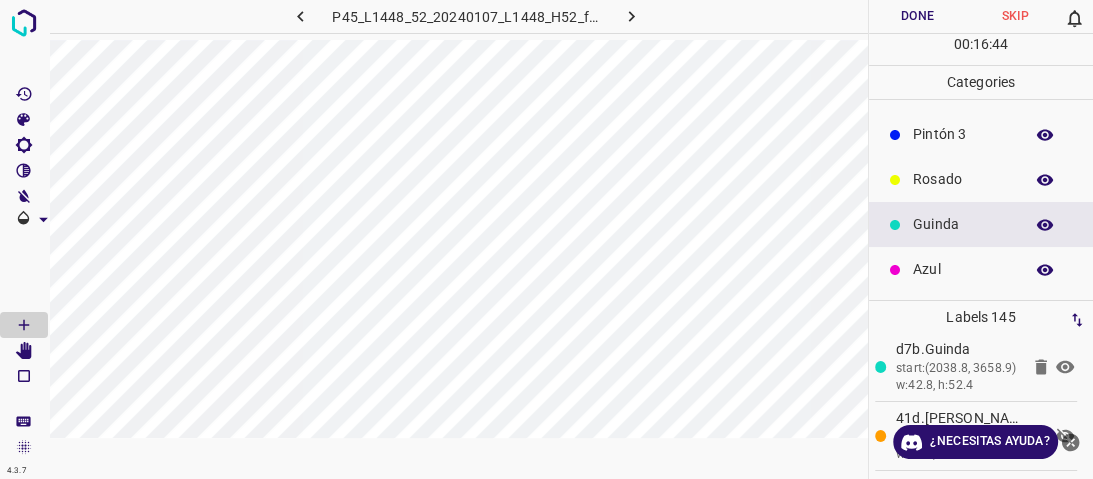 click 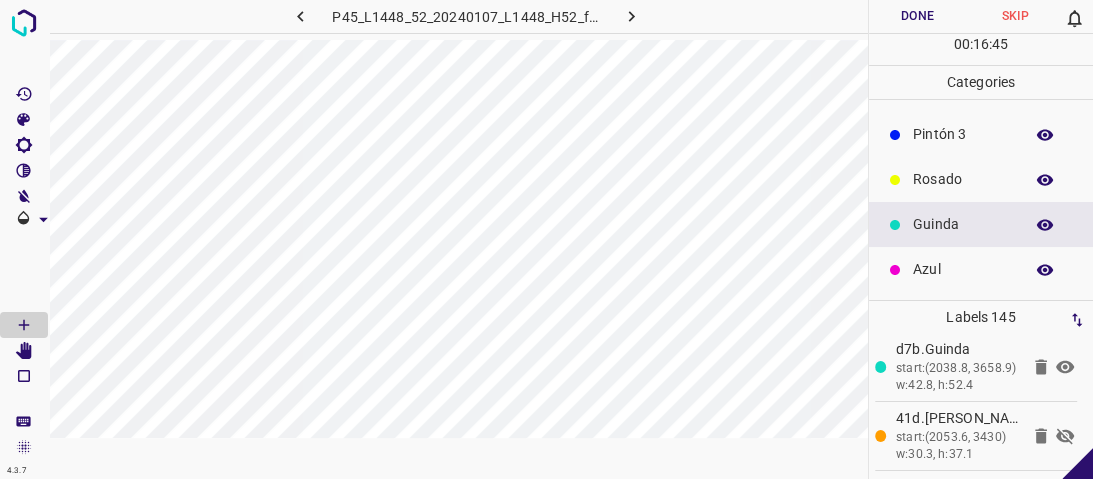click 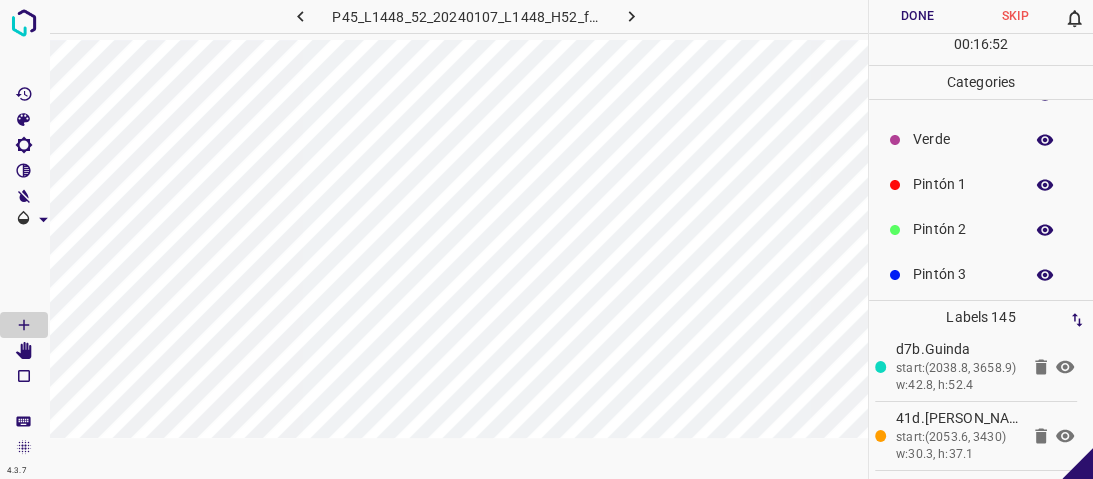 scroll, scrollTop: 16, scrollLeft: 0, axis: vertical 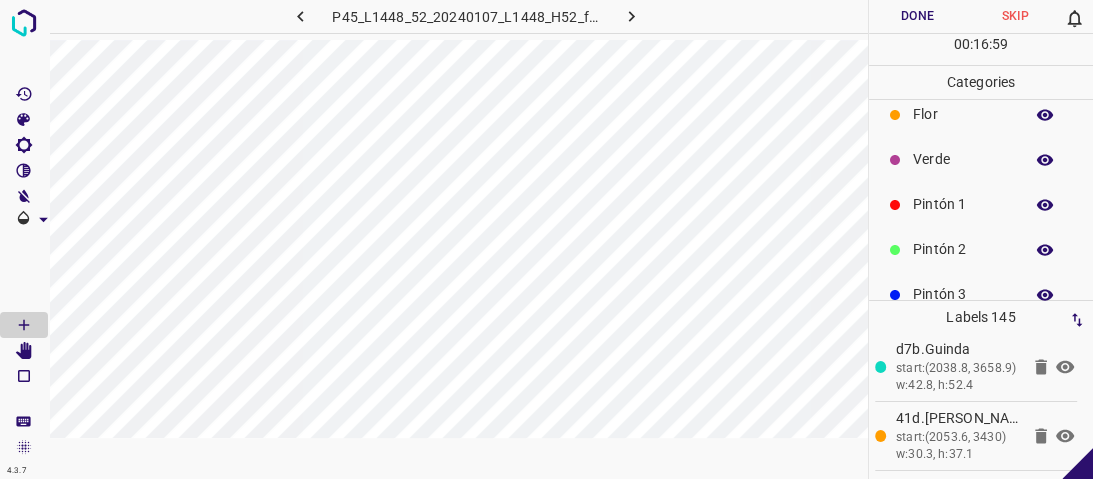 click on "Verde" at bounding box center [963, 159] 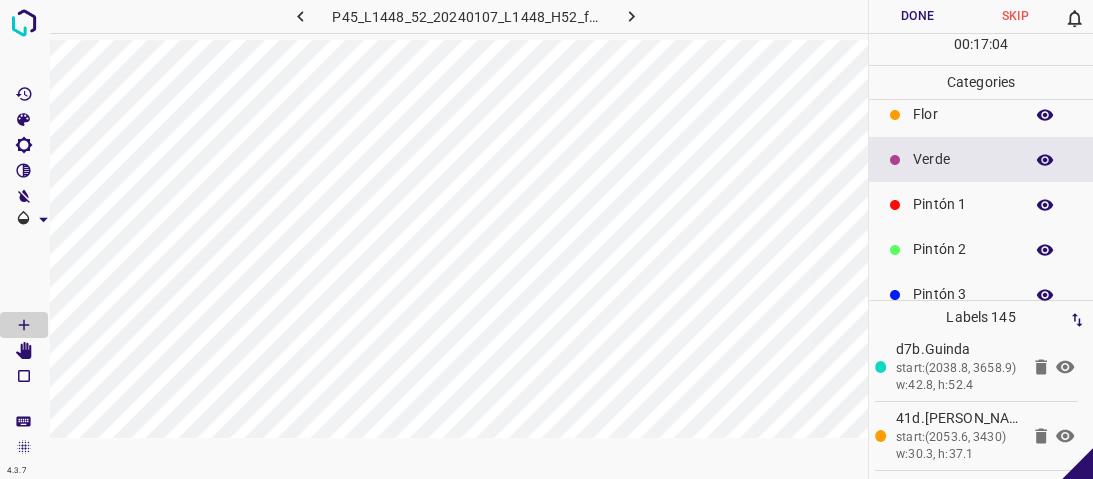 click on "Verde" at bounding box center (981, 159) 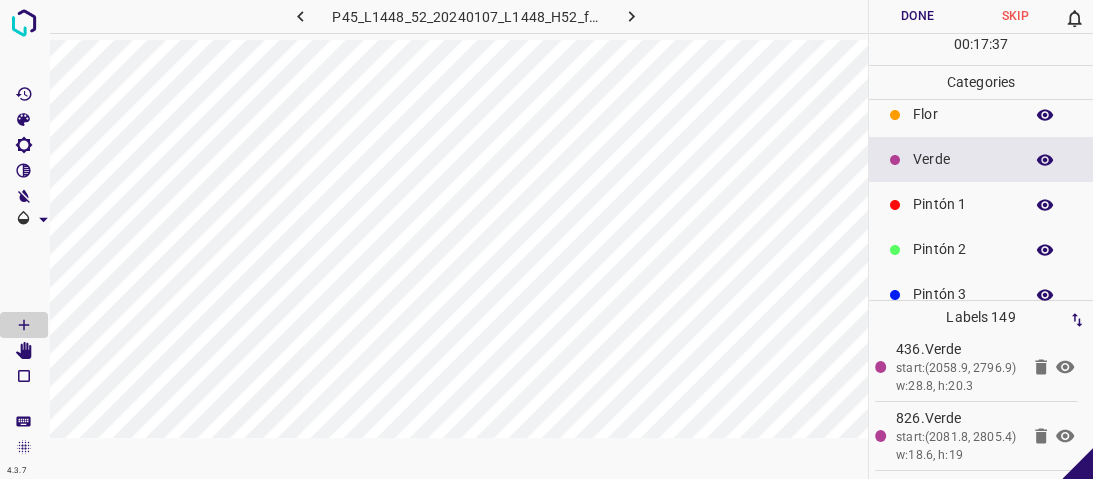 click on "Flor" at bounding box center [963, 114] 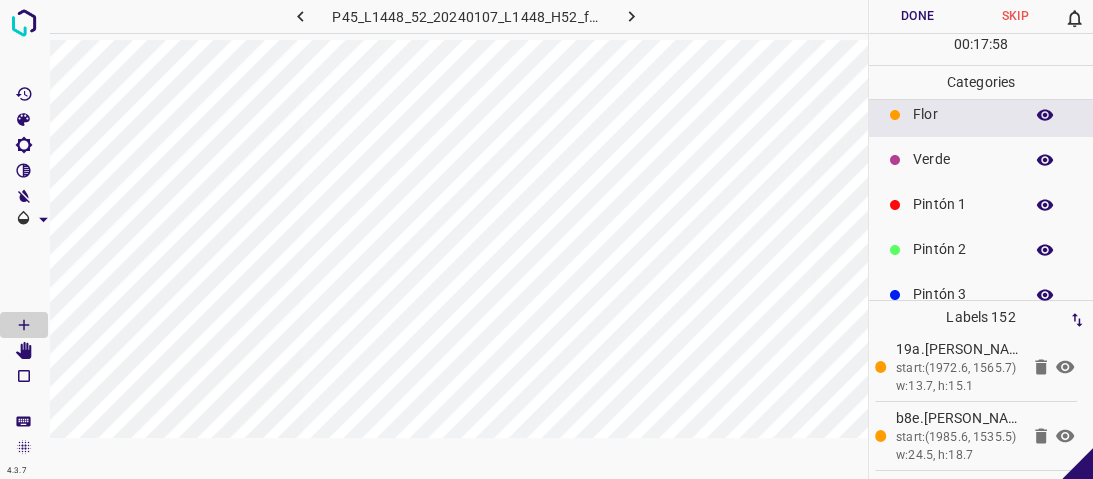 drag, startPoint x: 938, startPoint y: 160, endPoint x: 907, endPoint y: 155, distance: 31.400637 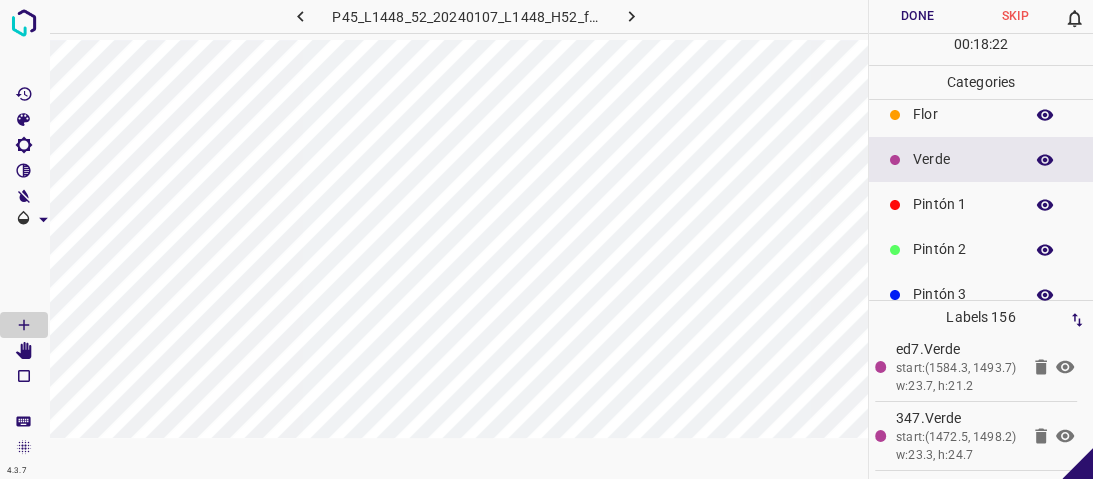 click on "Flor" at bounding box center (981, 114) 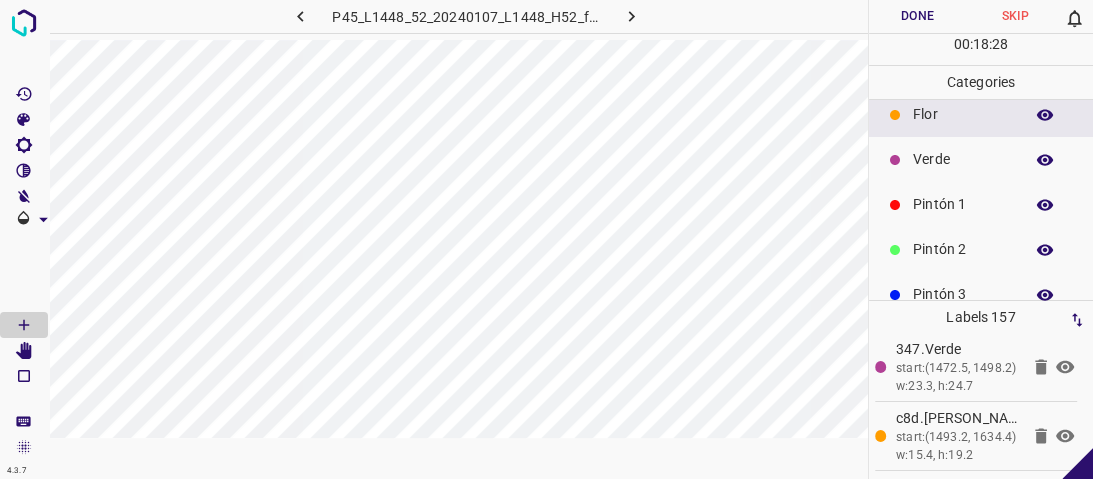 click on "Verde" at bounding box center (963, 159) 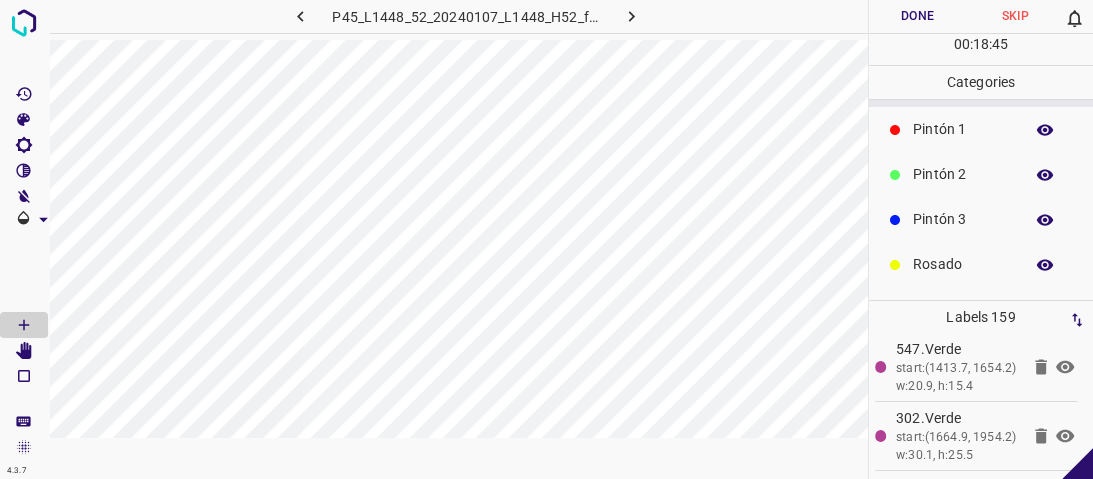 scroll, scrollTop: 176, scrollLeft: 0, axis: vertical 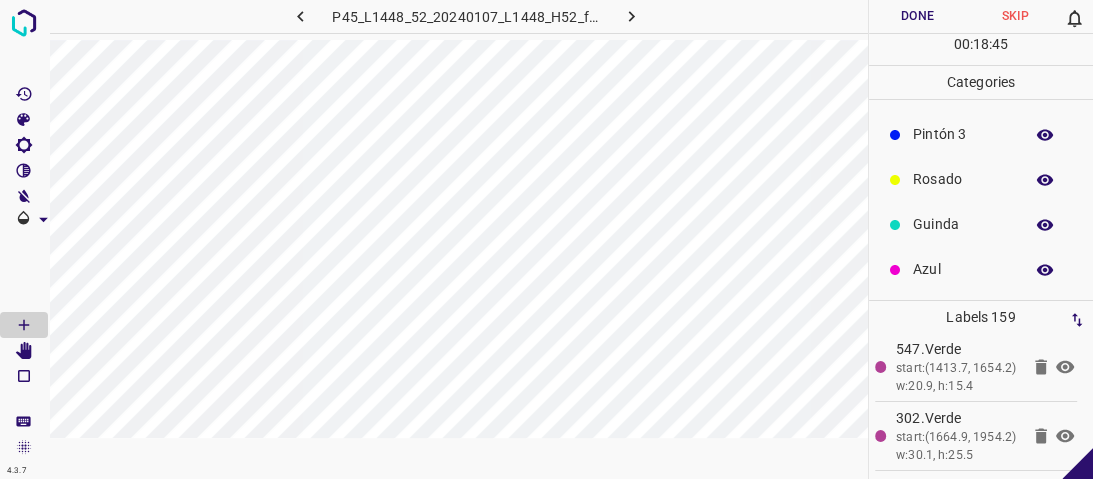 click on "Azul" at bounding box center (963, 269) 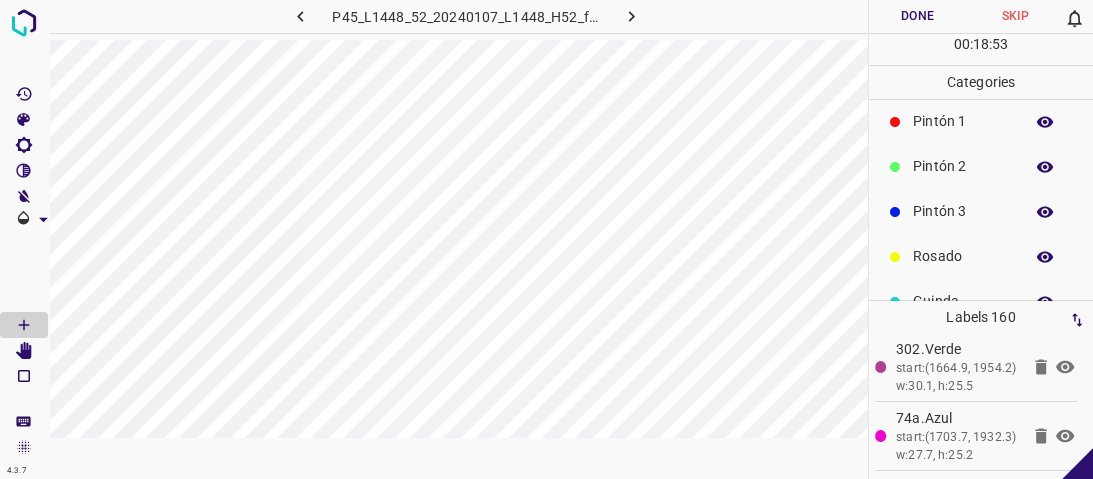 scroll, scrollTop: 0, scrollLeft: 0, axis: both 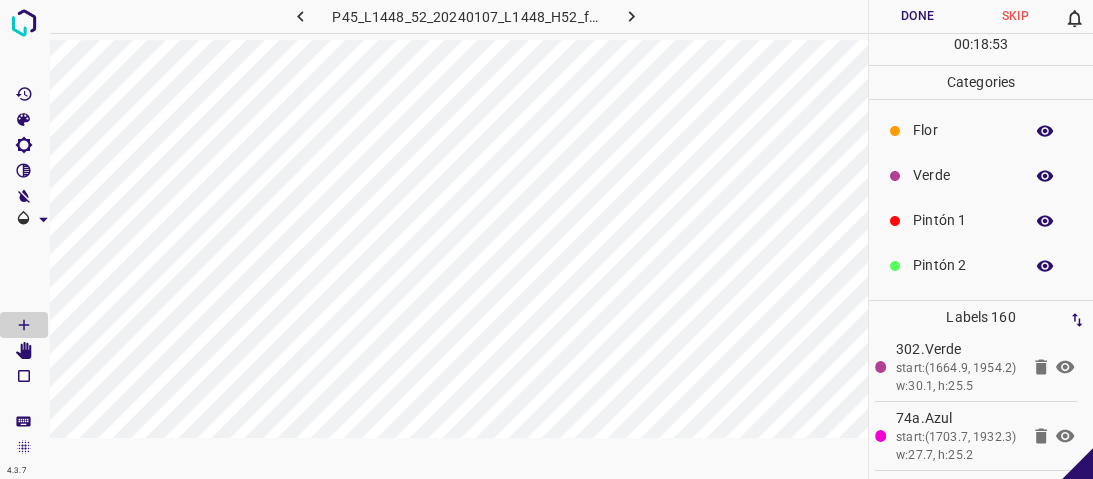 click on "Flor" at bounding box center (963, 130) 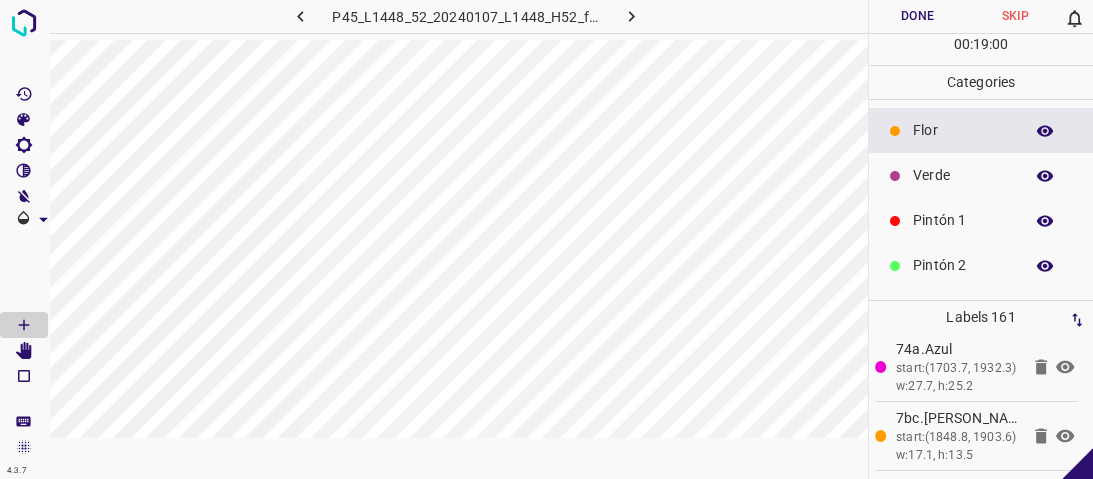 scroll, scrollTop: 176, scrollLeft: 0, axis: vertical 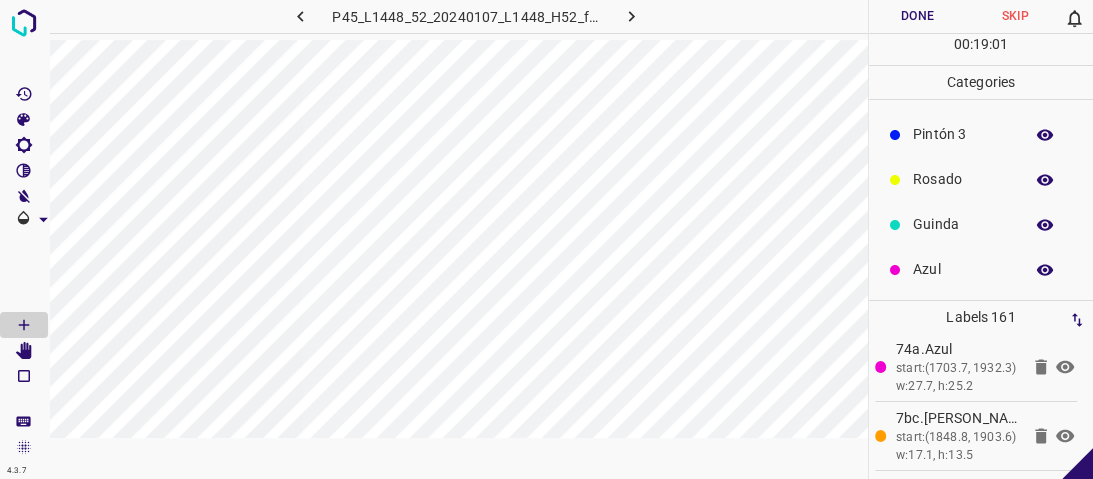 click on "Azul" at bounding box center (963, 269) 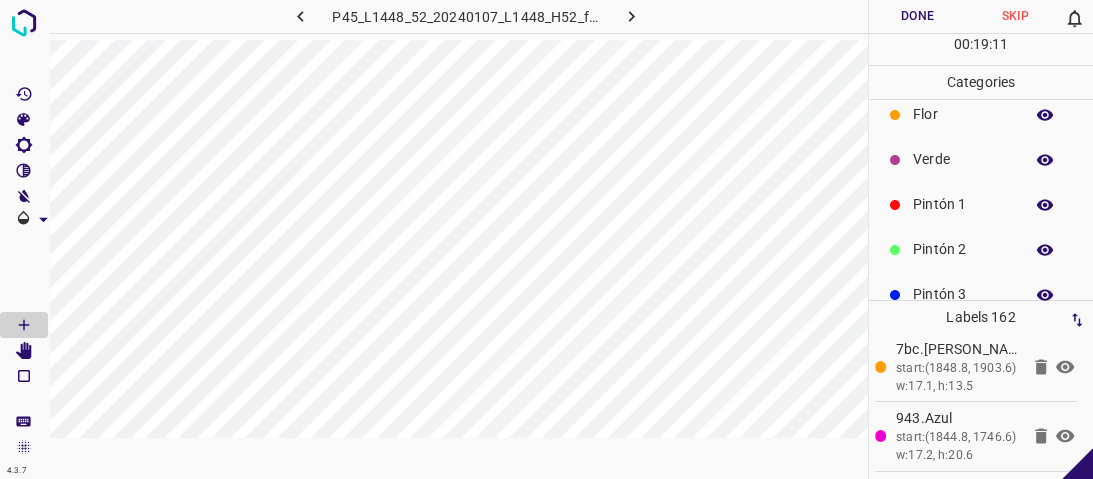 scroll, scrollTop: 0, scrollLeft: 0, axis: both 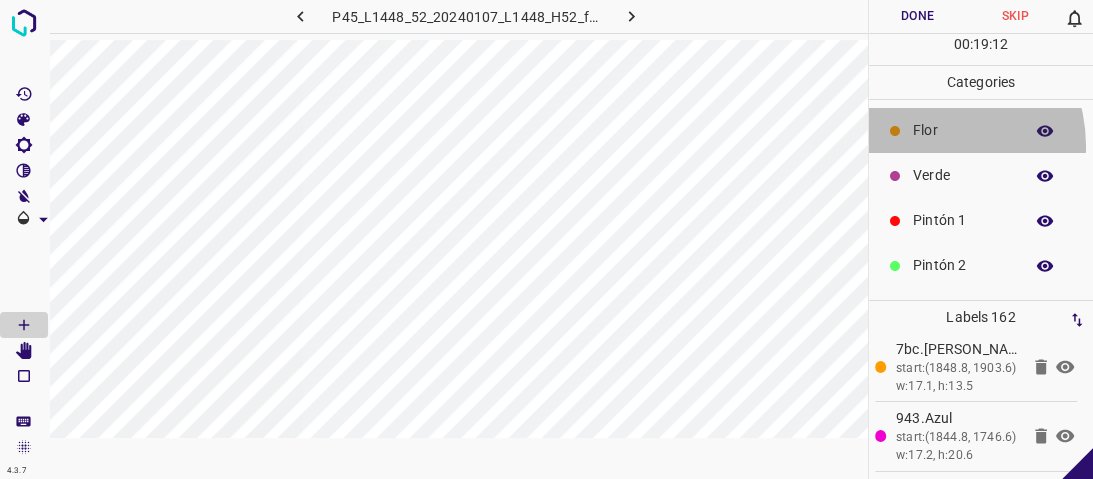 click on "Flor" at bounding box center [981, 130] 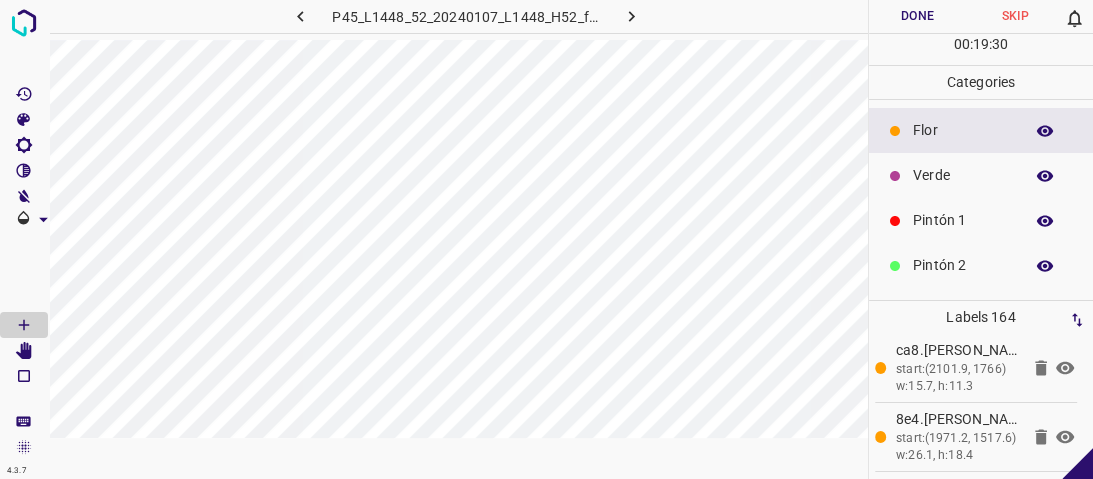 scroll, scrollTop: 176, scrollLeft: 0, axis: vertical 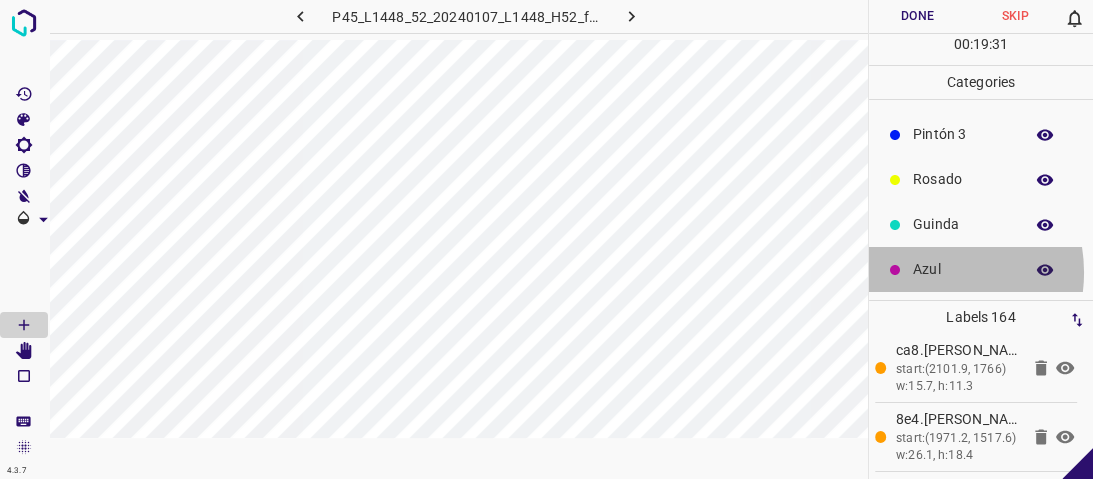 click on "Azul" at bounding box center (963, 269) 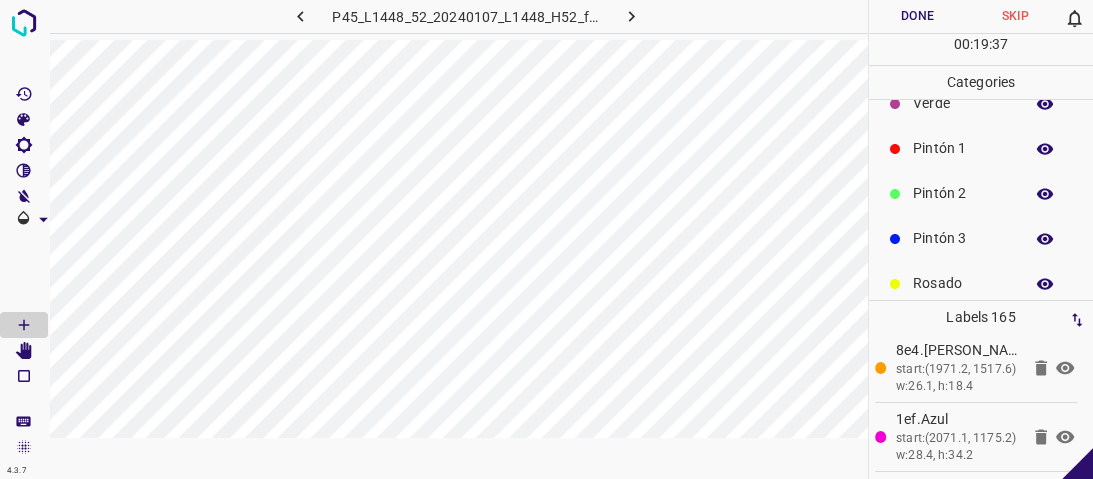 scroll, scrollTop: 96, scrollLeft: 0, axis: vertical 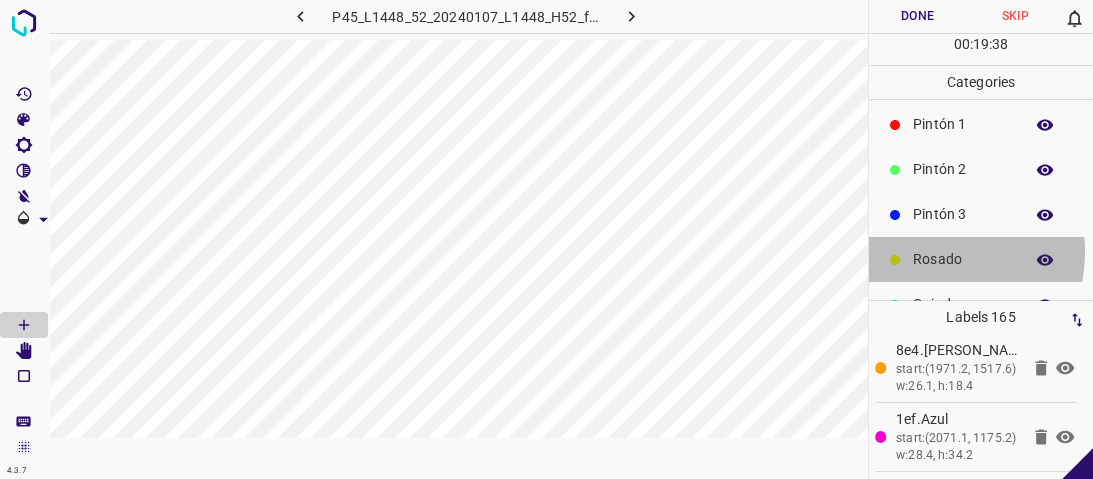 click on "Rosado" at bounding box center [963, 259] 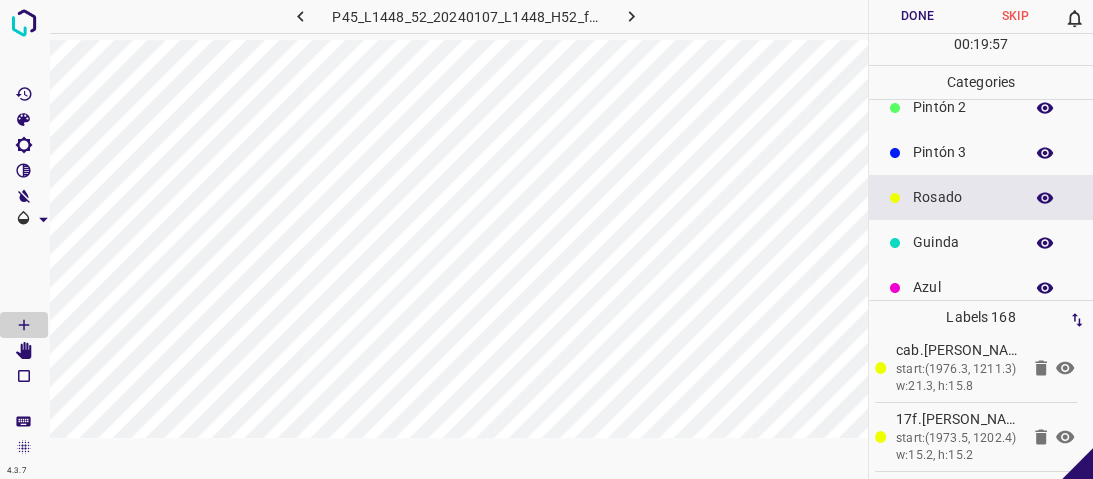 scroll, scrollTop: 176, scrollLeft: 0, axis: vertical 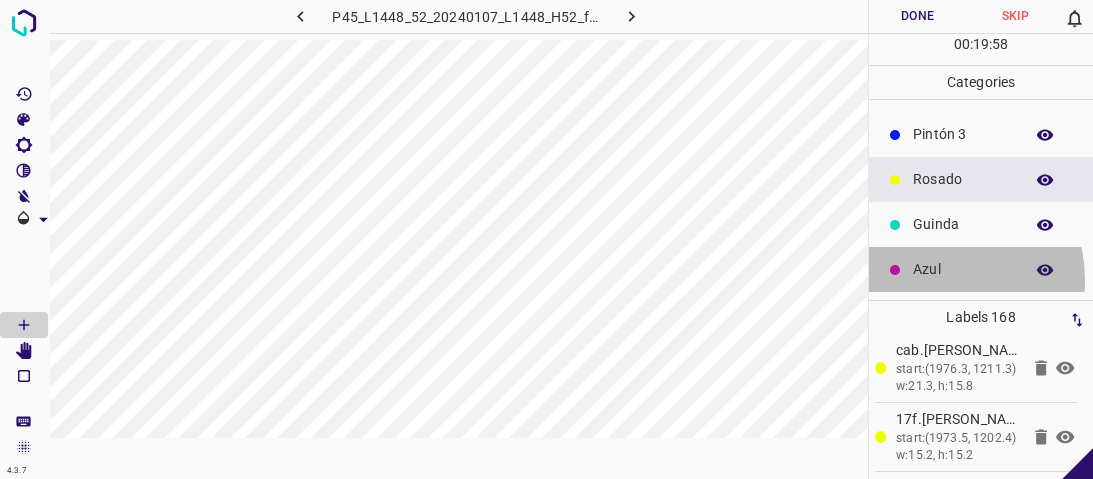 click on "Azul" at bounding box center (981, 269) 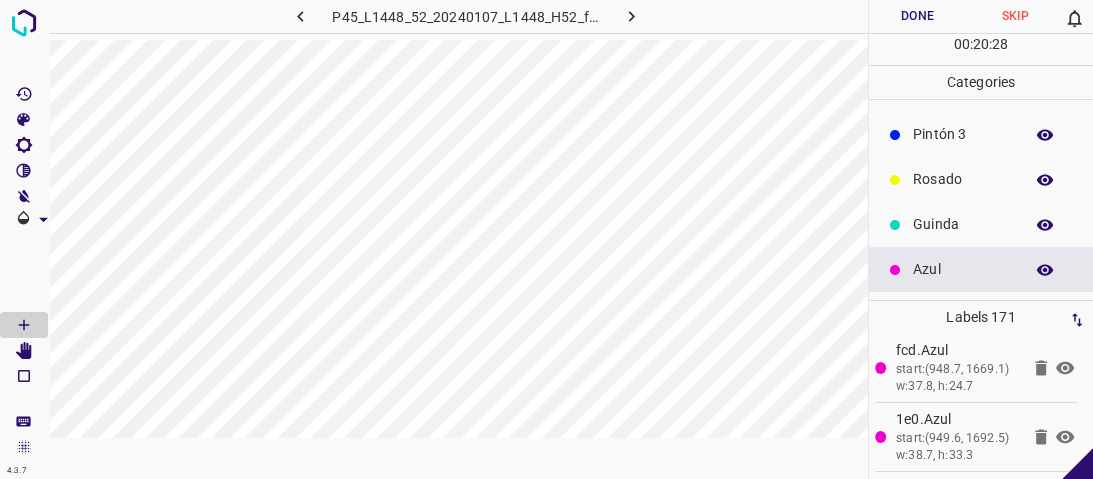 click on "Guinda" at bounding box center (981, 224) 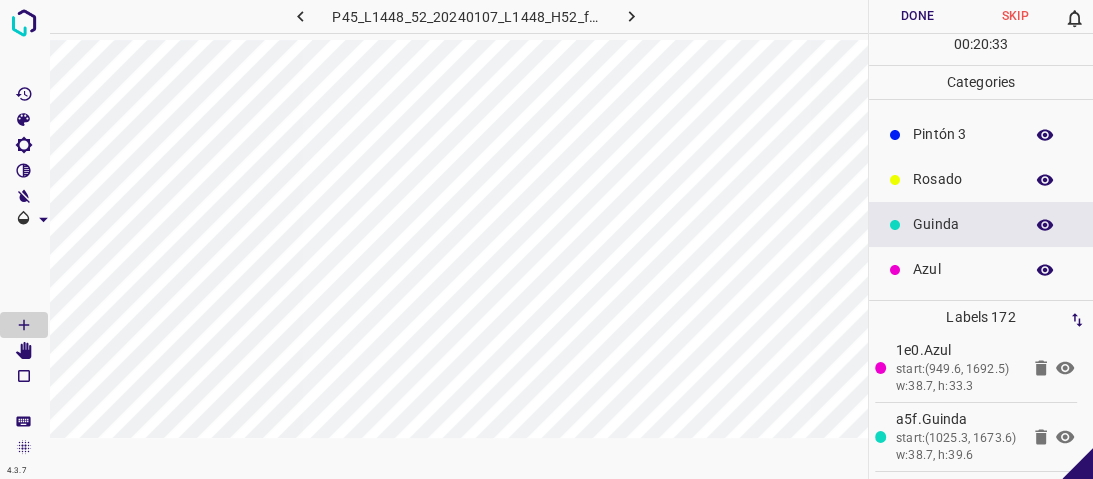 click on "Azul" at bounding box center (981, 269) 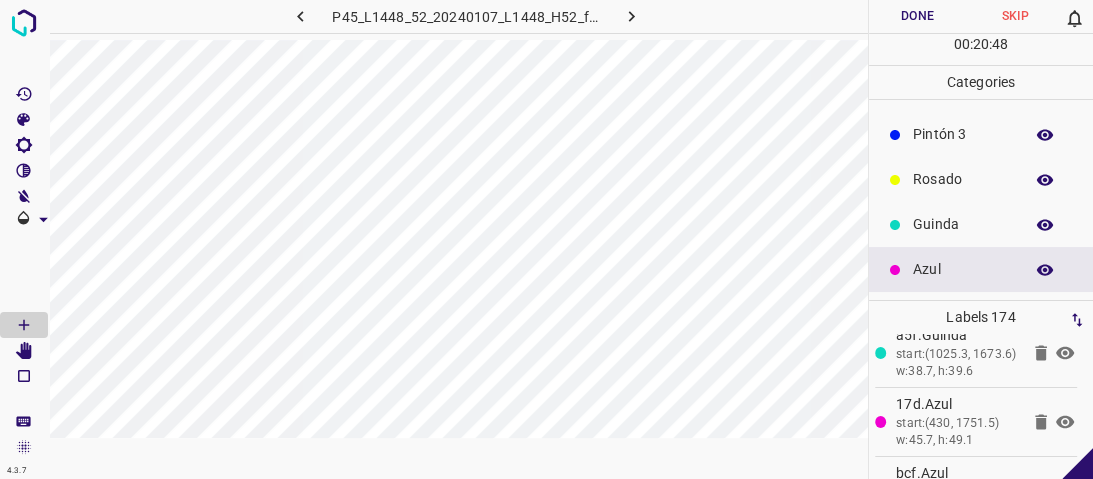 click on "Guinda" at bounding box center (963, 224) 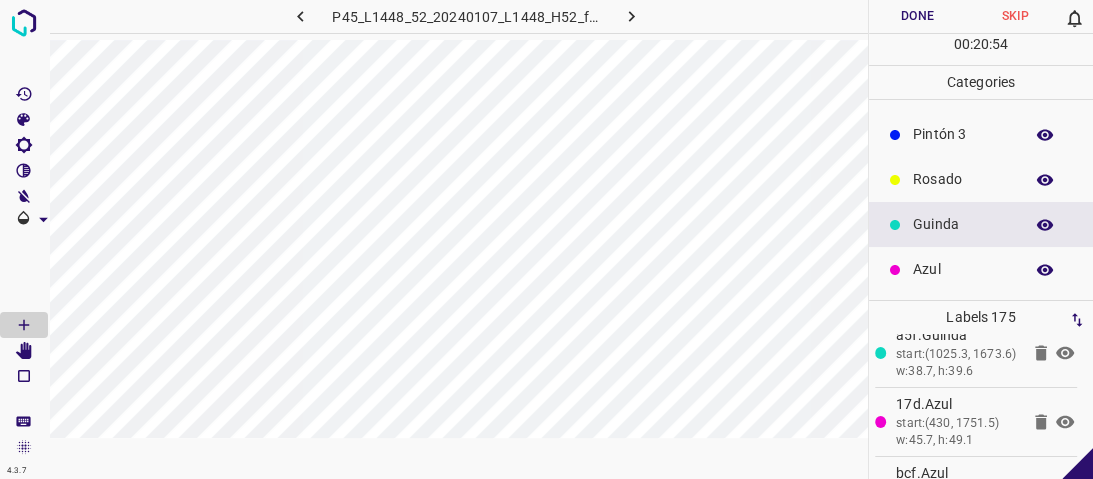 click on "Pintón 3" at bounding box center [963, 134] 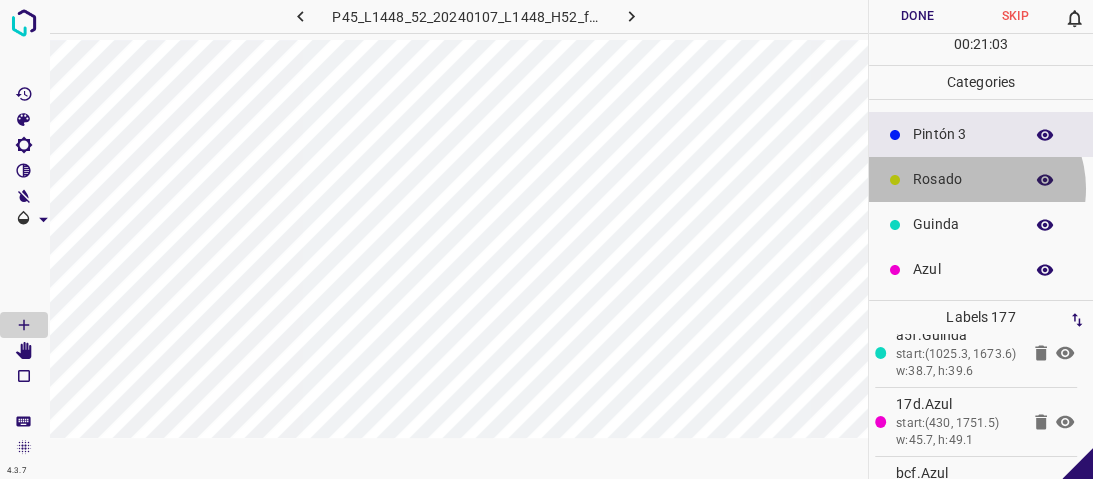 click on "Rosado" at bounding box center [963, 179] 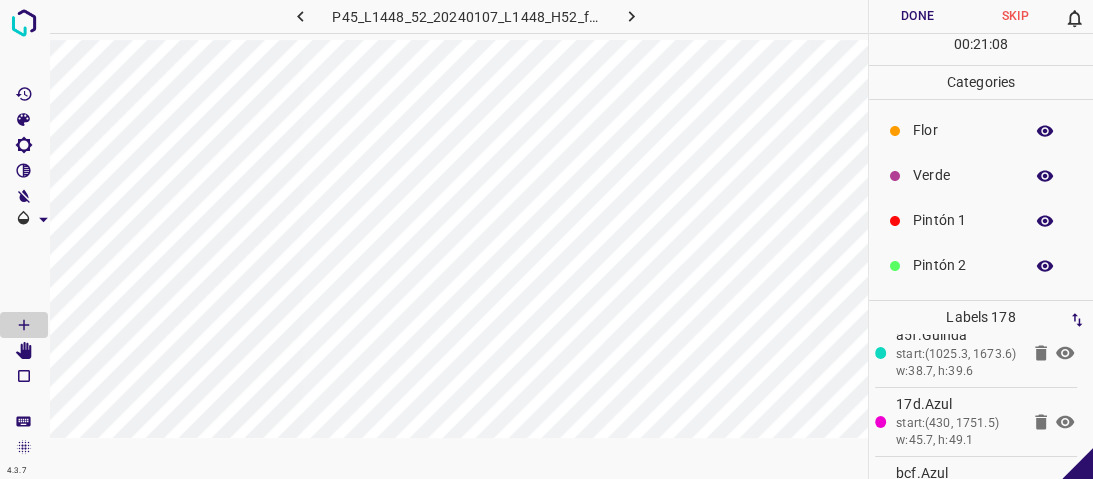 scroll, scrollTop: 0, scrollLeft: 0, axis: both 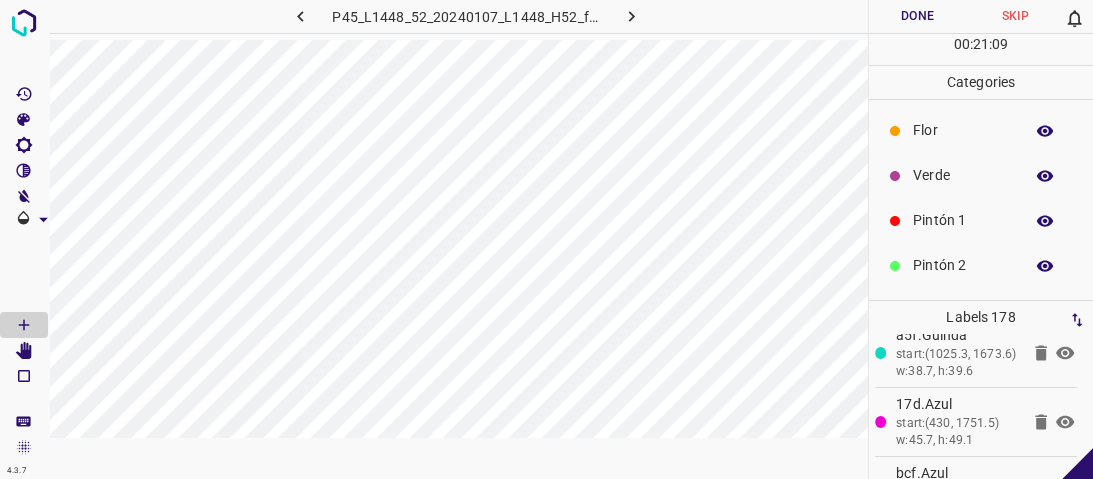 click on "Verde" at bounding box center (981, 175) 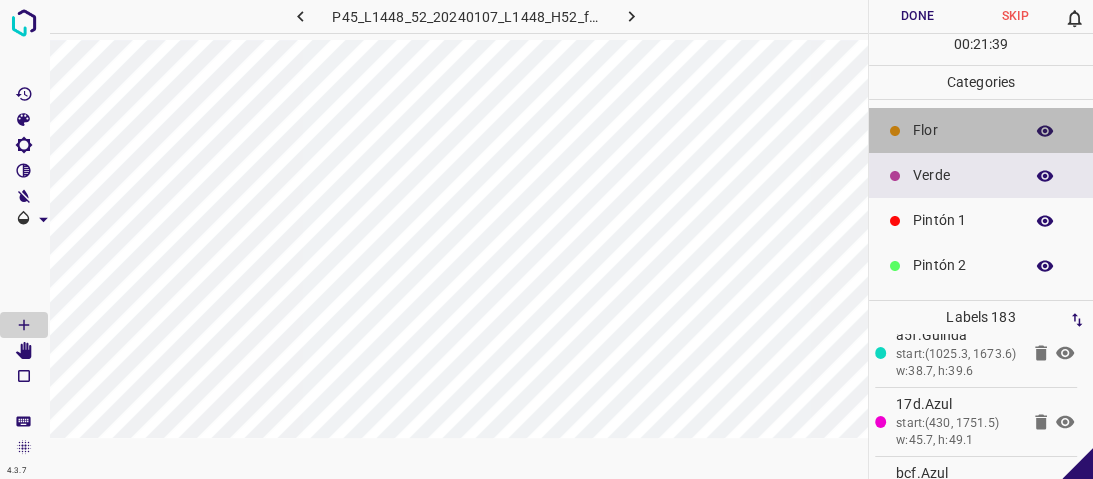 click on "Flor" at bounding box center [981, 130] 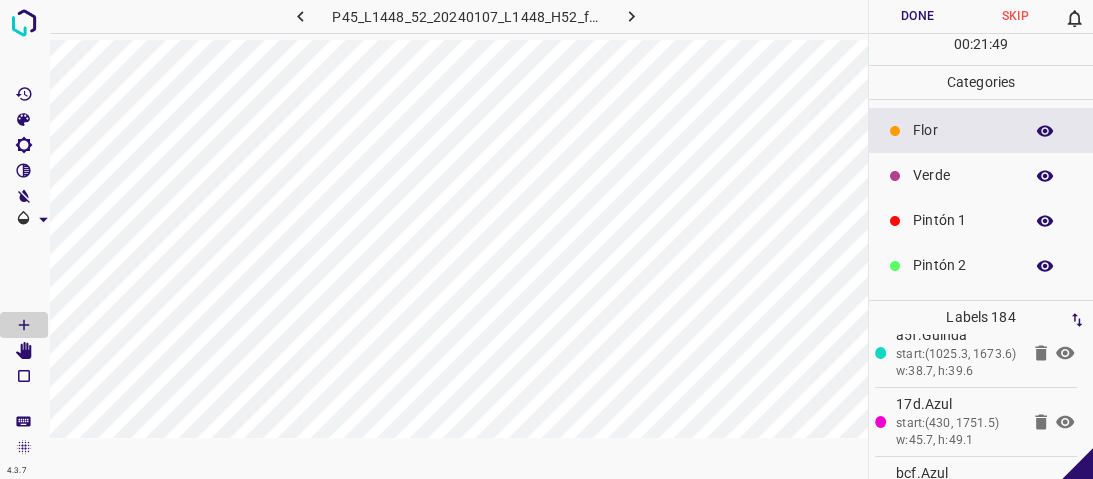 click on "Verde" at bounding box center [963, 175] 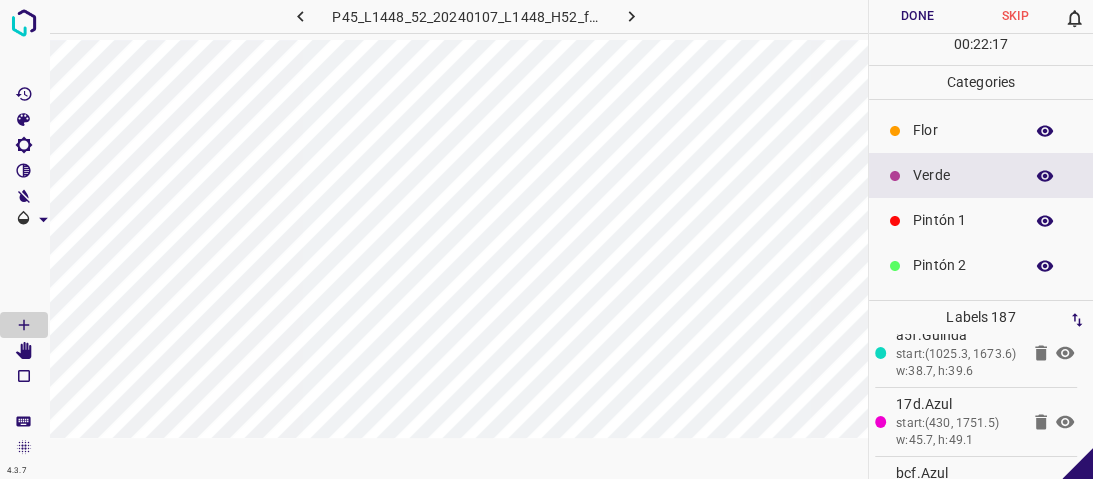 click 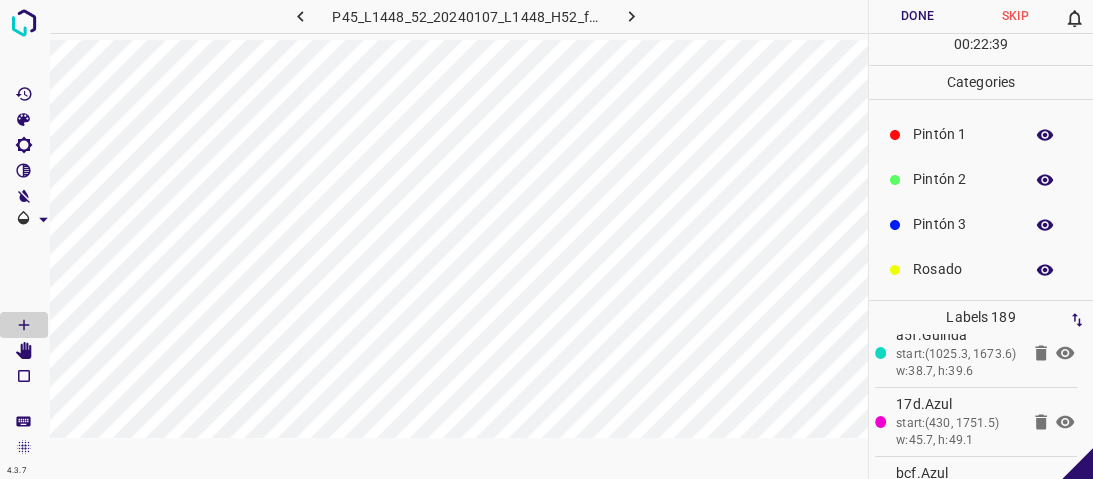 scroll, scrollTop: 176, scrollLeft: 0, axis: vertical 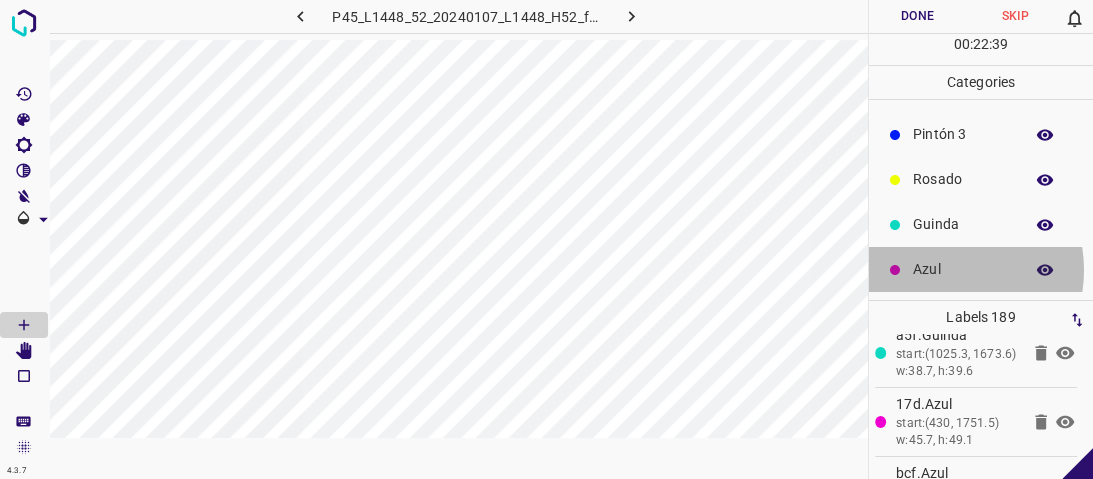 click on "Azul" at bounding box center [963, 269] 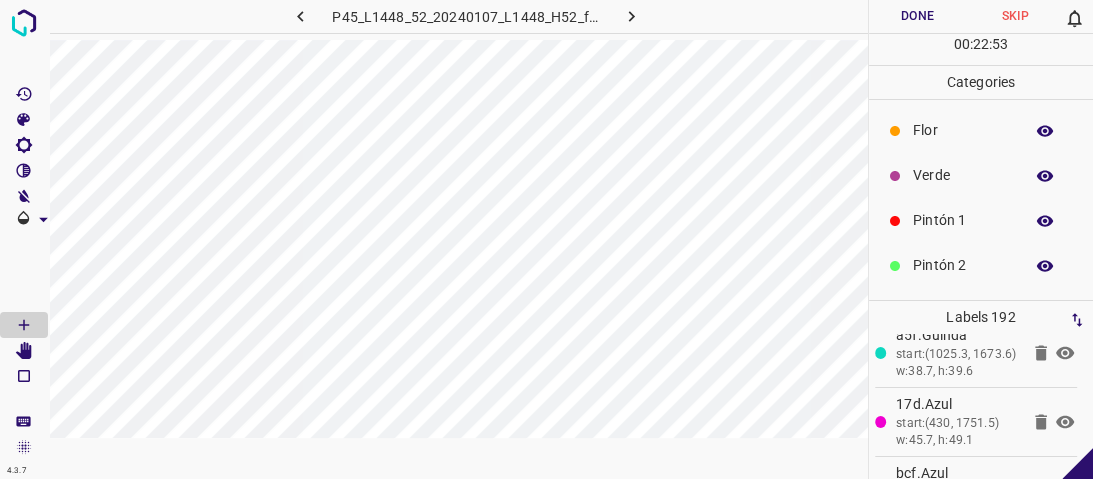 scroll, scrollTop: 0, scrollLeft: 0, axis: both 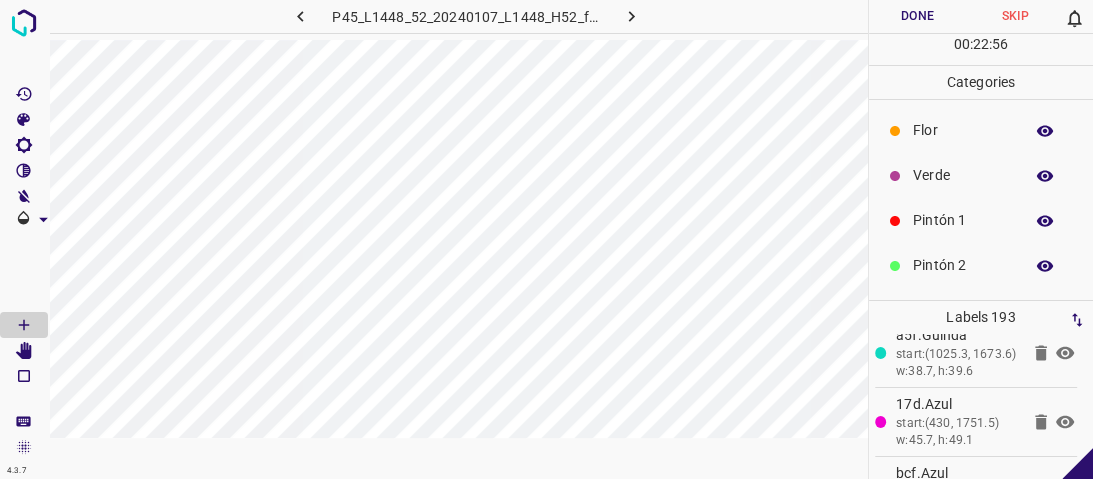 click on "Verde" at bounding box center (963, 175) 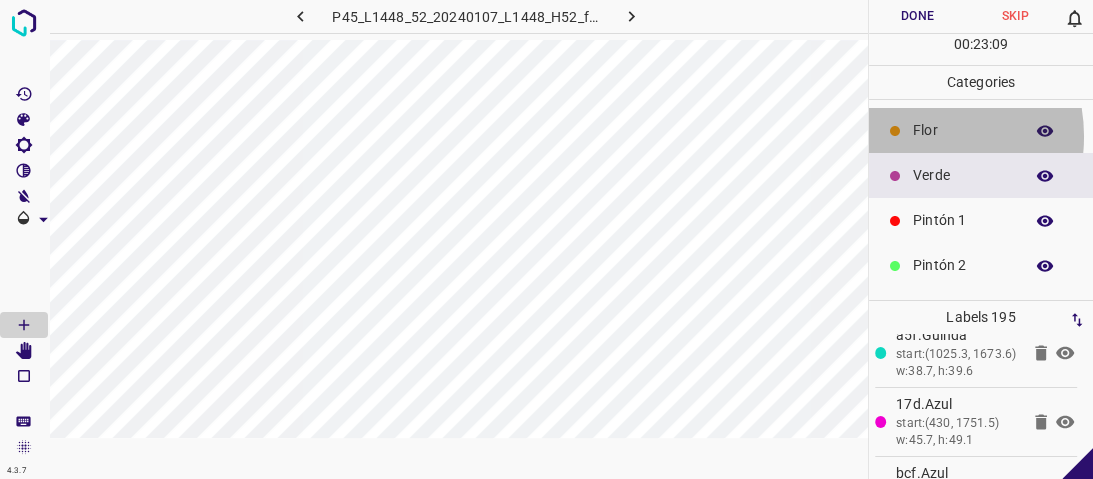 click on "Flor" at bounding box center [981, 130] 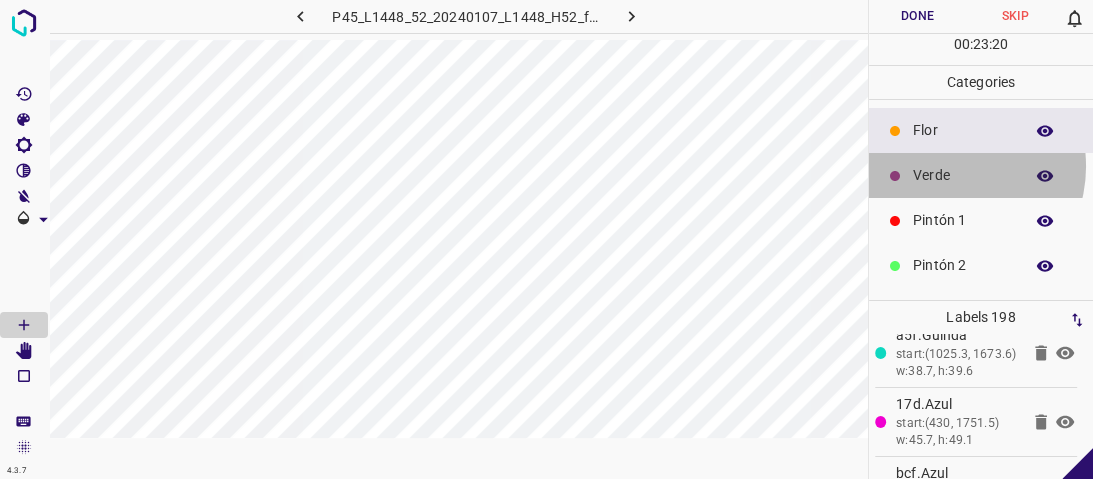 click on "Verde" at bounding box center (963, 175) 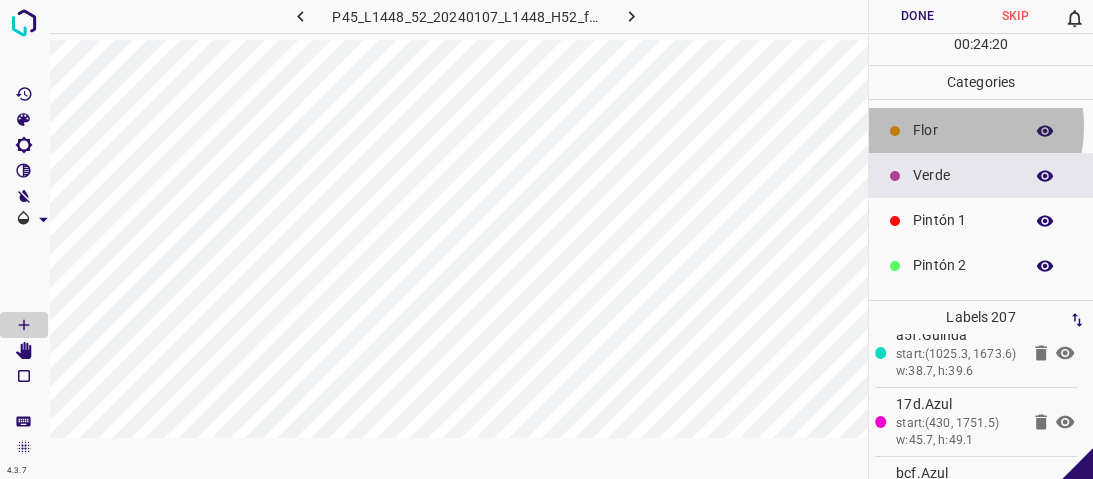 click on "Flor" at bounding box center (963, 130) 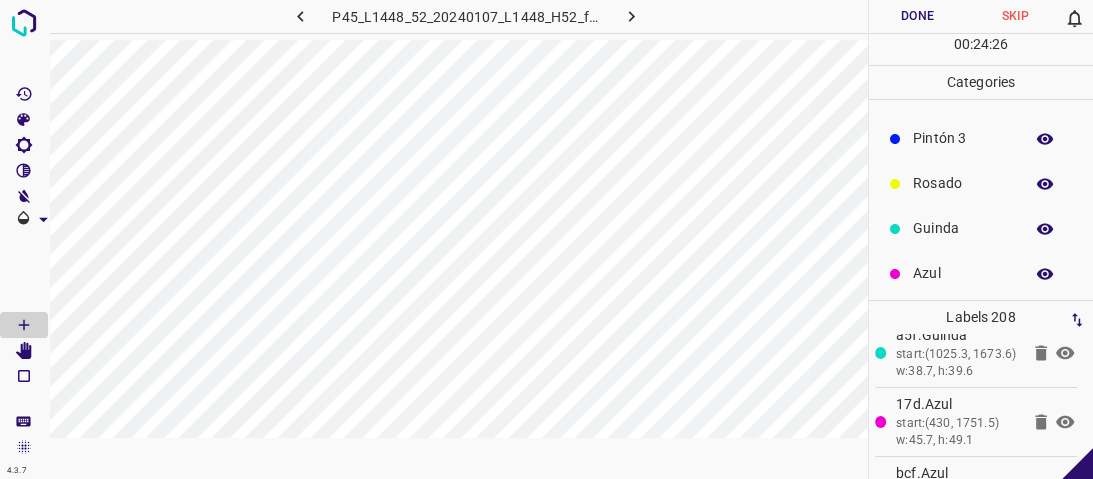 scroll, scrollTop: 176, scrollLeft: 0, axis: vertical 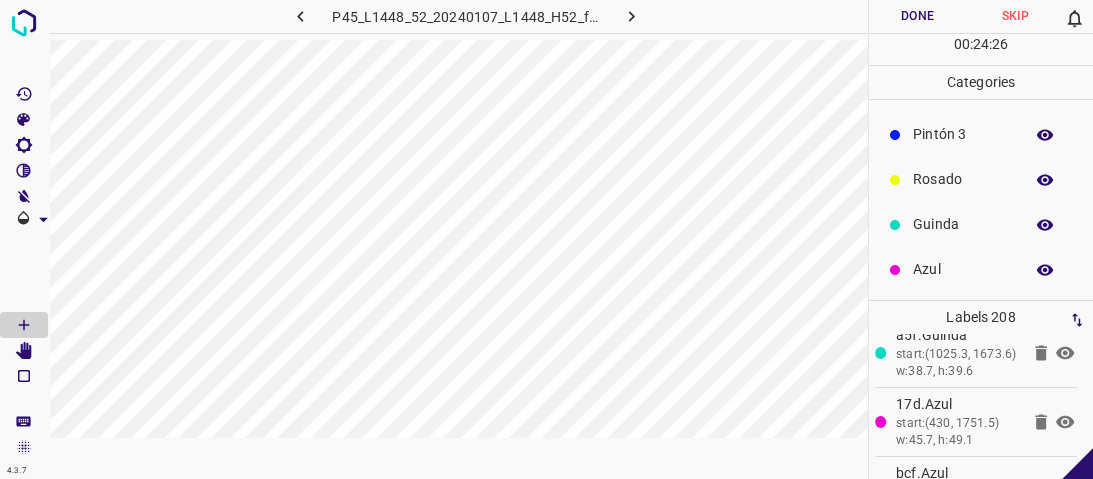 click on "Azul" at bounding box center [981, 269] 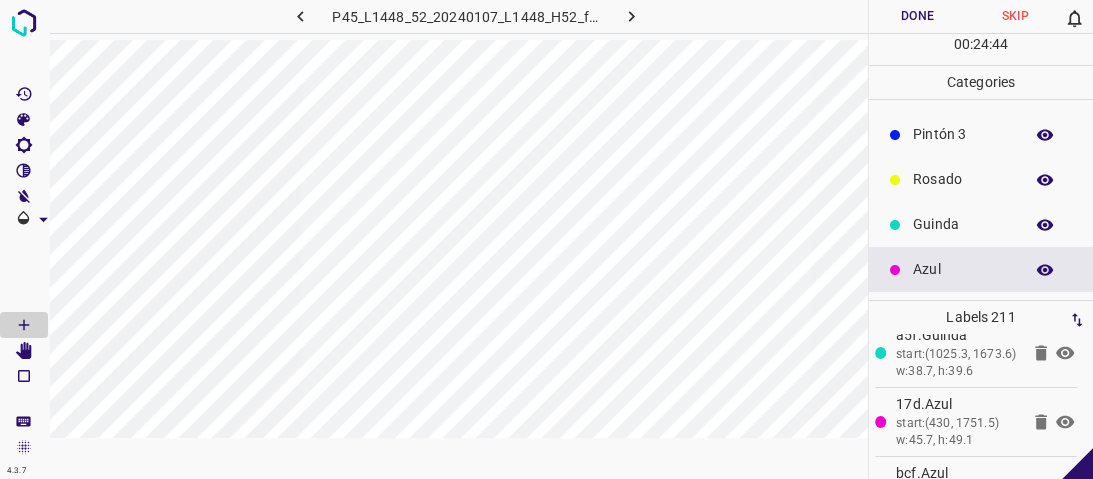 click on "Guinda" at bounding box center [963, 224] 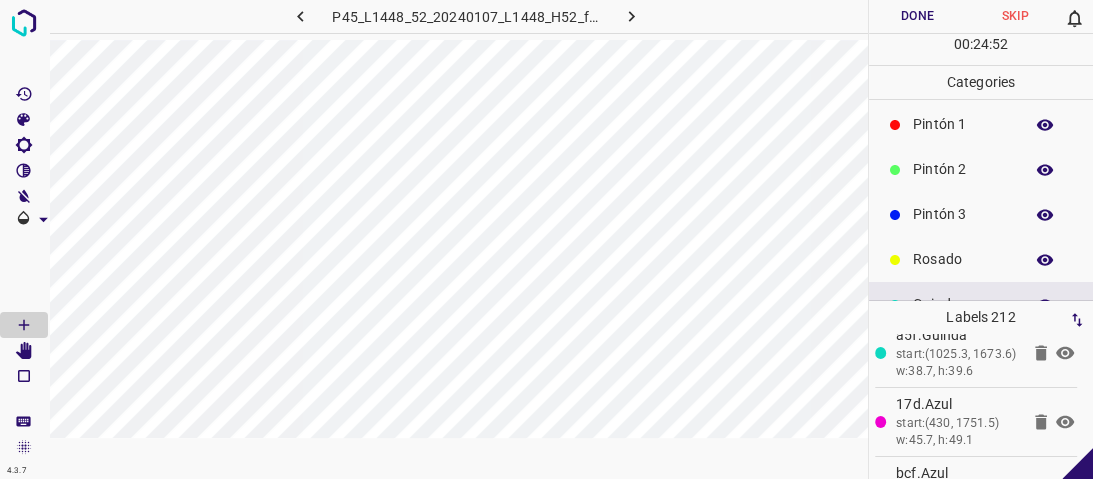 scroll, scrollTop: 176, scrollLeft: 0, axis: vertical 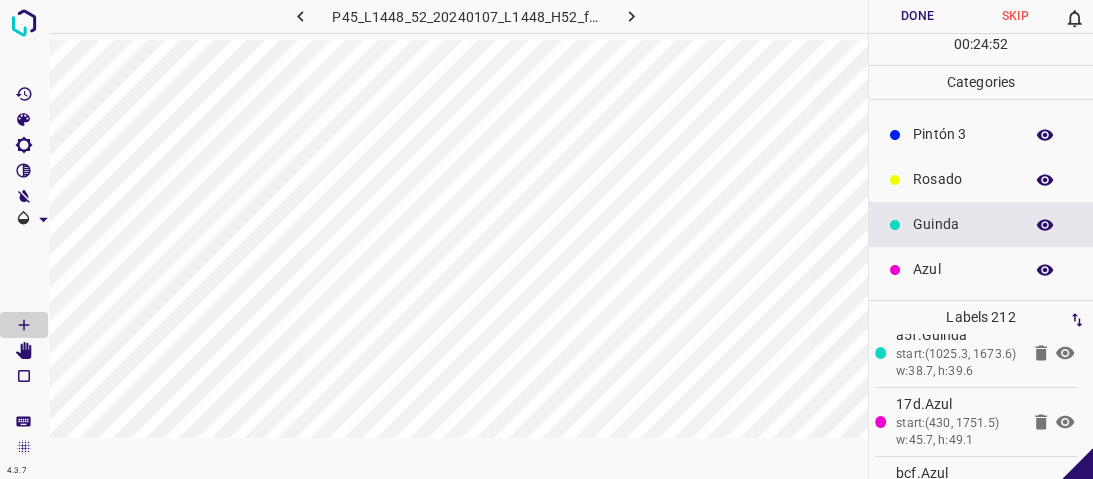 click on "Rosado" at bounding box center (981, 179) 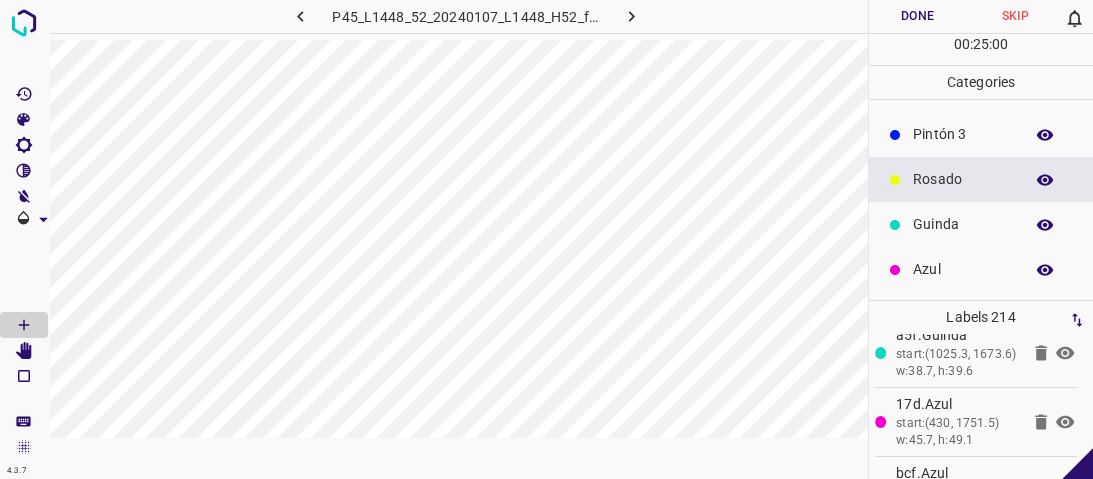 click on "Azul" at bounding box center [963, 269] 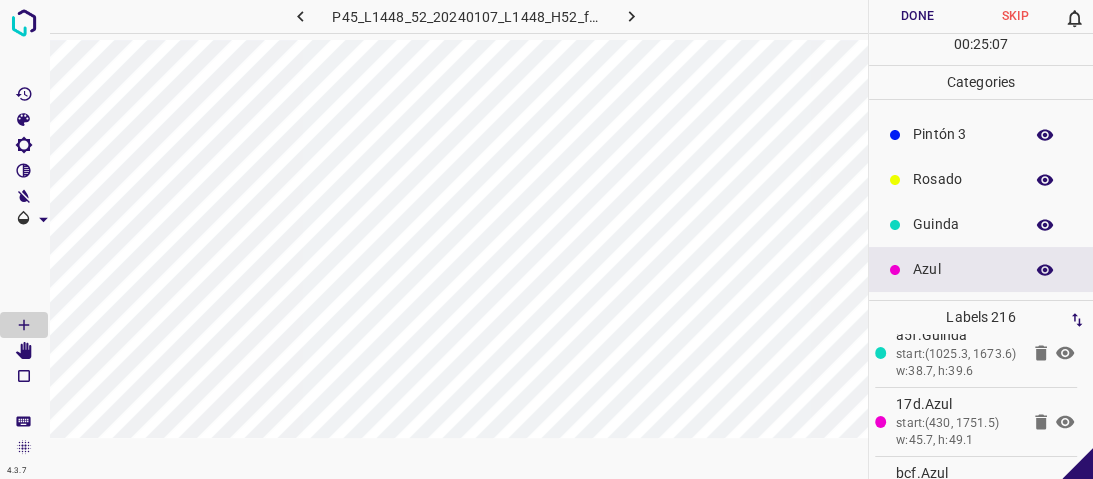 click on "Rosado" at bounding box center (963, 179) 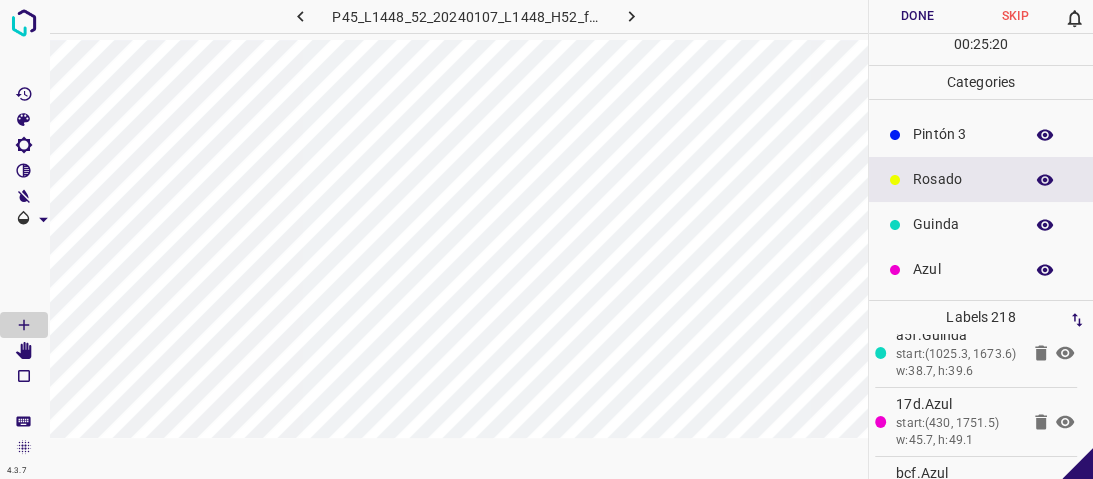 click on "Azul" at bounding box center [963, 269] 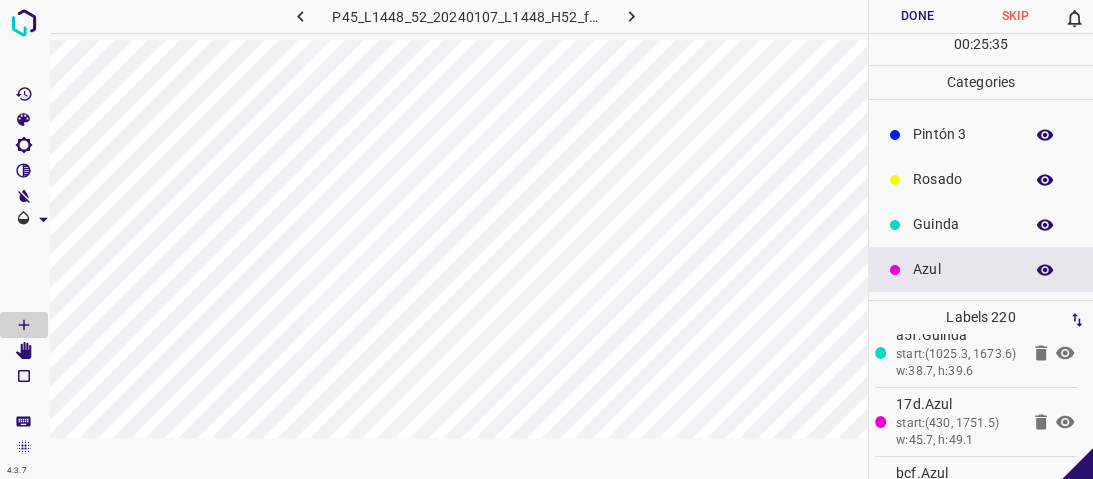 drag, startPoint x: 957, startPoint y: 176, endPoint x: 947, endPoint y: 180, distance: 10.770329 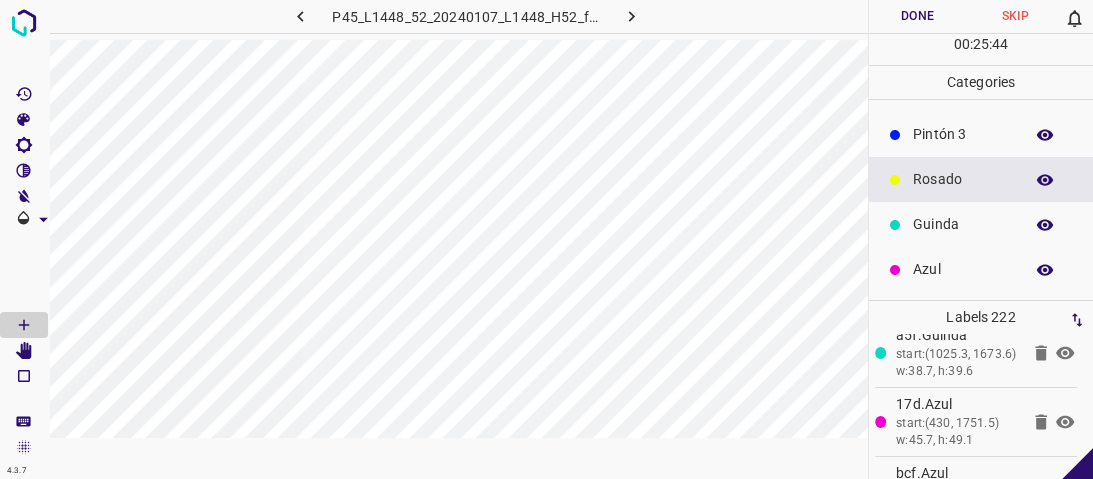 scroll, scrollTop: 16, scrollLeft: 0, axis: vertical 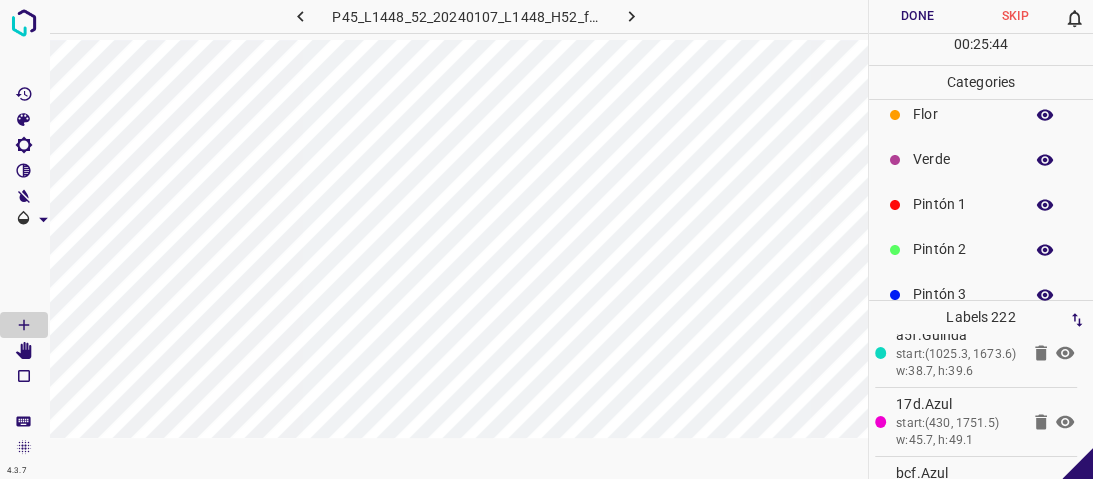 click on "Verde" at bounding box center [963, 159] 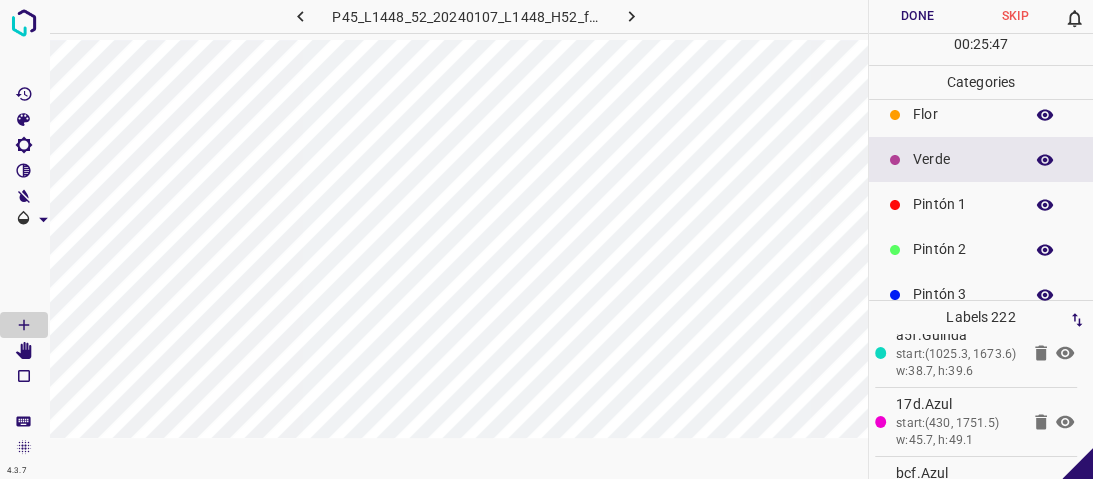 click on "Pintón 1" at bounding box center [981, 204] 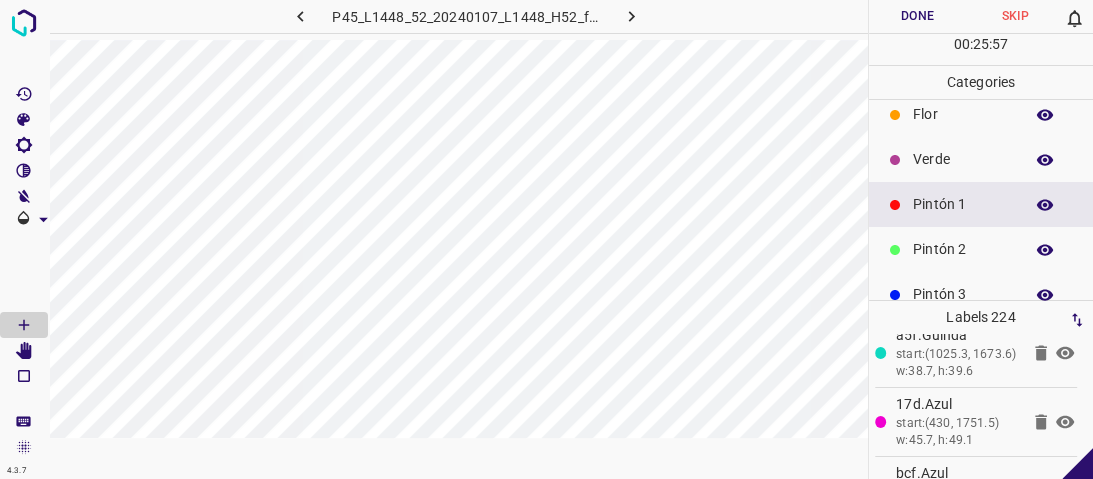 click on "Verde" at bounding box center (963, 159) 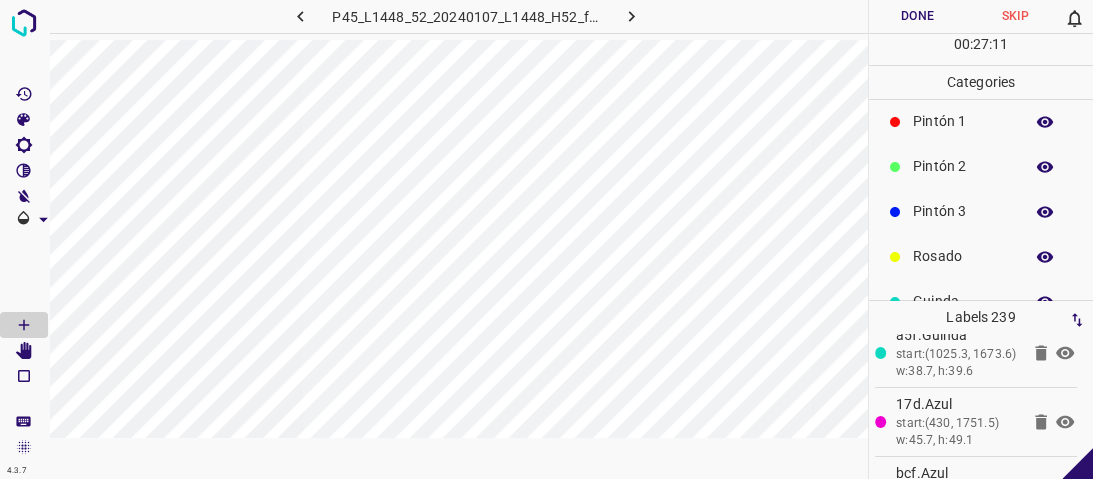 scroll, scrollTop: 176, scrollLeft: 0, axis: vertical 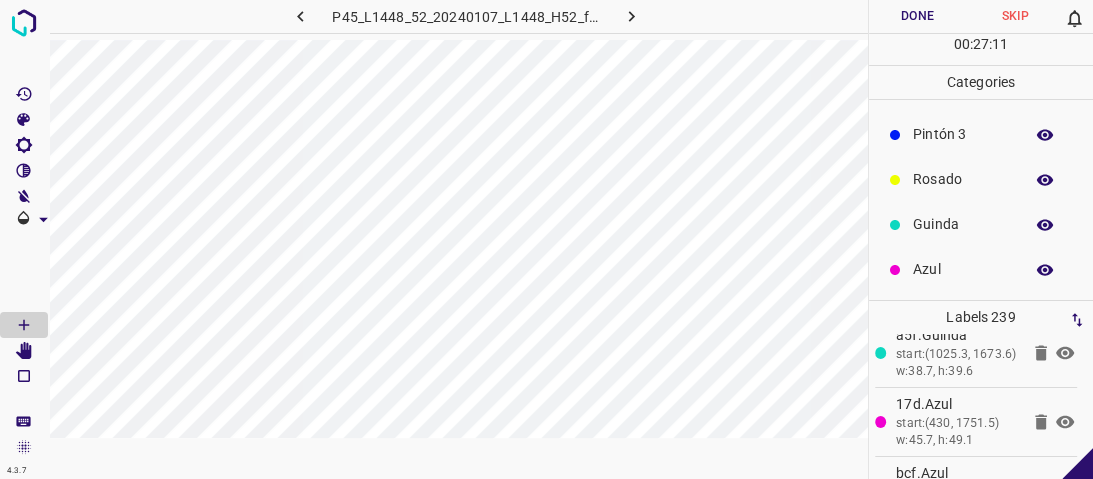 click on "Azul" at bounding box center (963, 269) 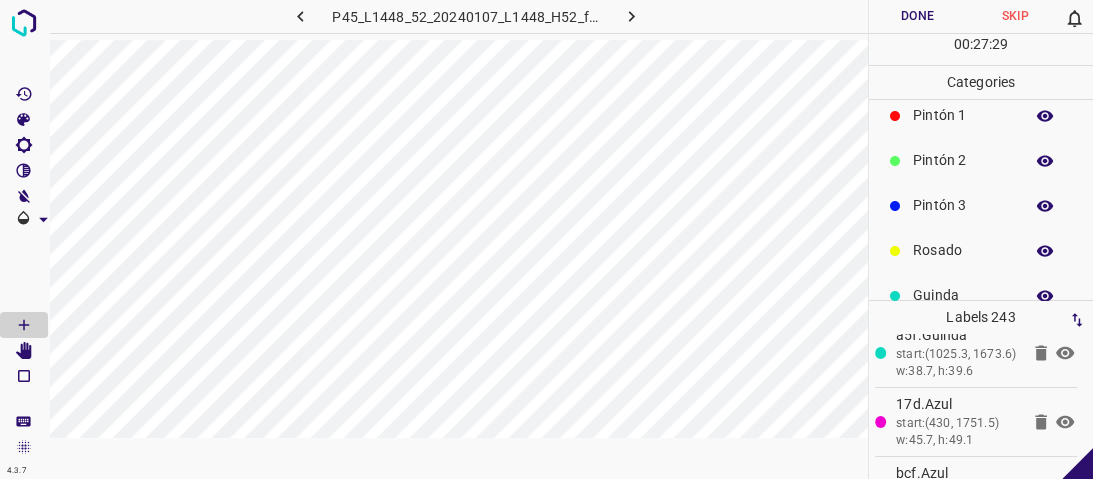 scroll, scrollTop: 0, scrollLeft: 0, axis: both 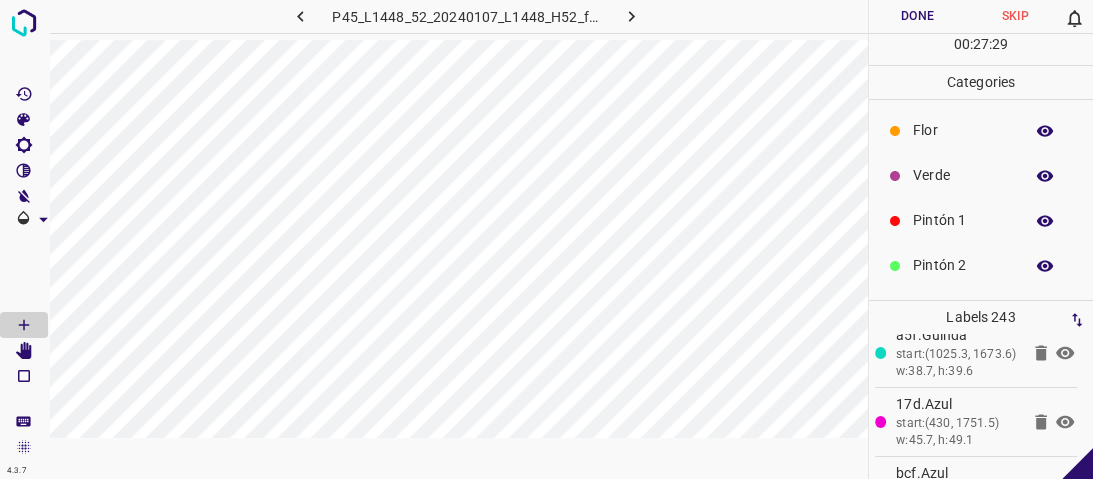 click on "Flor" at bounding box center (981, 130) 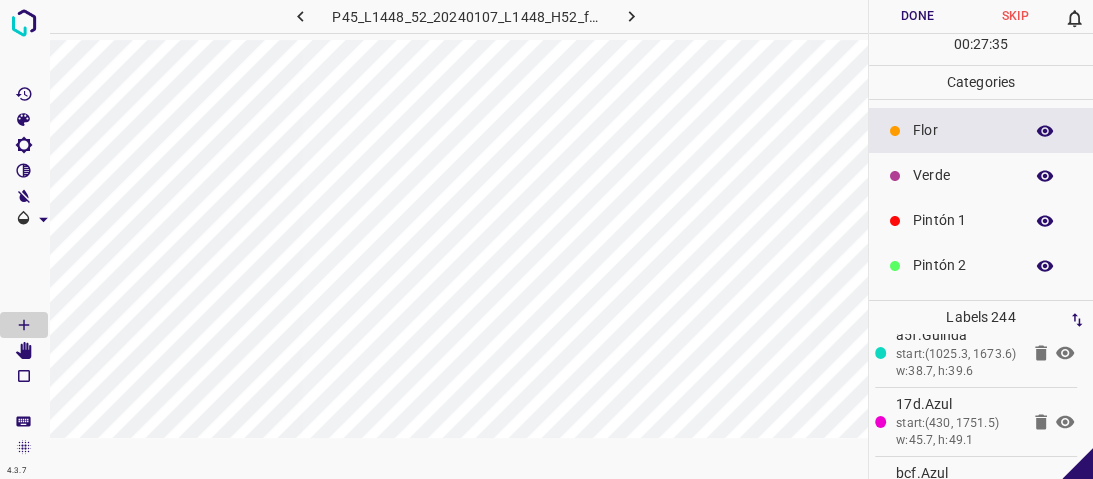click on "Verde" at bounding box center (963, 175) 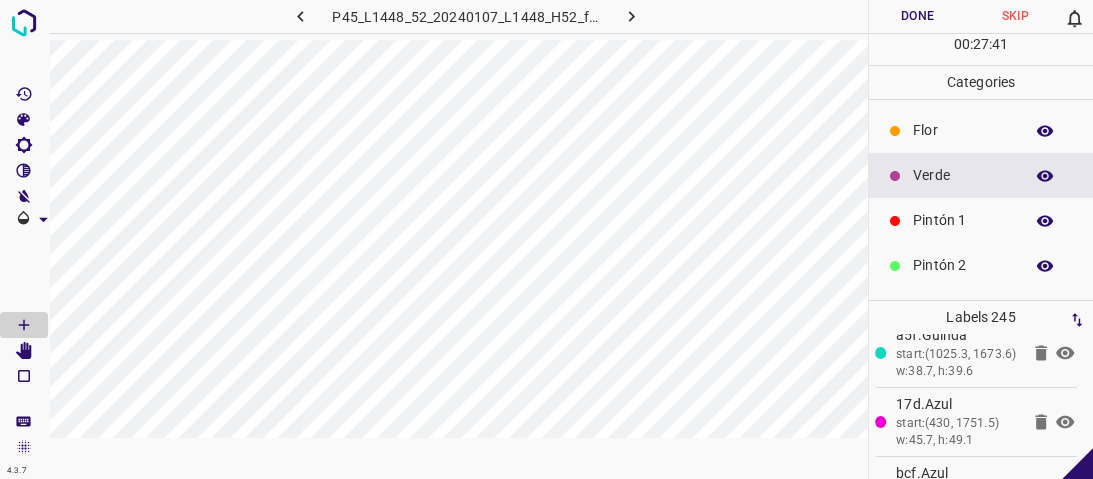 scroll, scrollTop: 176, scrollLeft: 0, axis: vertical 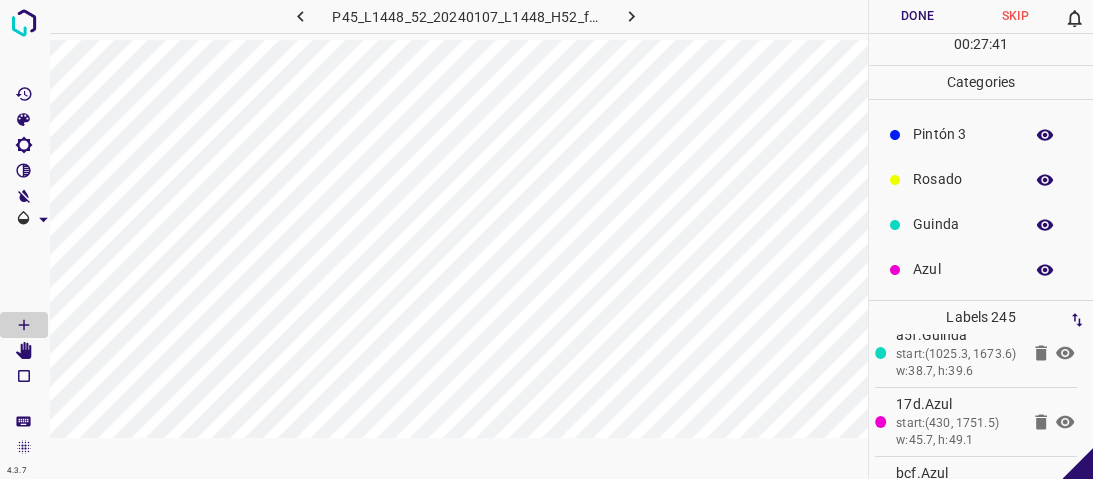click on "Azul" at bounding box center (963, 269) 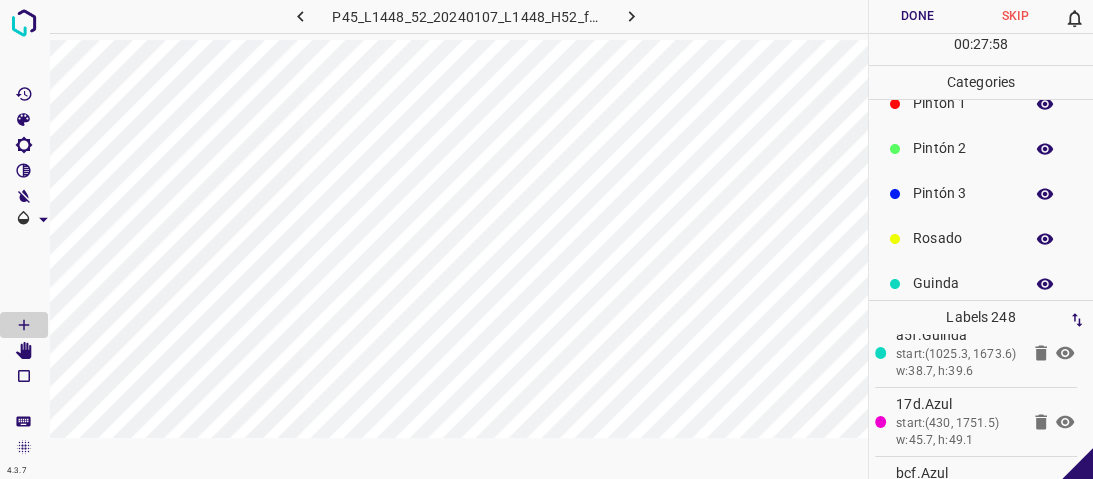 scroll, scrollTop: 16, scrollLeft: 0, axis: vertical 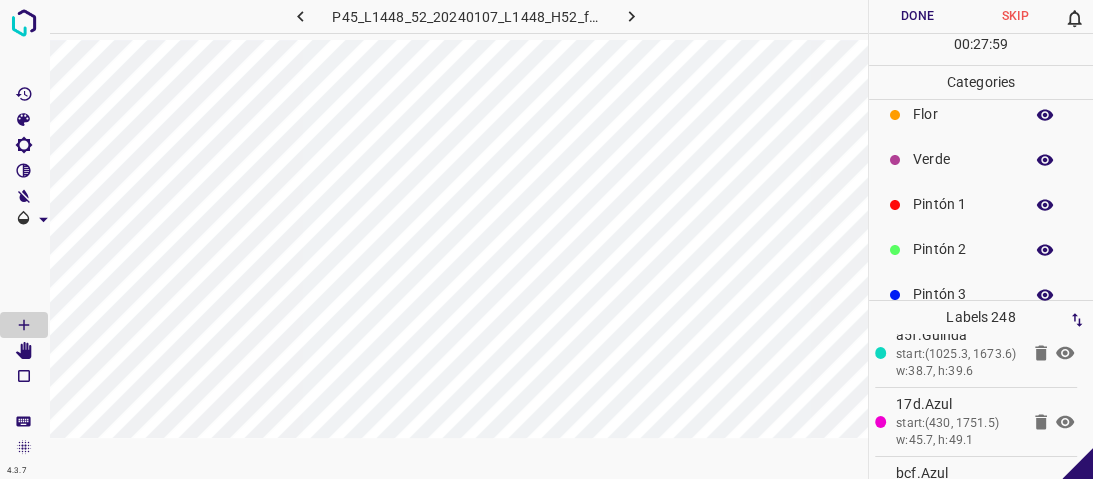 click on "Pintón 3" at bounding box center [963, 294] 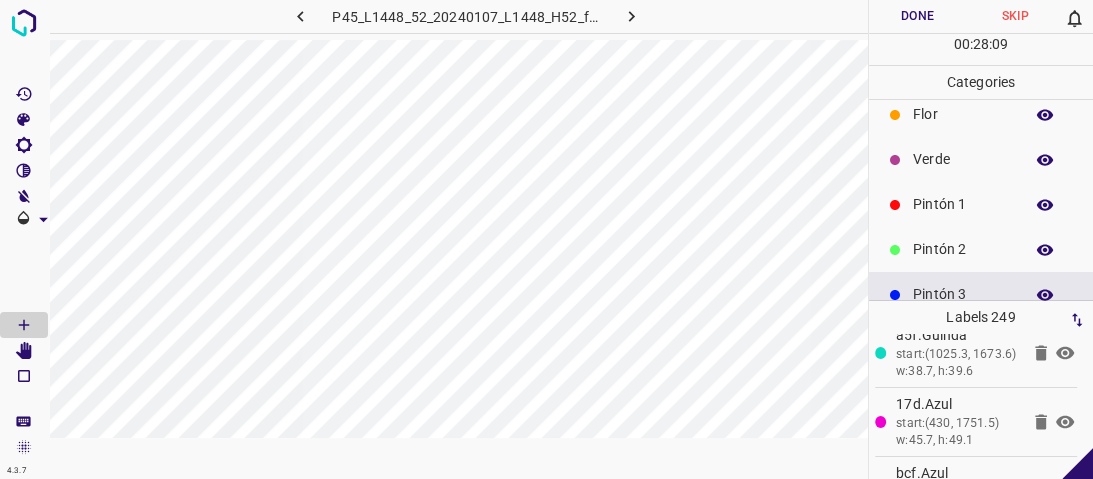 click on "Verde" at bounding box center (963, 159) 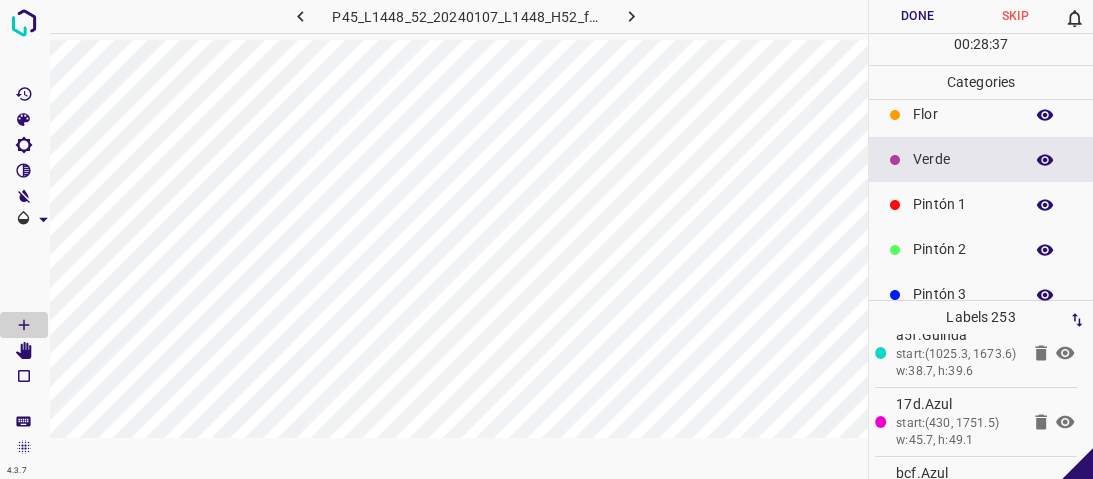 click 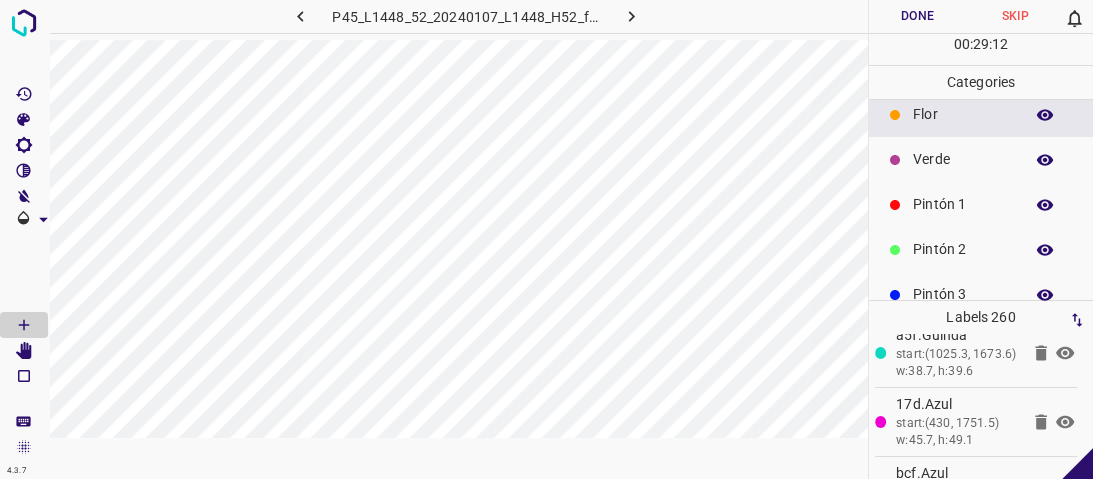 click at bounding box center [895, 160] 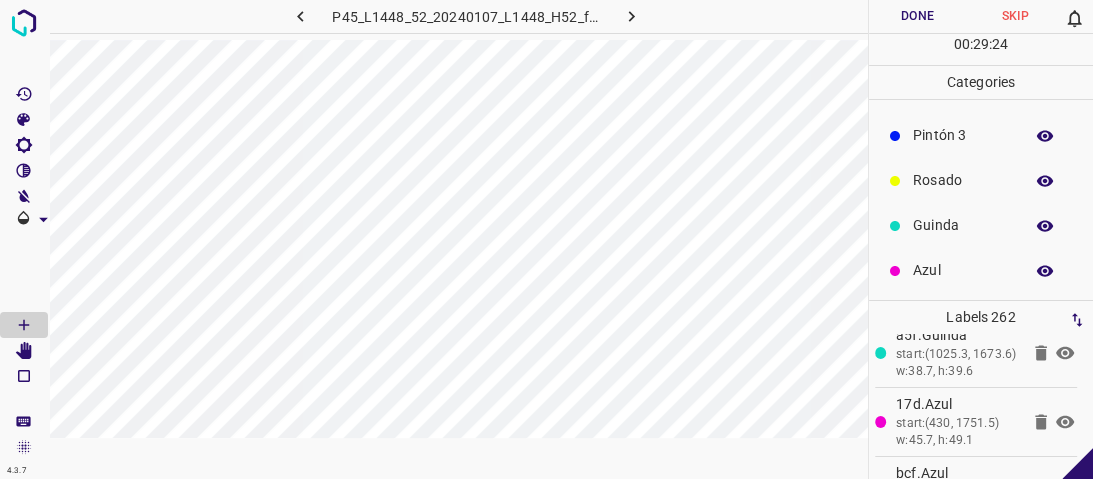 scroll, scrollTop: 176, scrollLeft: 0, axis: vertical 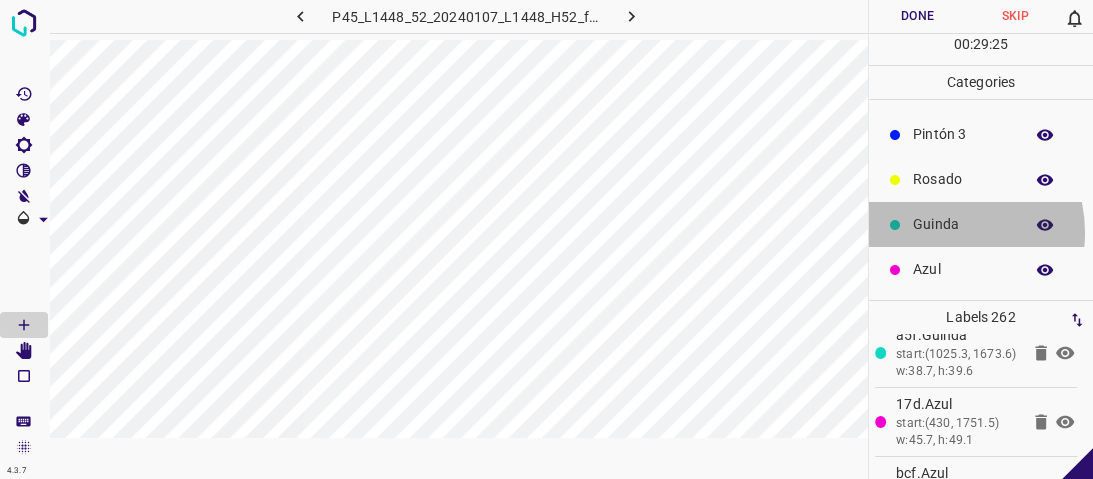 click on "Guinda" at bounding box center [963, 224] 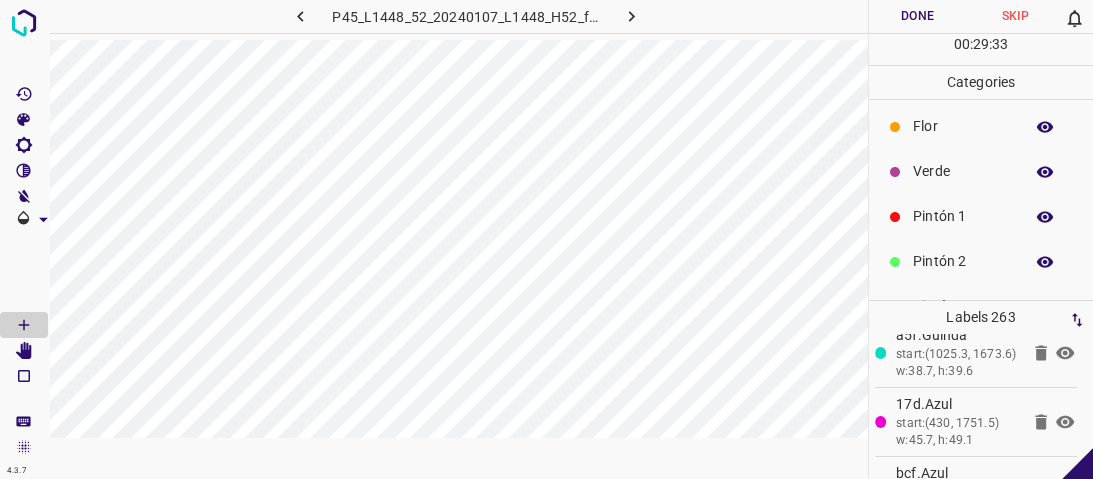 scroll, scrollTop: 0, scrollLeft: 0, axis: both 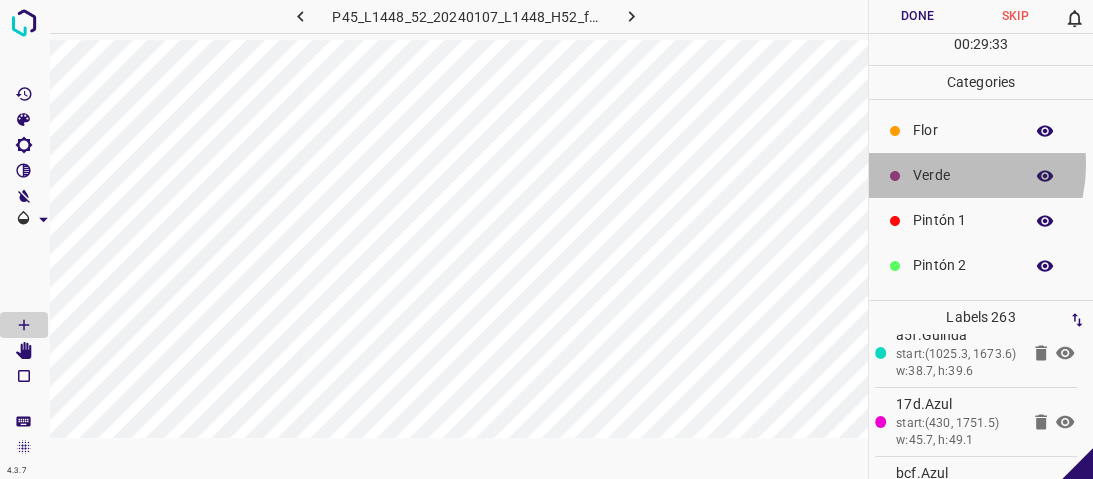 click on "Verde" at bounding box center [963, 175] 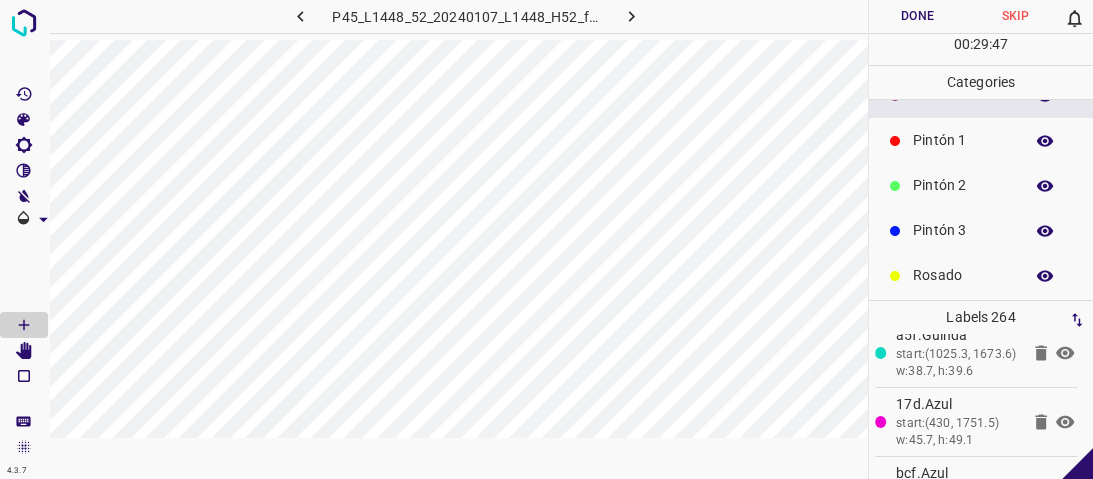 scroll, scrollTop: 176, scrollLeft: 0, axis: vertical 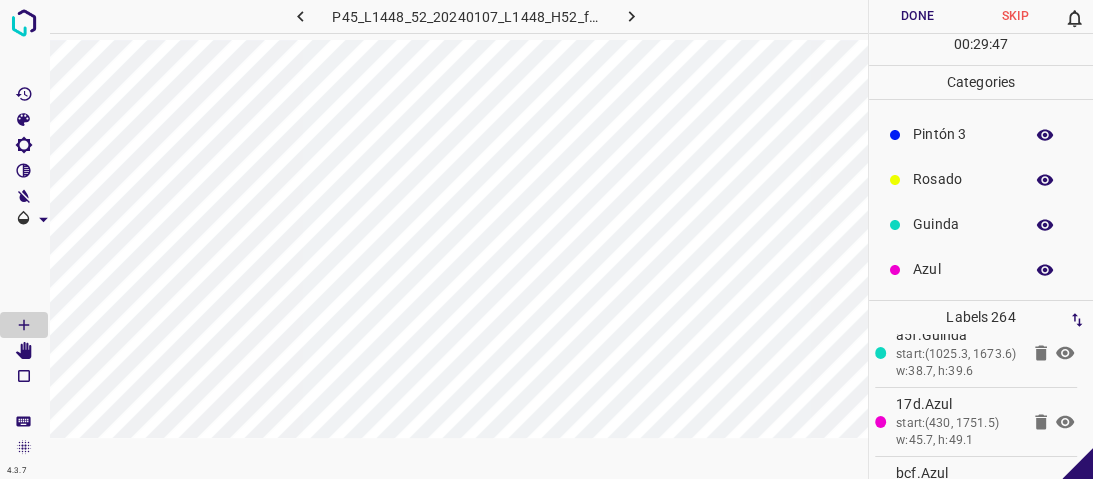 click on "Rosado" at bounding box center (981, 179) 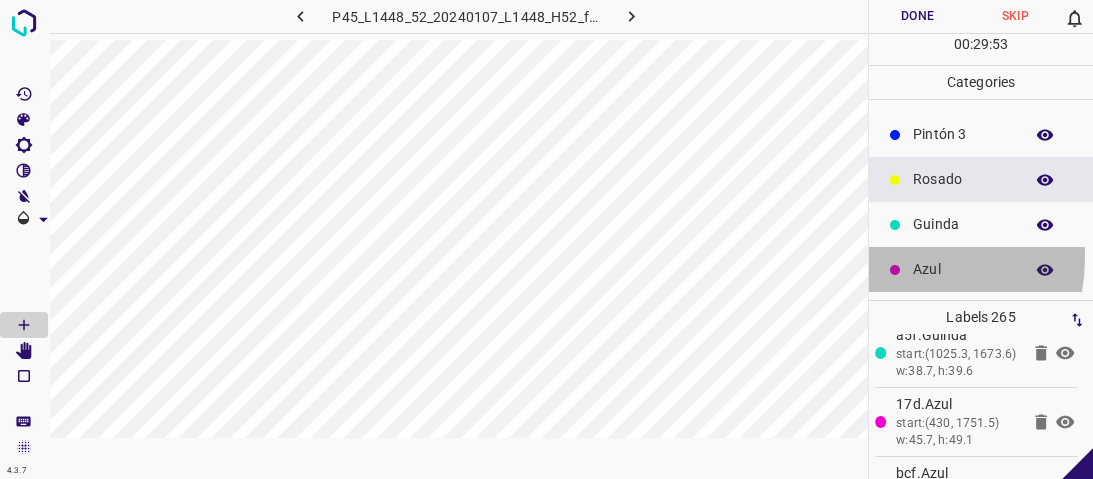 click on "Azul" at bounding box center [981, 269] 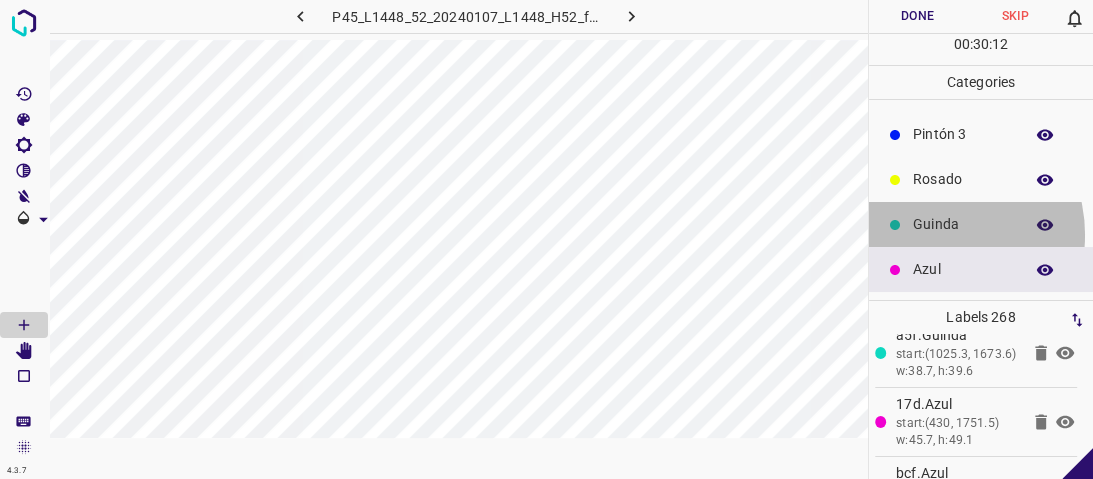 click on "Guinda" at bounding box center [963, 224] 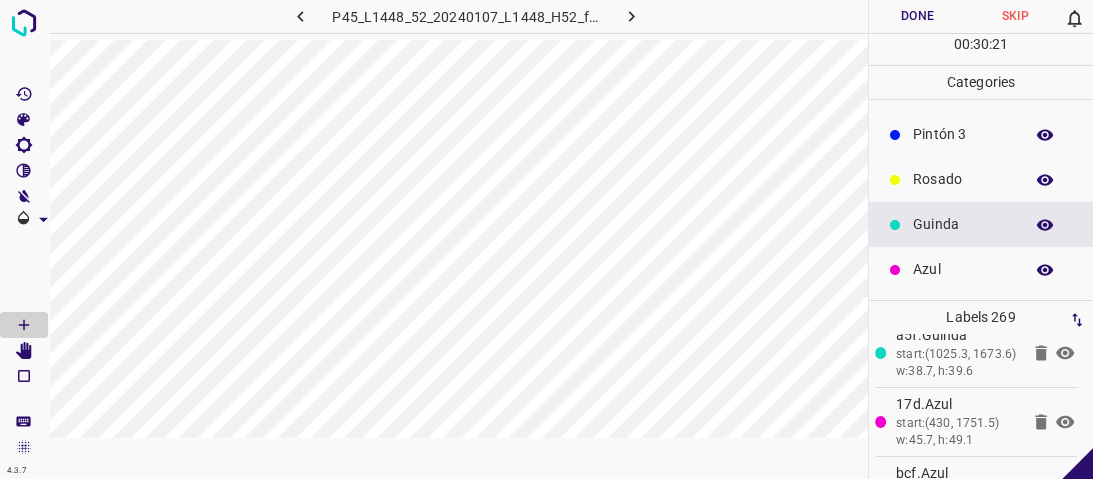 scroll, scrollTop: 0, scrollLeft: 0, axis: both 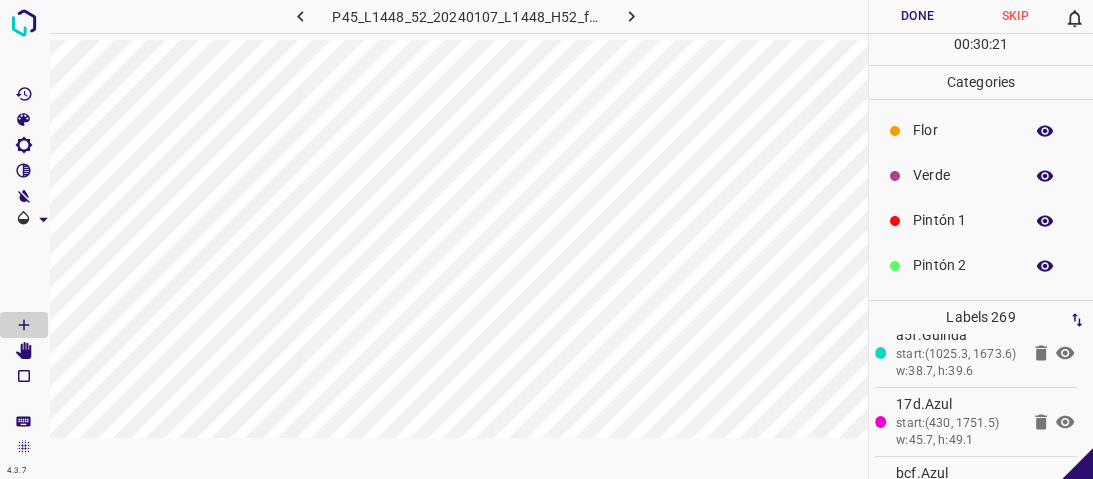 click on "Verde" at bounding box center [963, 175] 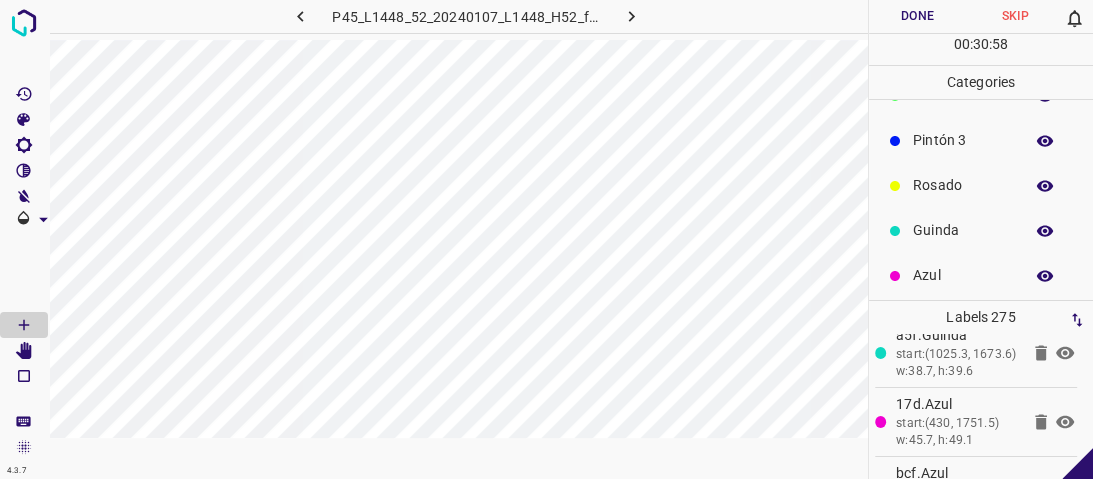 scroll, scrollTop: 176, scrollLeft: 0, axis: vertical 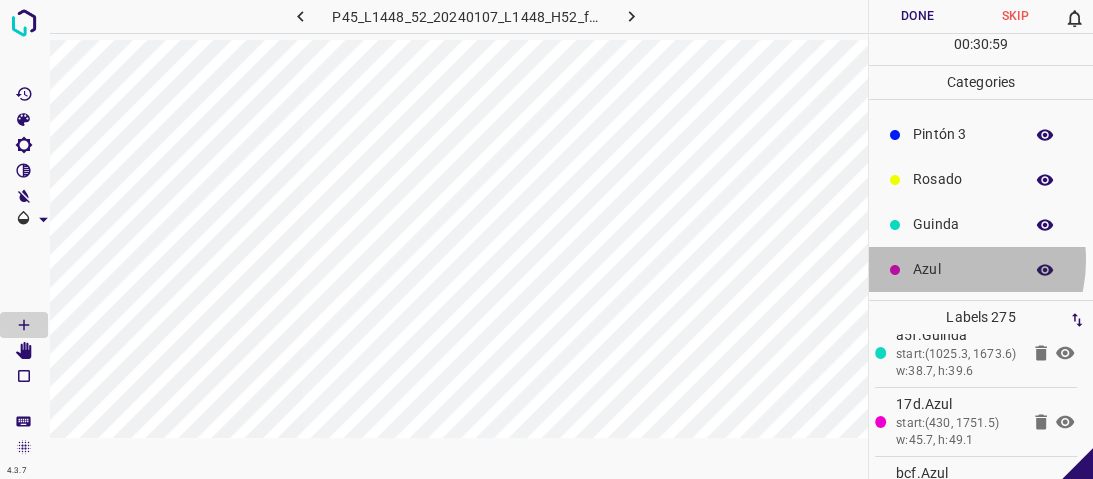 click on "Azul" at bounding box center (963, 269) 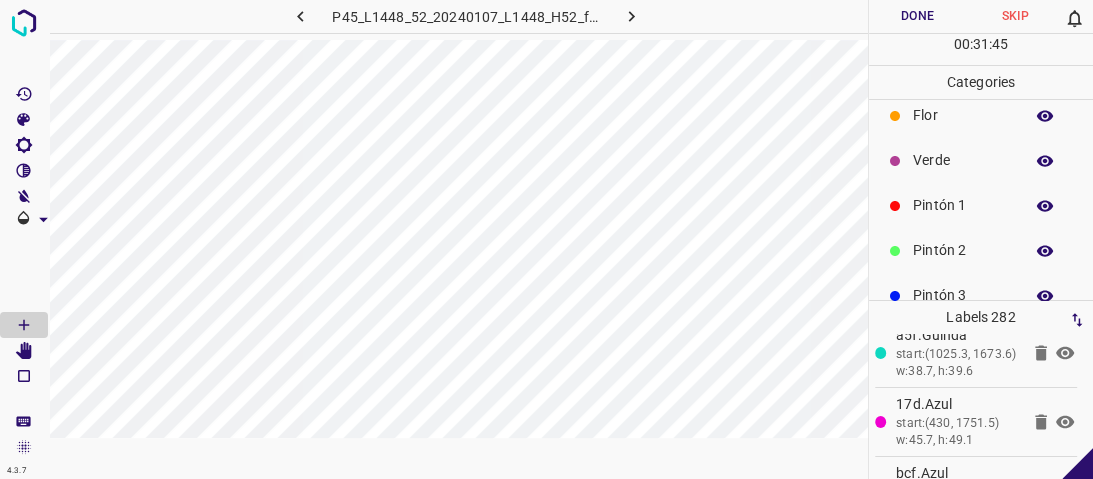 scroll, scrollTop: 0, scrollLeft: 0, axis: both 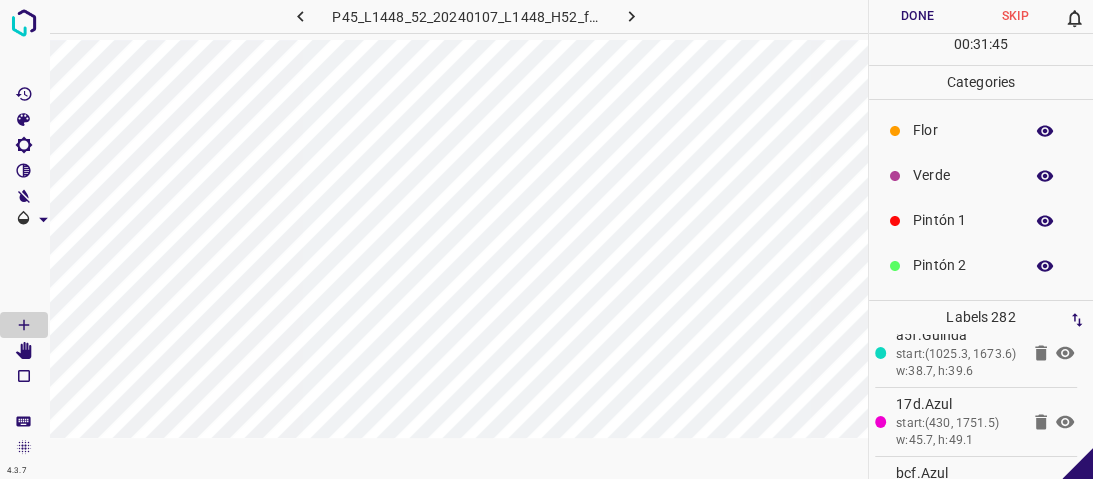 click on "Flor" at bounding box center [963, 130] 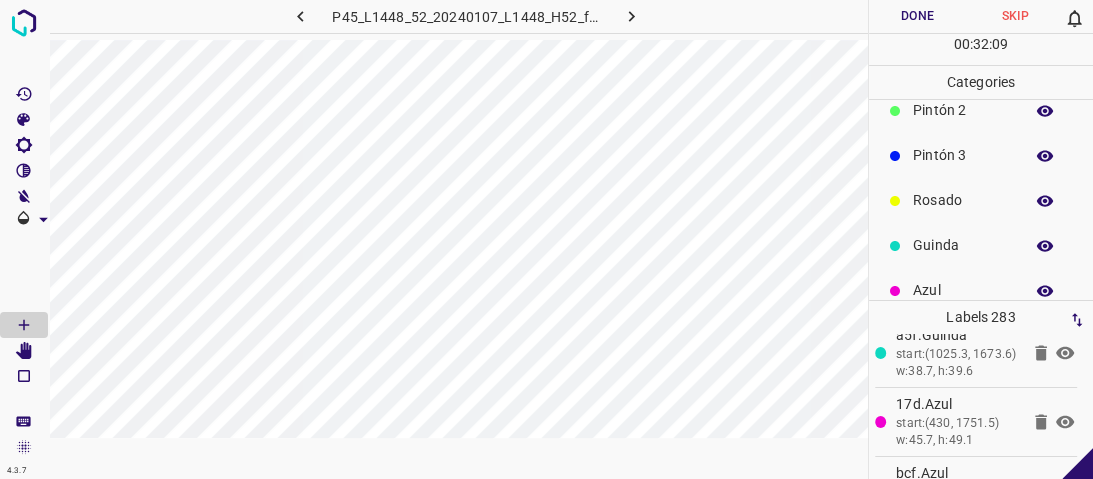 scroll, scrollTop: 176, scrollLeft: 0, axis: vertical 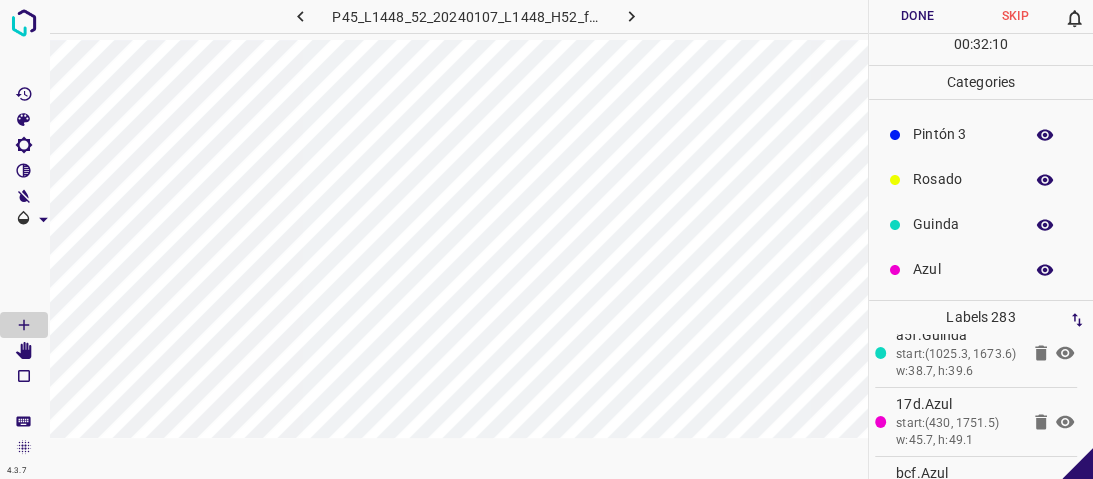 click on "Azul" at bounding box center (963, 269) 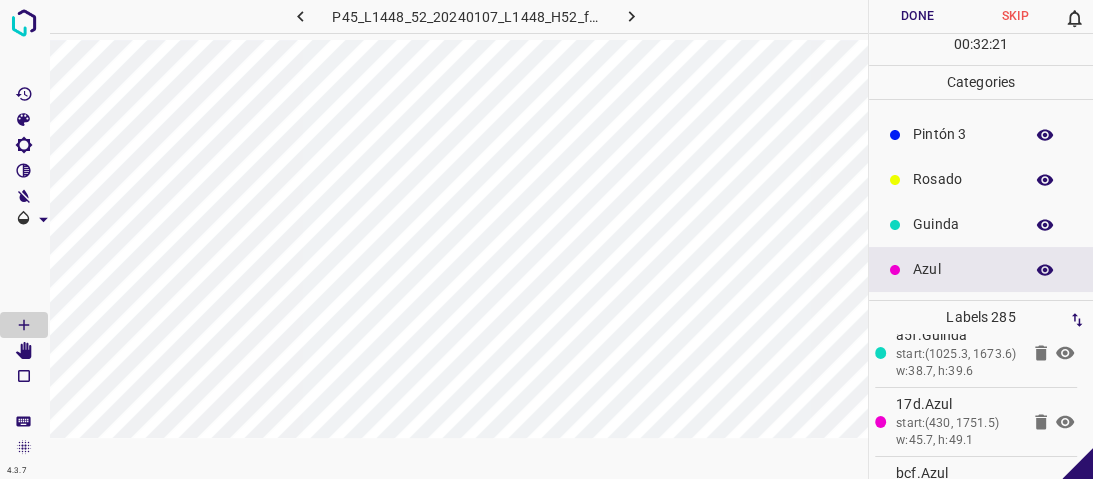scroll, scrollTop: 16, scrollLeft: 0, axis: vertical 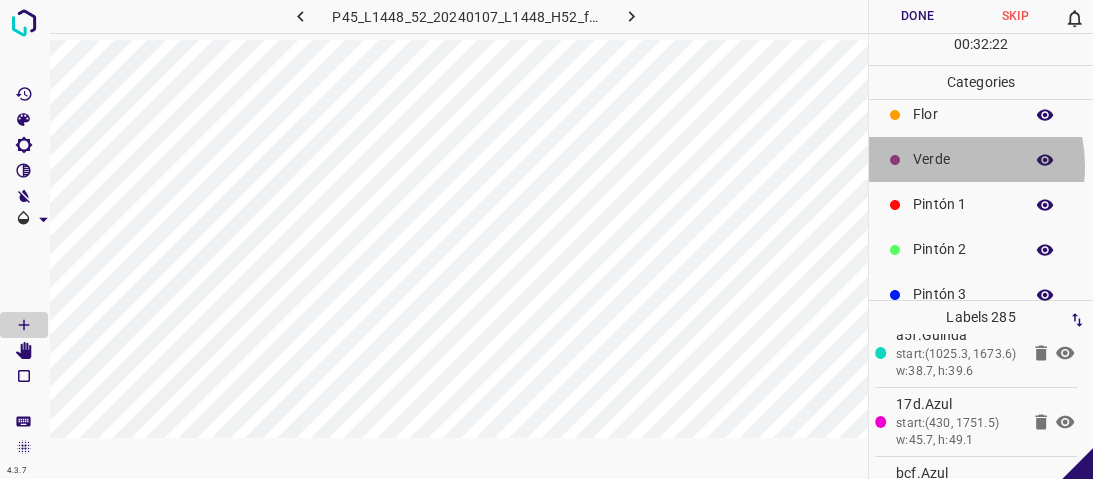 click on "Verde" at bounding box center [963, 159] 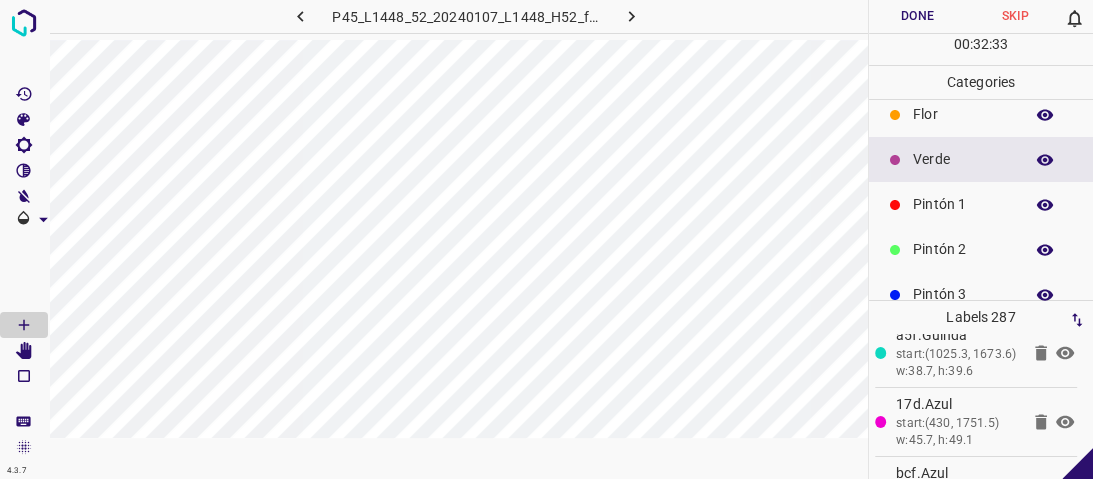 scroll, scrollTop: 176, scrollLeft: 0, axis: vertical 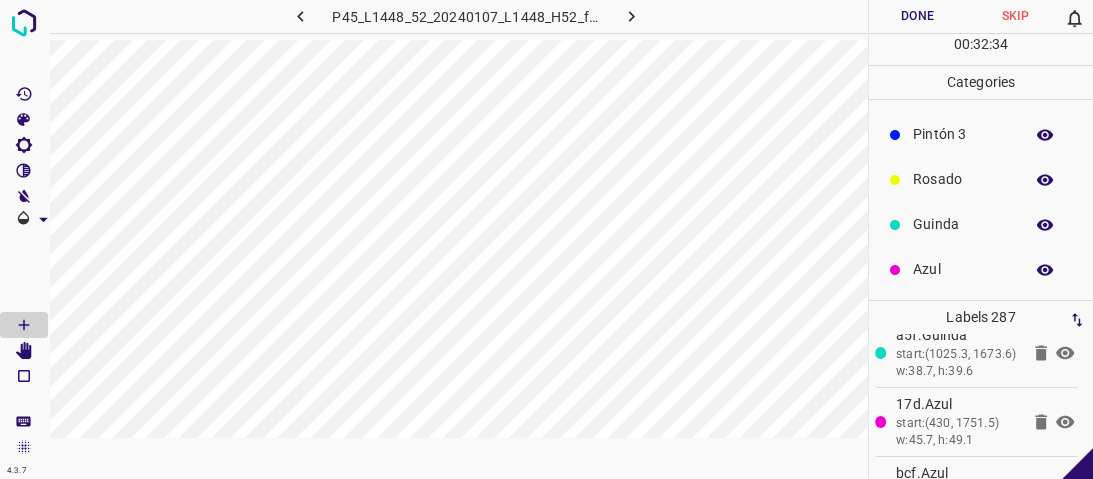 click on "Azul" at bounding box center [963, 269] 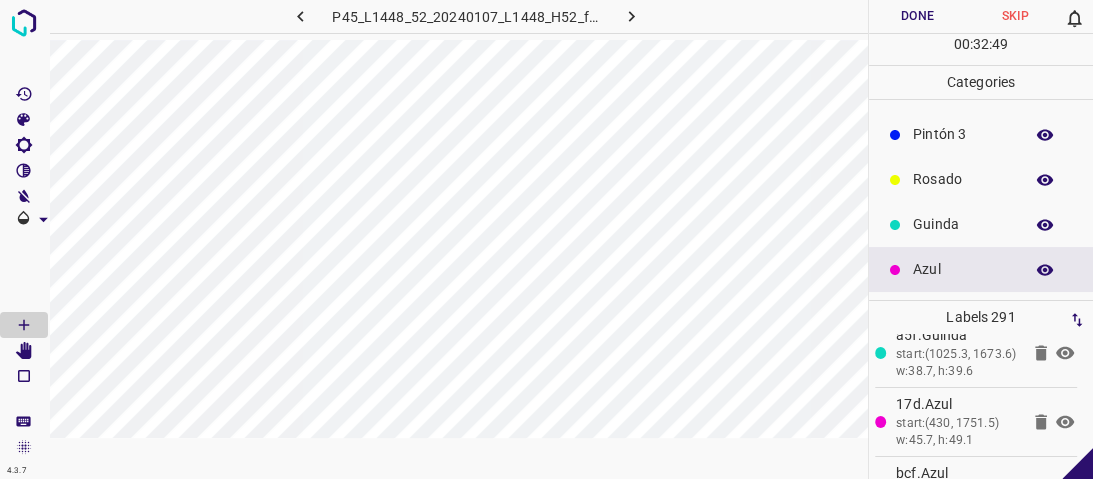 click on "Rosado" at bounding box center [963, 179] 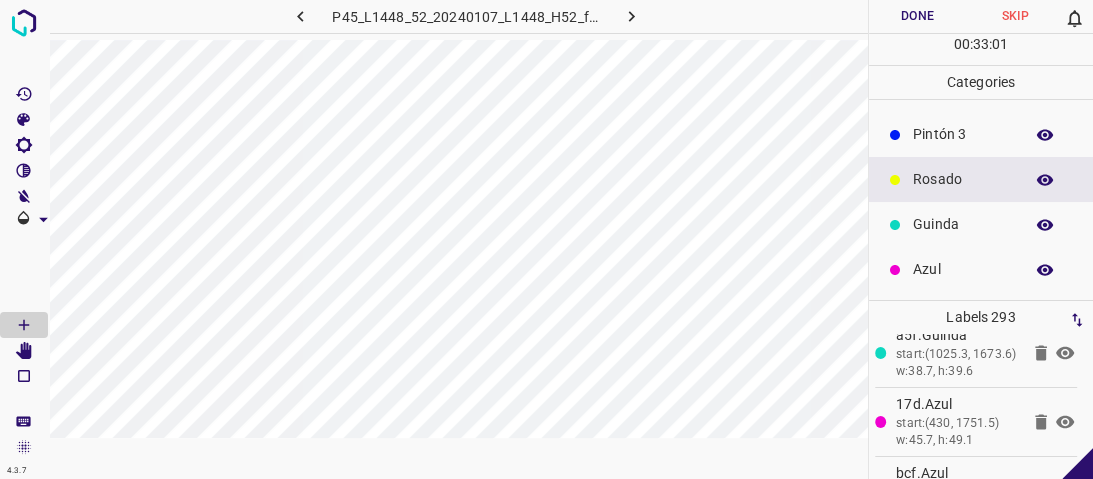 click on "Azul" at bounding box center [981, 269] 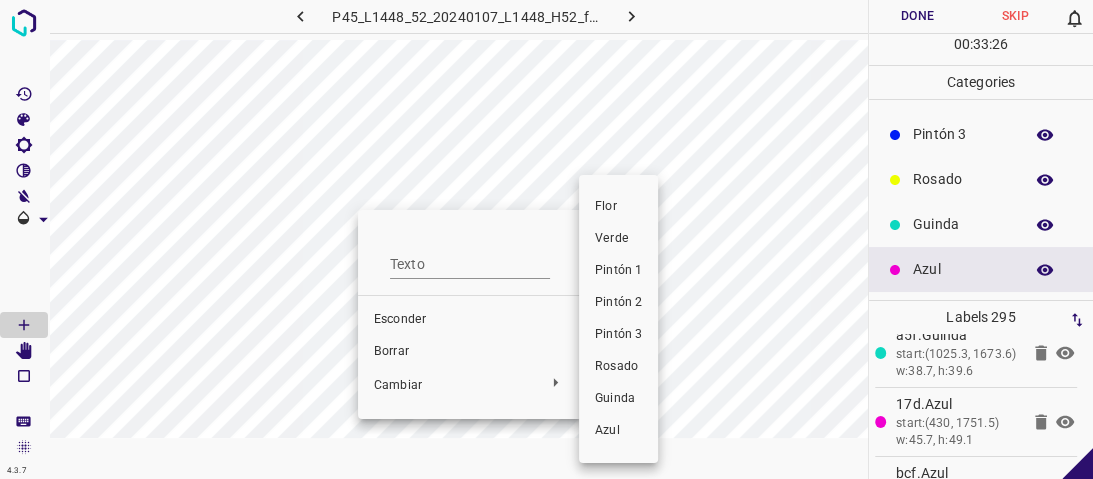 click on "Verde" at bounding box center [618, 239] 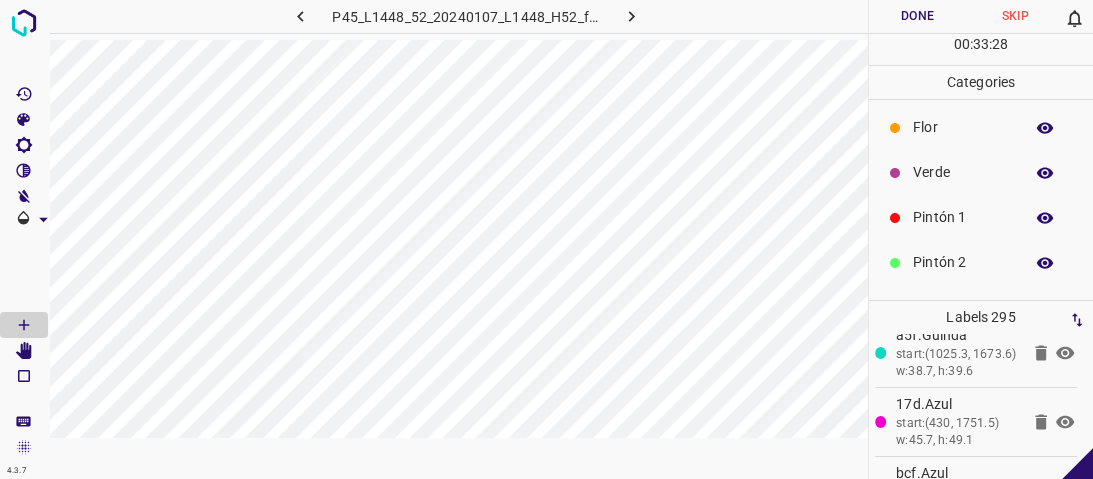 scroll, scrollTop: 0, scrollLeft: 0, axis: both 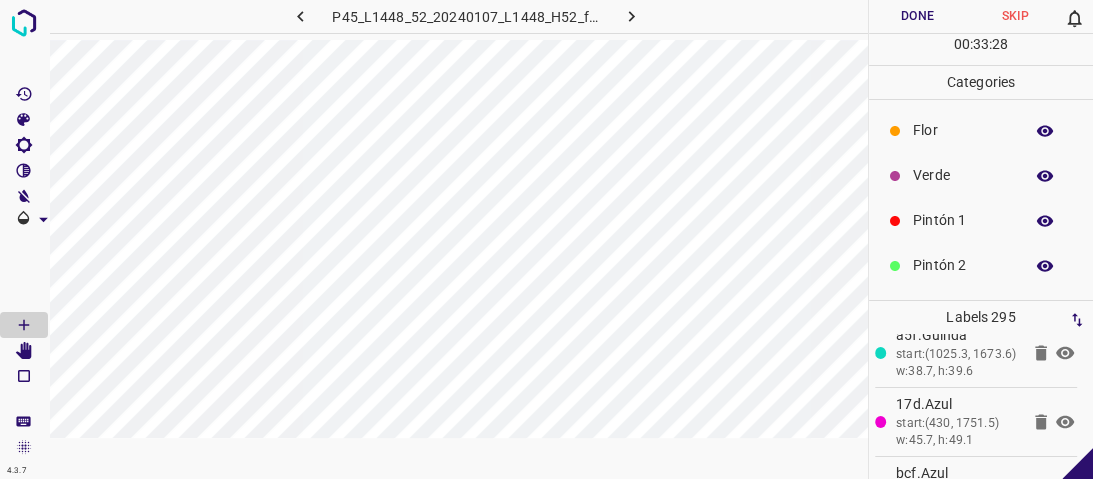 click on "Verde" at bounding box center (963, 175) 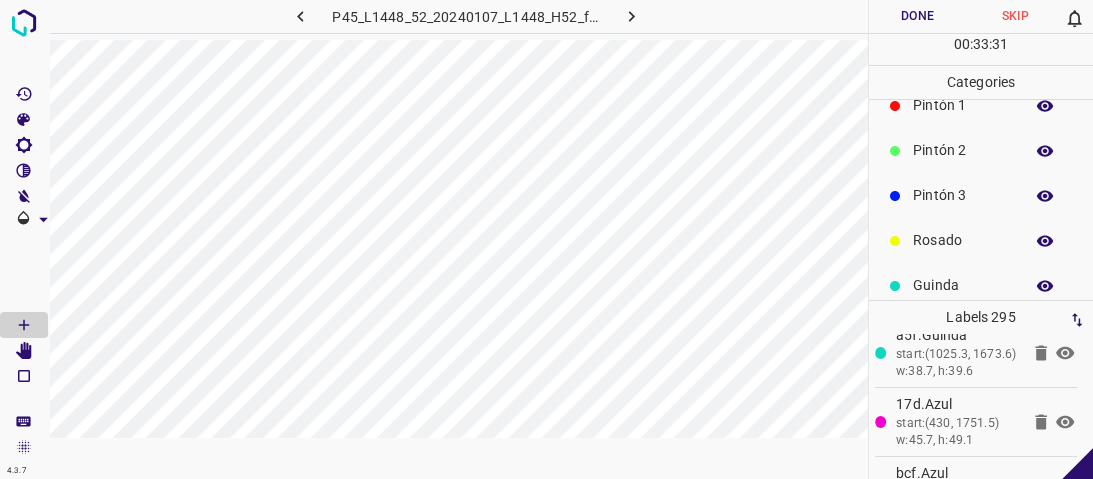 scroll, scrollTop: 176, scrollLeft: 0, axis: vertical 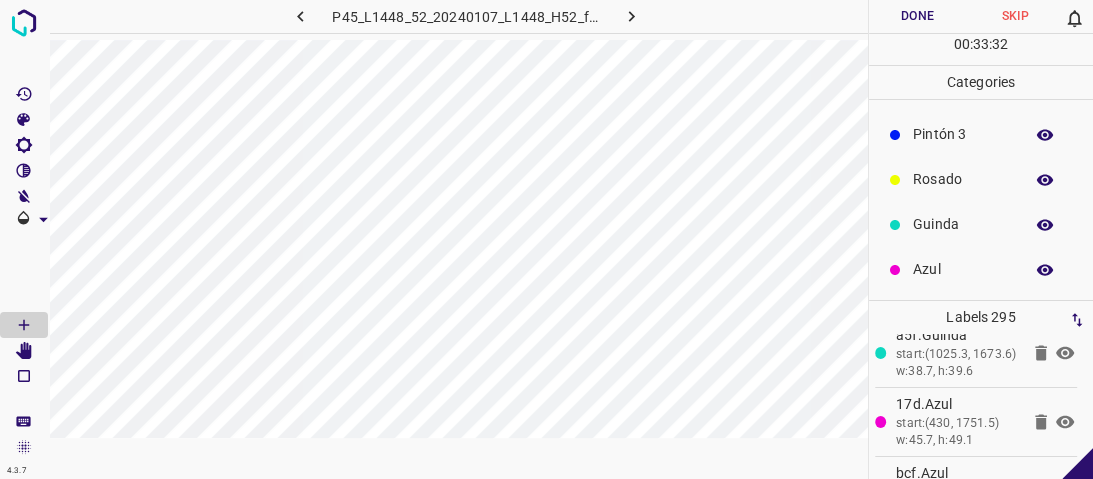 click 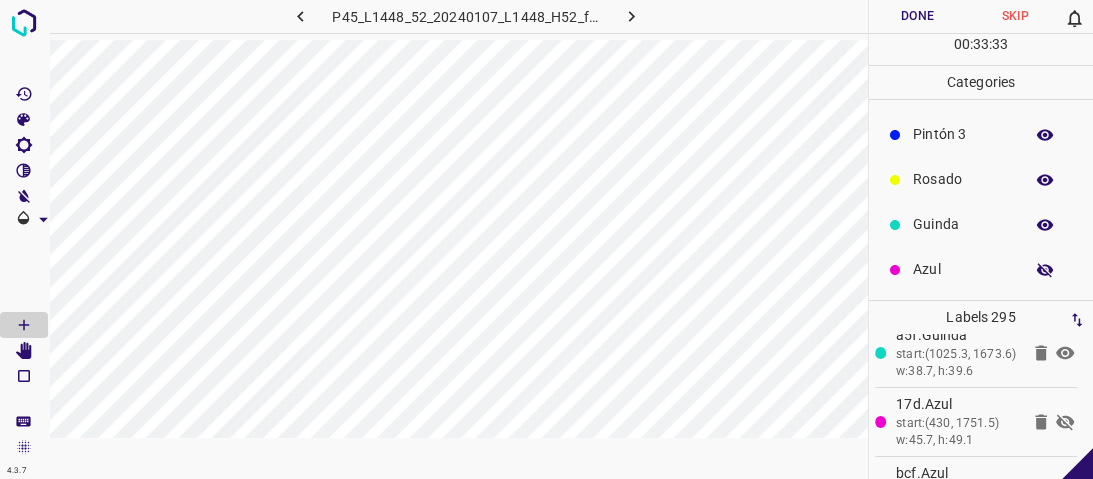 click 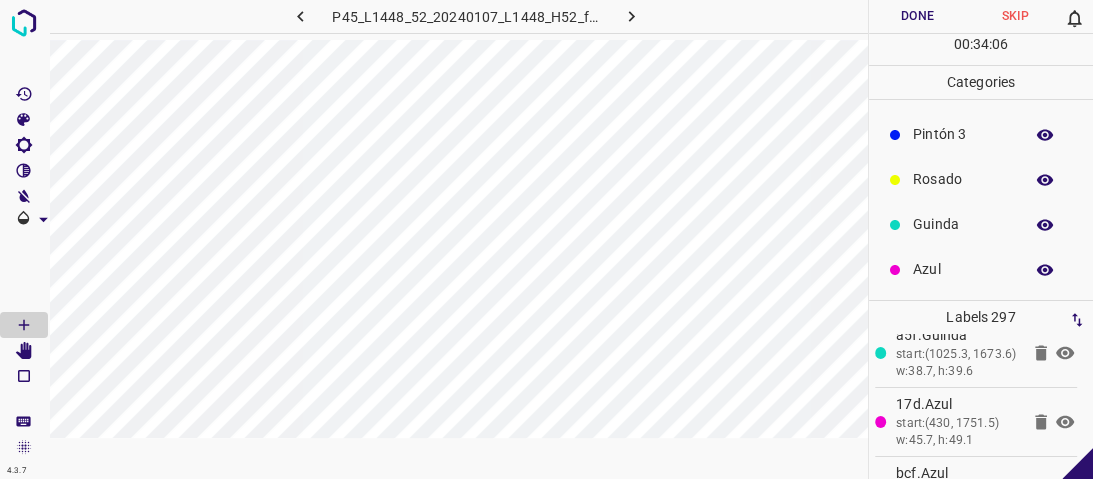 click on "Azul" at bounding box center (963, 269) 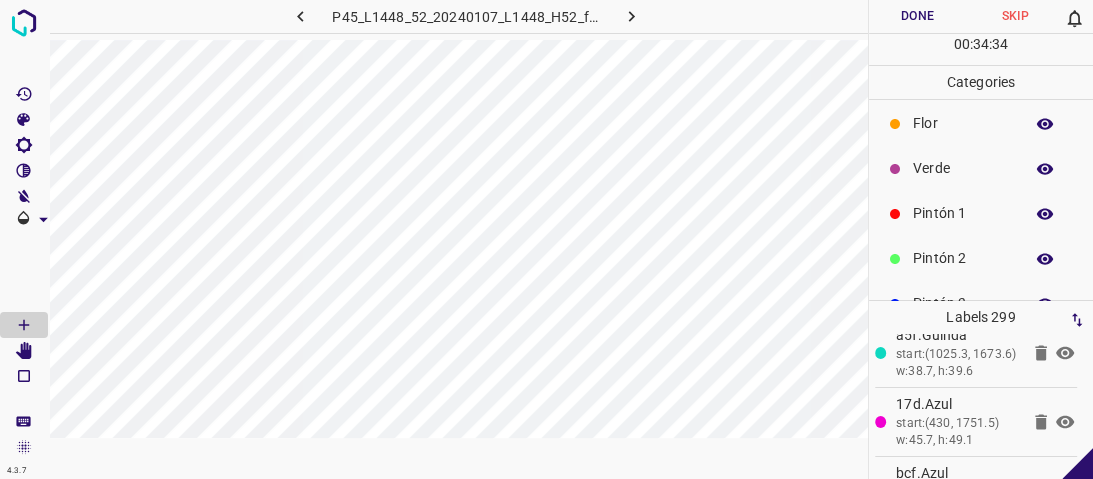scroll, scrollTop: 0, scrollLeft: 0, axis: both 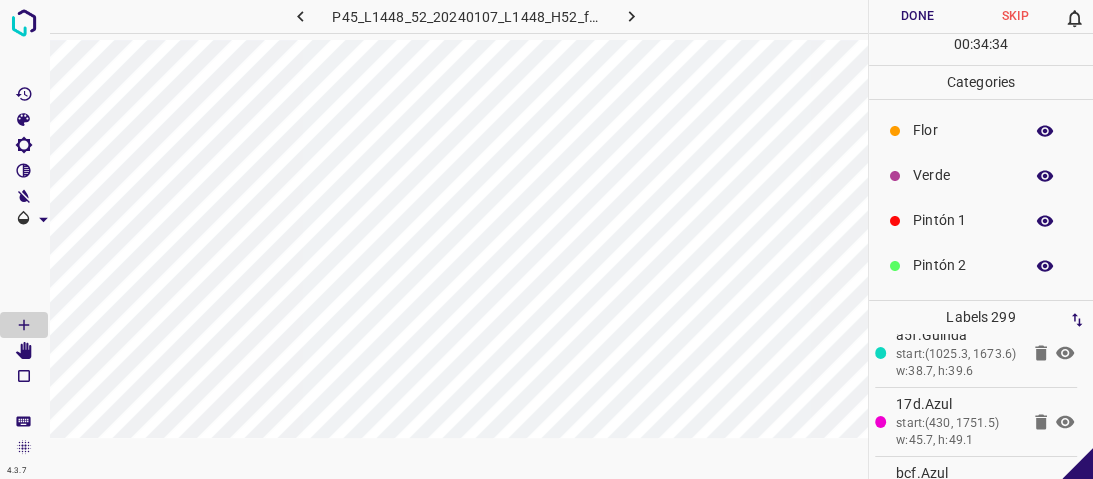 click on "Flor" at bounding box center [963, 130] 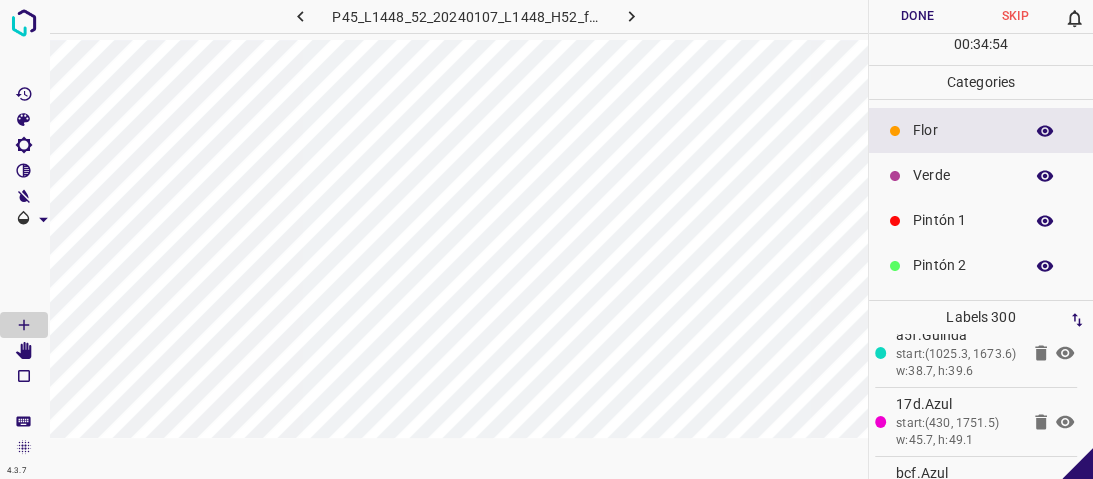 scroll, scrollTop: 176, scrollLeft: 0, axis: vertical 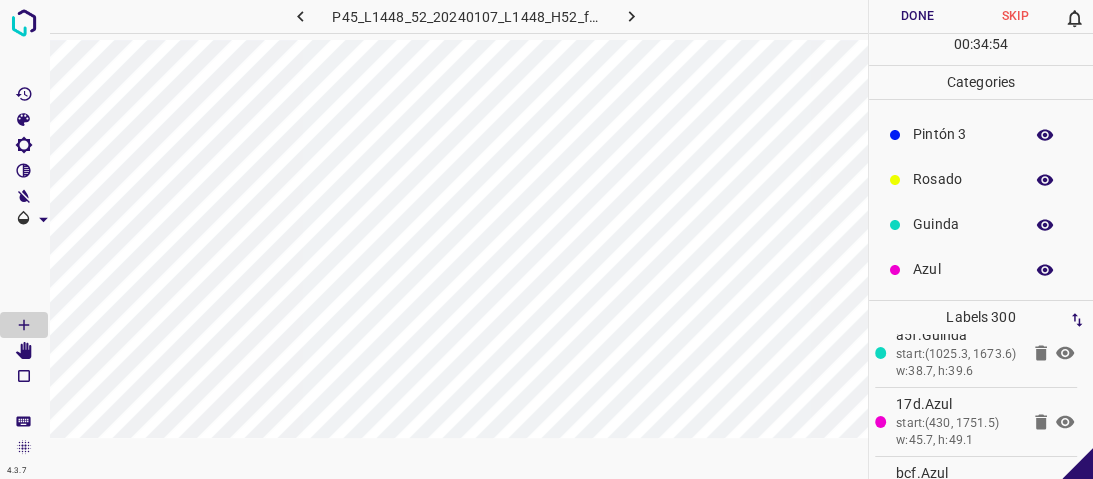 click on "Azul" at bounding box center (963, 269) 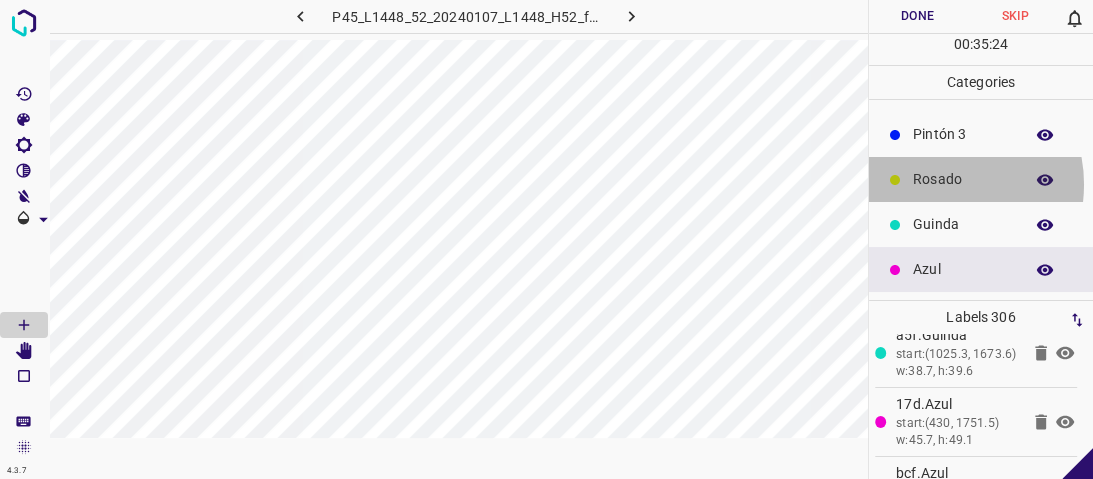 click on "Rosado" at bounding box center [963, 179] 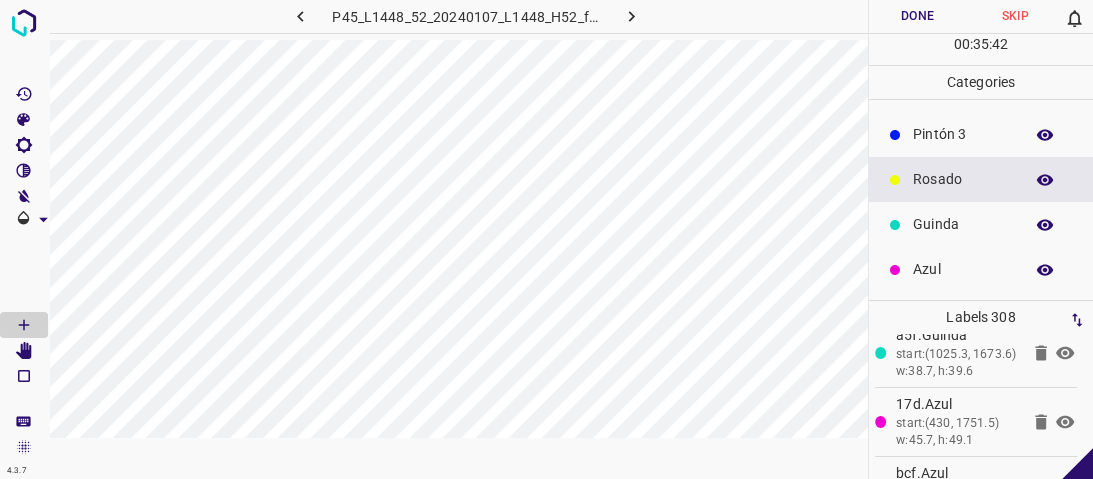 scroll, scrollTop: 0, scrollLeft: 0, axis: both 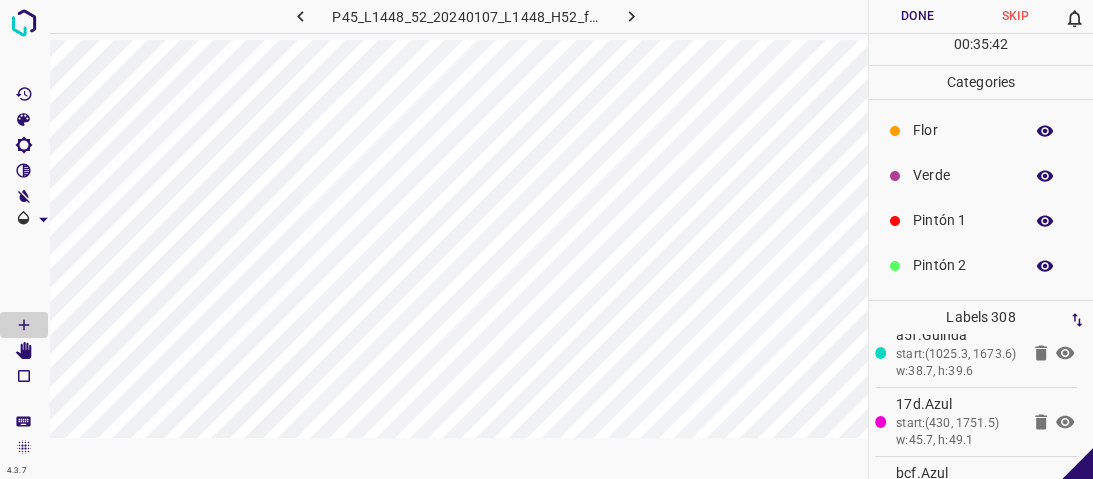 click on "Verde" at bounding box center [963, 175] 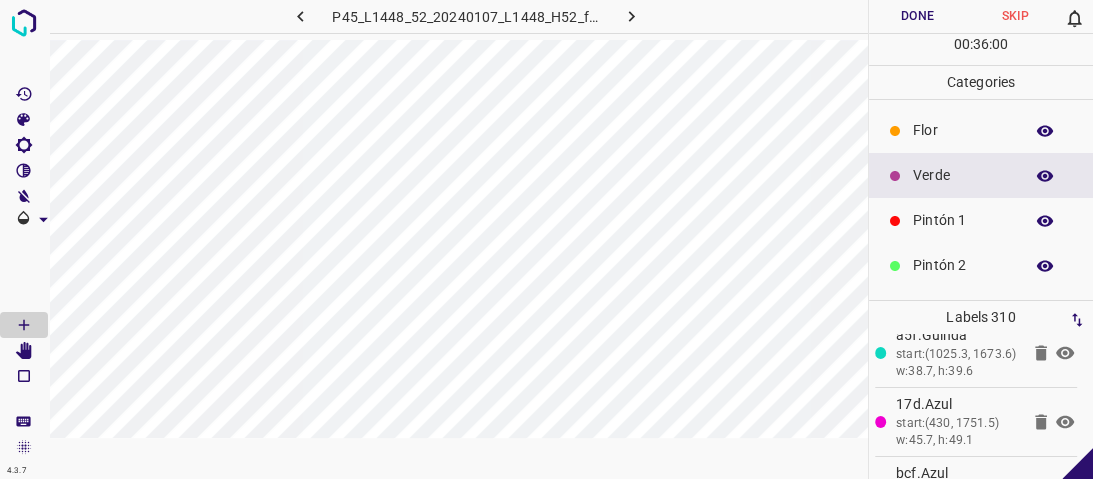 click on "Done" at bounding box center [918, 16] 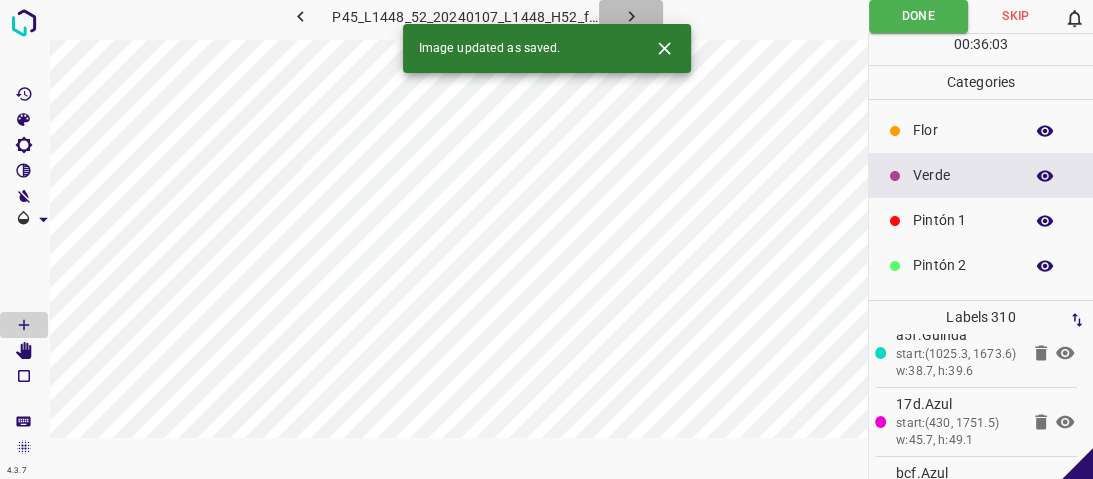 click 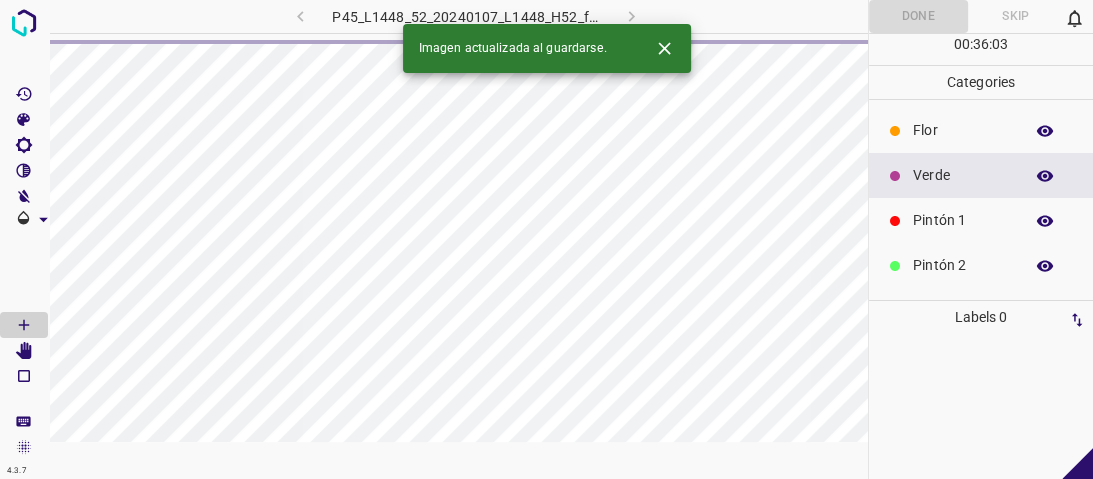 scroll, scrollTop: 0, scrollLeft: 0, axis: both 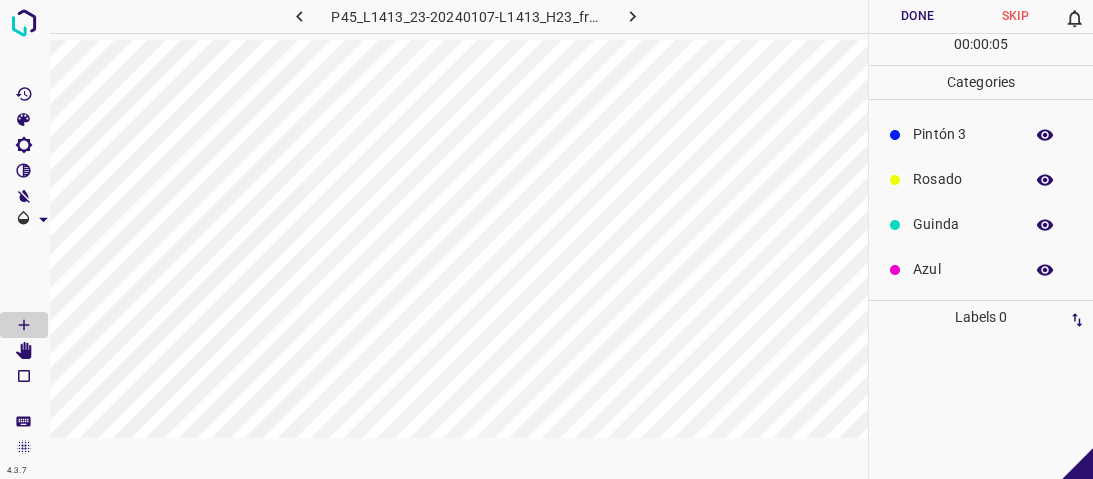 click on "Azul" at bounding box center [981, 269] 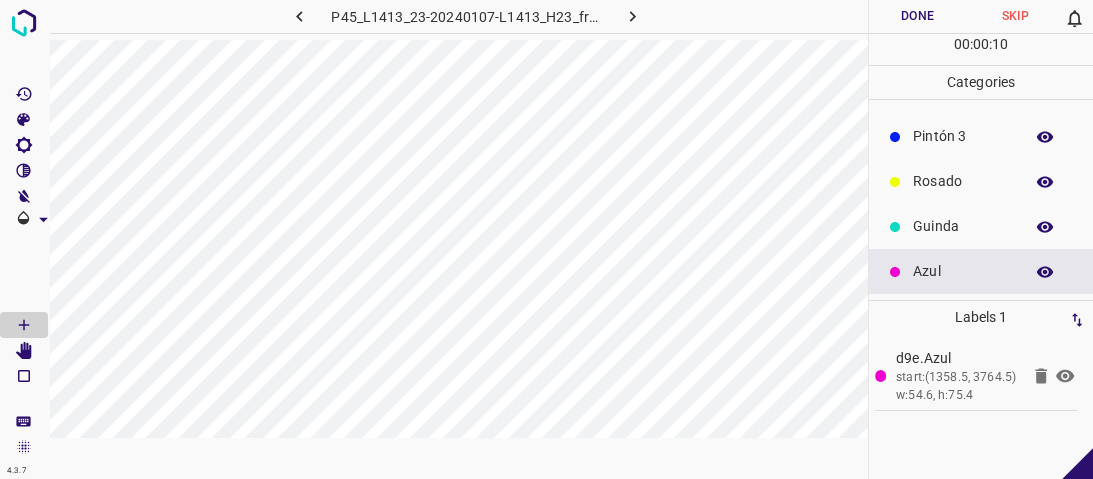 scroll, scrollTop: 176, scrollLeft: 0, axis: vertical 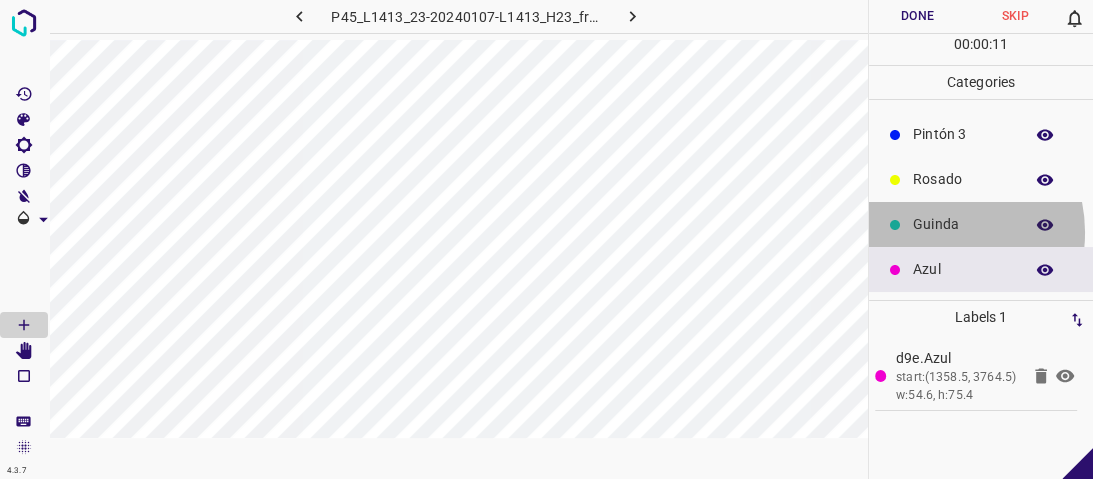 click on "Guinda" at bounding box center [963, 224] 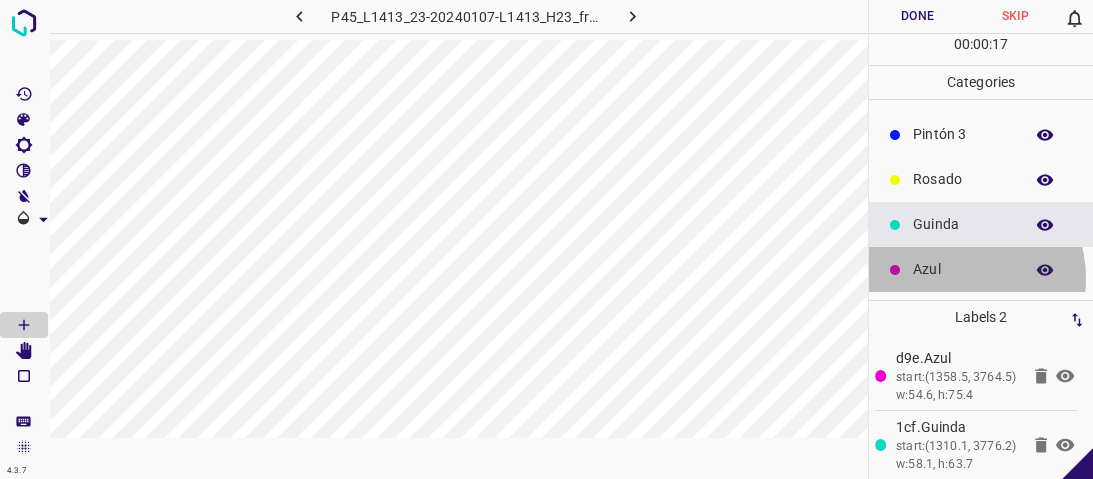 click on "Azul" at bounding box center [963, 269] 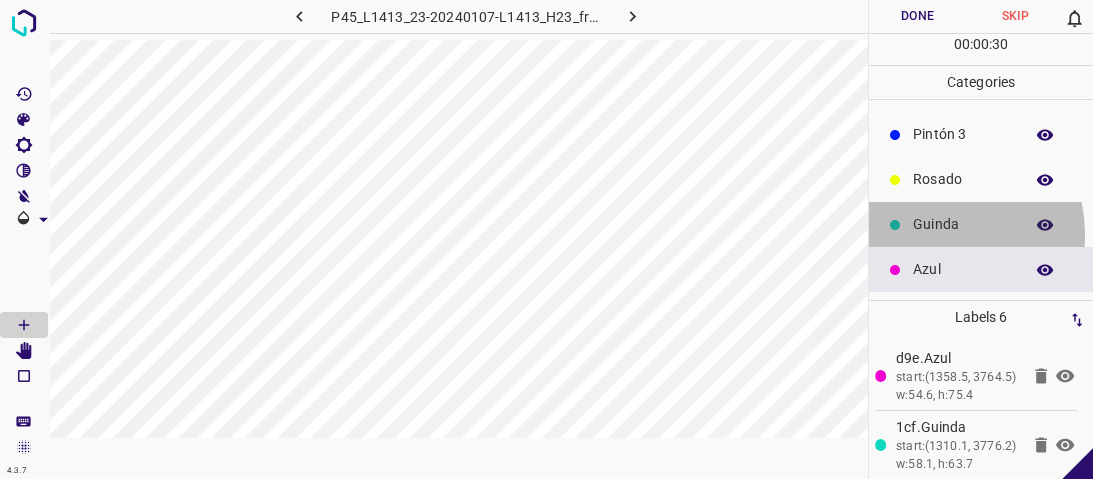 click on "Guinda" at bounding box center [981, 224] 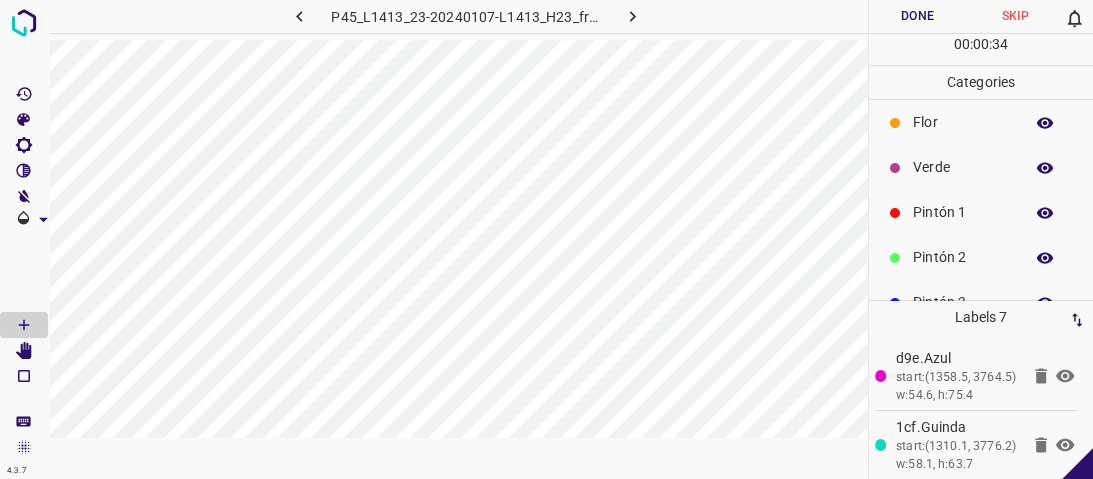 scroll, scrollTop: 0, scrollLeft: 0, axis: both 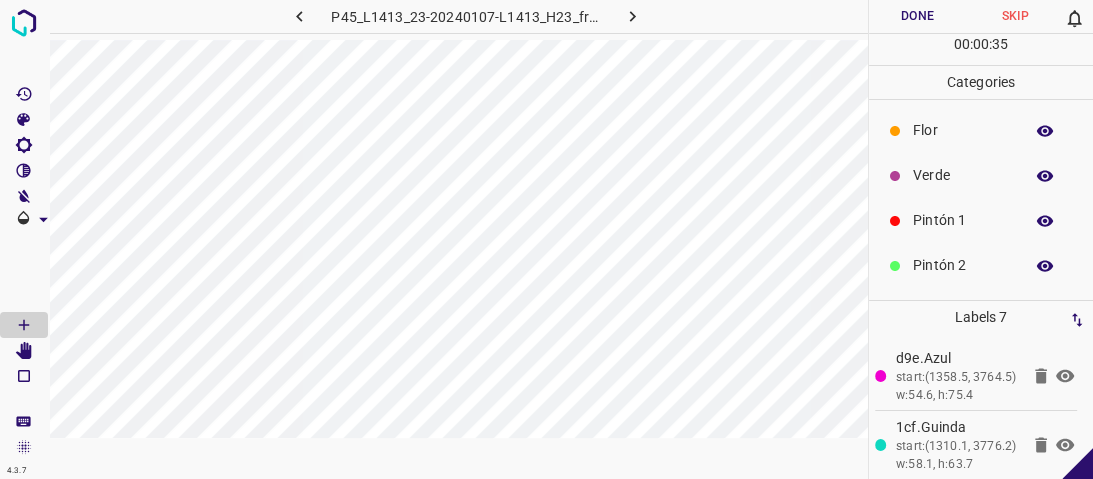 click on "Verde" at bounding box center [981, 175] 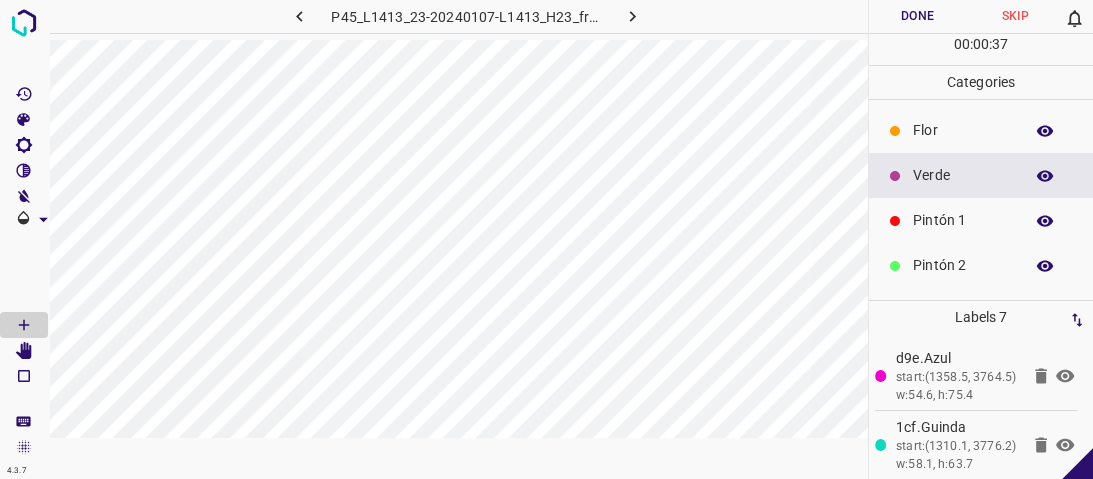 click on "Pintón 1" at bounding box center (963, 220) 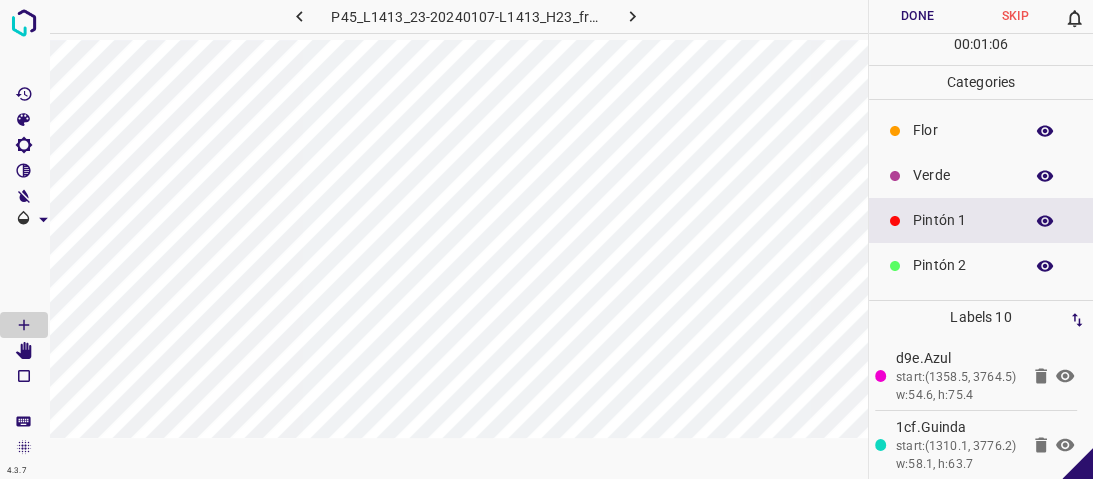 drag, startPoint x: 915, startPoint y: 180, endPoint x: 896, endPoint y: 176, distance: 19.416489 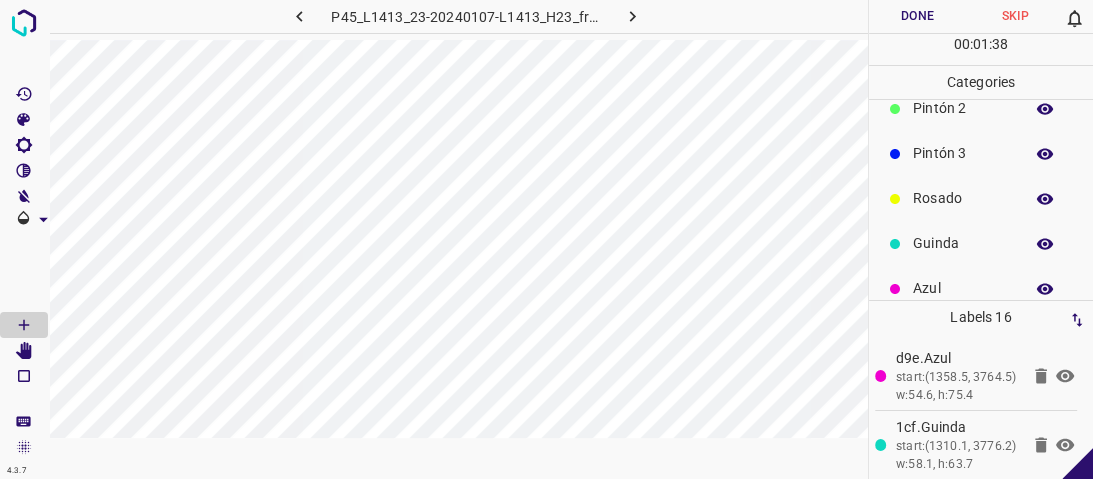 scroll, scrollTop: 176, scrollLeft: 0, axis: vertical 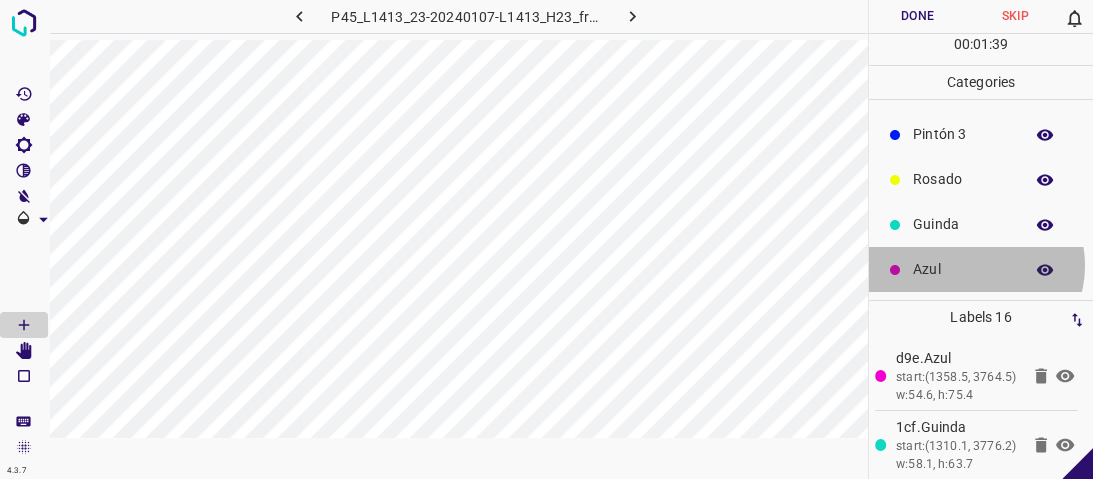click on "Azul" at bounding box center [963, 269] 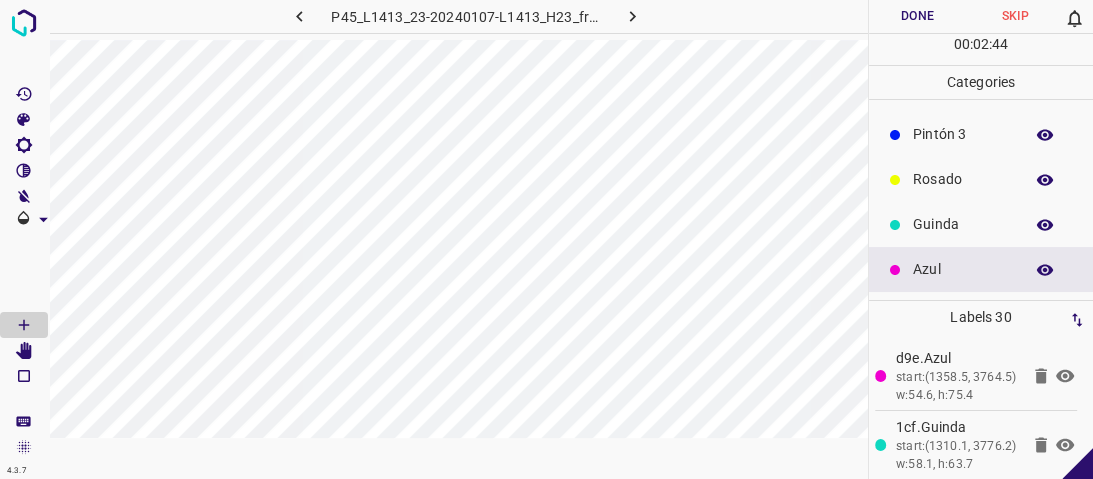 click on "Flor Verde Pintón 1 Pintón 2 Pintón 3 Rosado Guinda Azul" at bounding box center (981, 112) 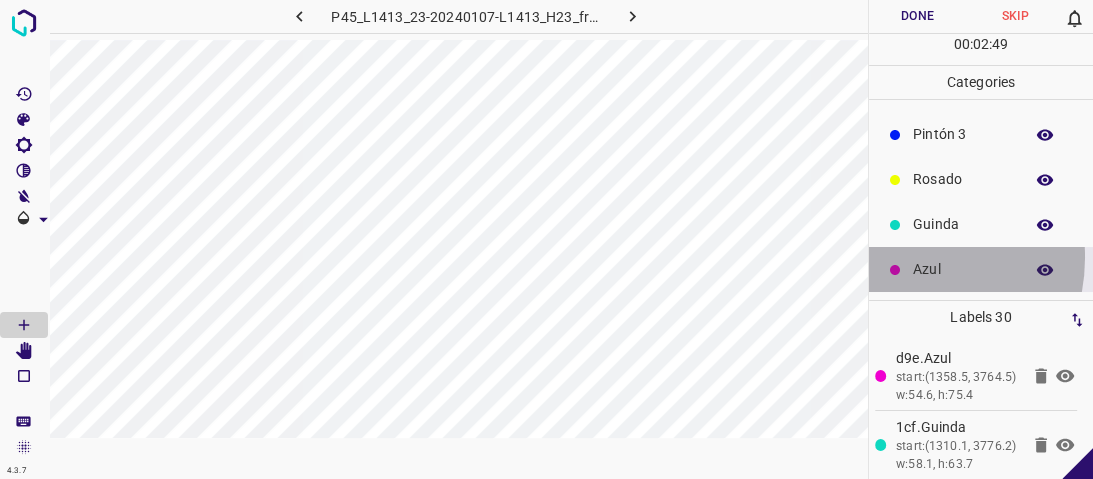 click on "Azul" at bounding box center (981, 269) 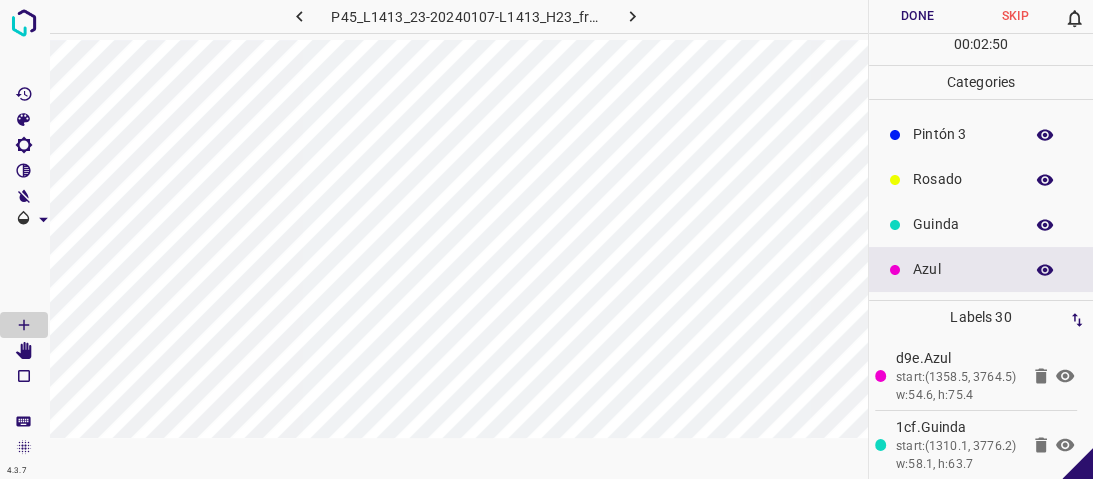 click on "Guinda" at bounding box center (963, 224) 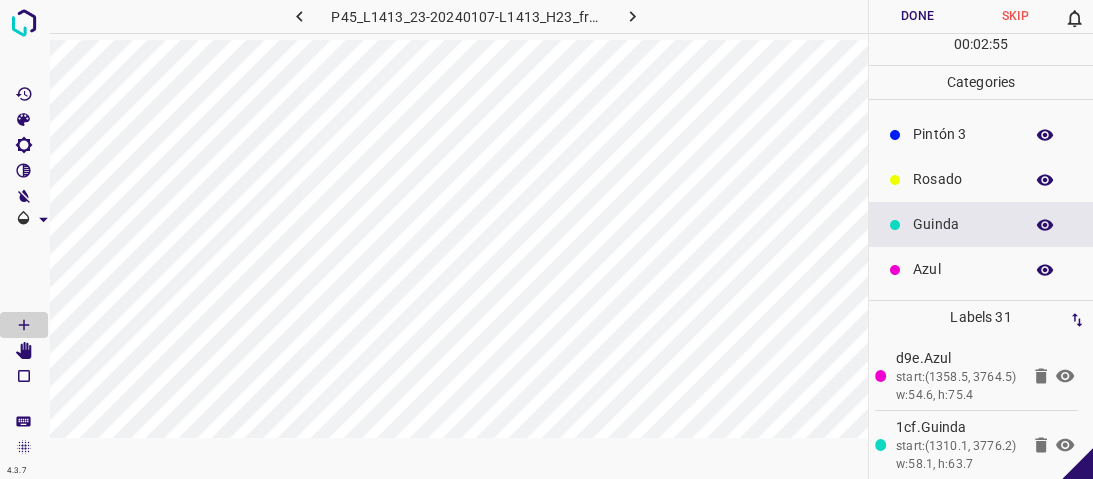 click on "Pintón 3" at bounding box center (981, 134) 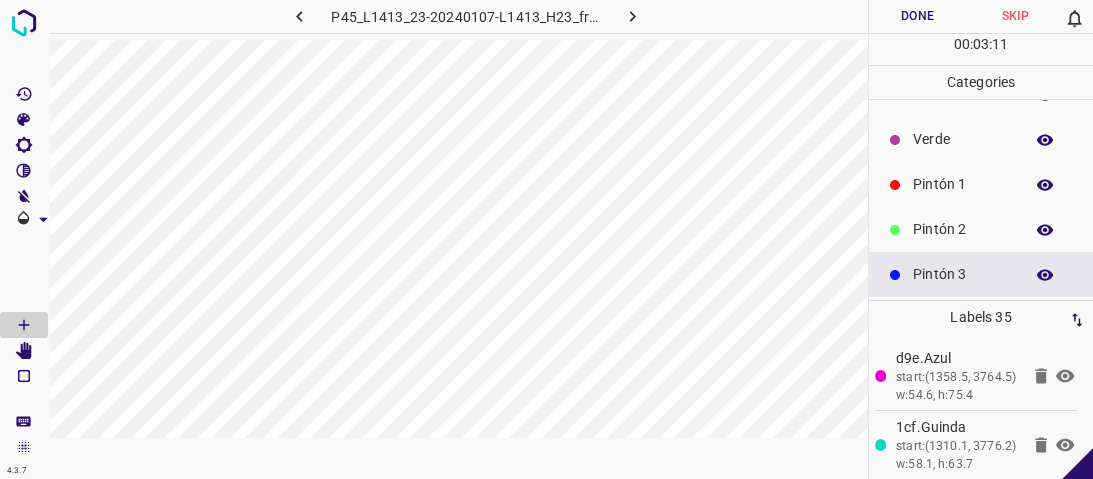 scroll, scrollTop: 16, scrollLeft: 0, axis: vertical 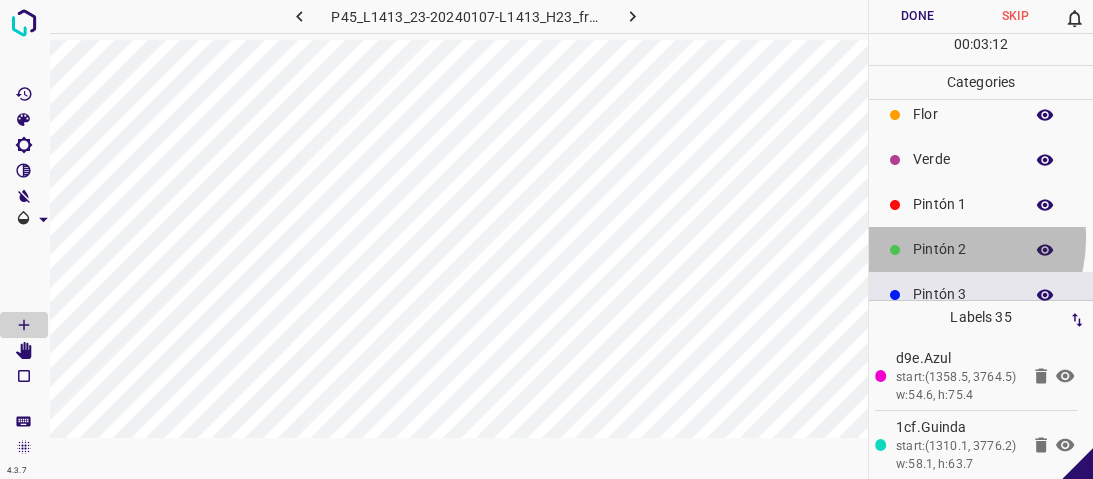 click on "Pintón 2" at bounding box center (963, 249) 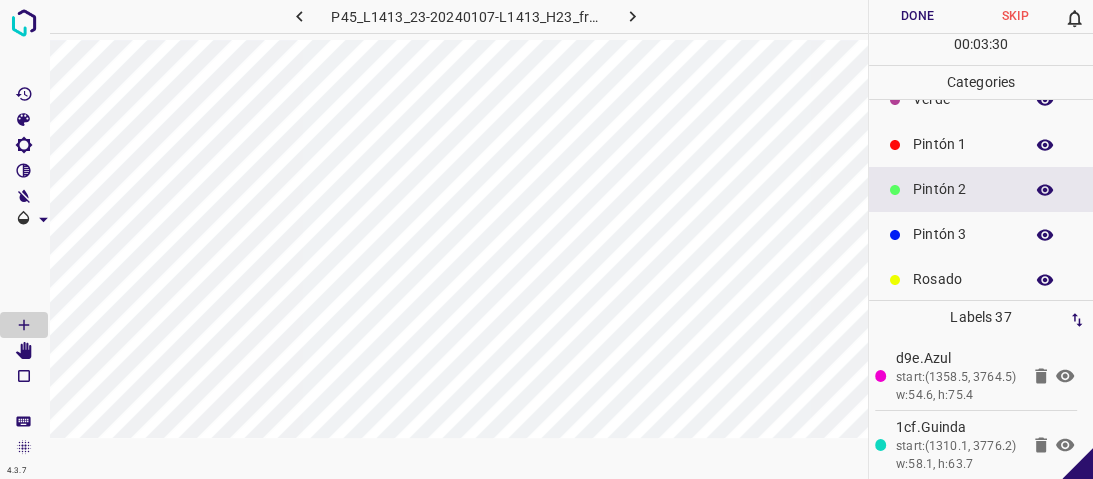 scroll, scrollTop: 176, scrollLeft: 0, axis: vertical 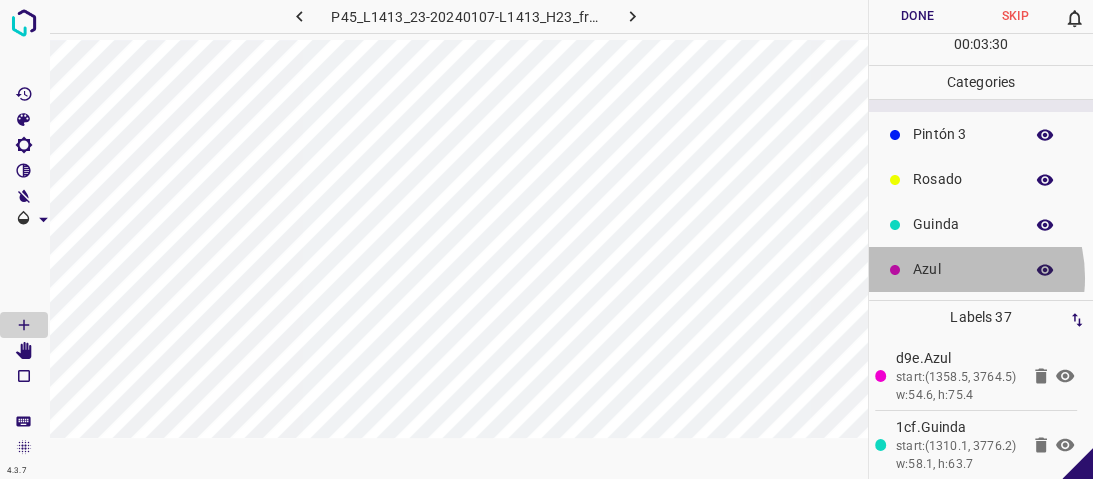 drag, startPoint x: 940, startPoint y: 277, endPoint x: 876, endPoint y: 262, distance: 65.734314 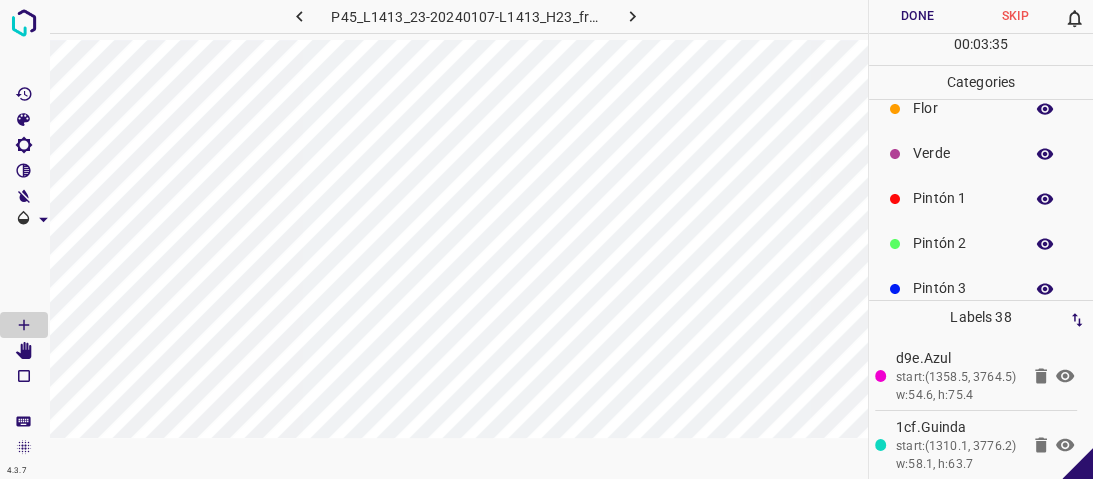 scroll, scrollTop: 16, scrollLeft: 0, axis: vertical 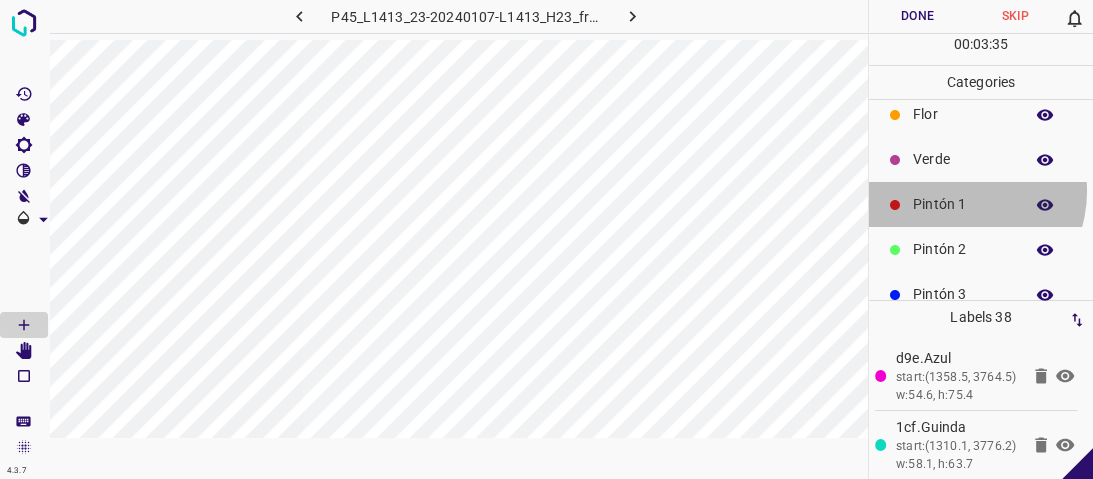drag, startPoint x: 957, startPoint y: 191, endPoint x: 931, endPoint y: 193, distance: 26.076809 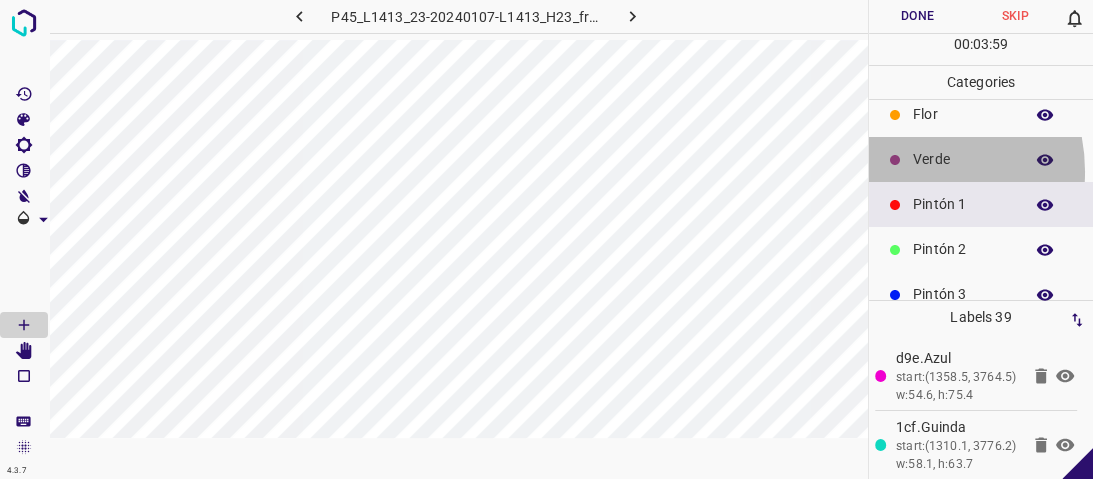 click on "Verde" at bounding box center [981, 159] 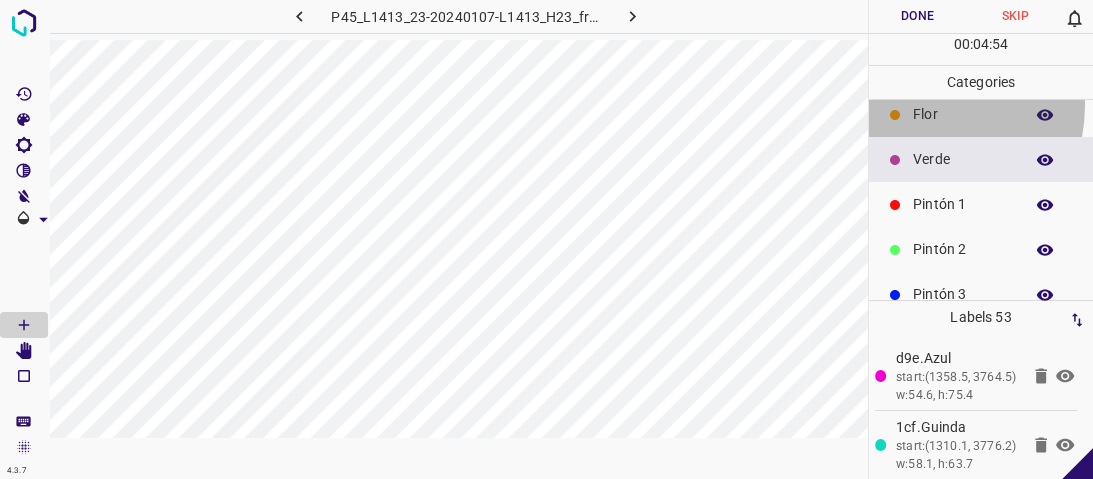 click on "Flor" at bounding box center (981, 114) 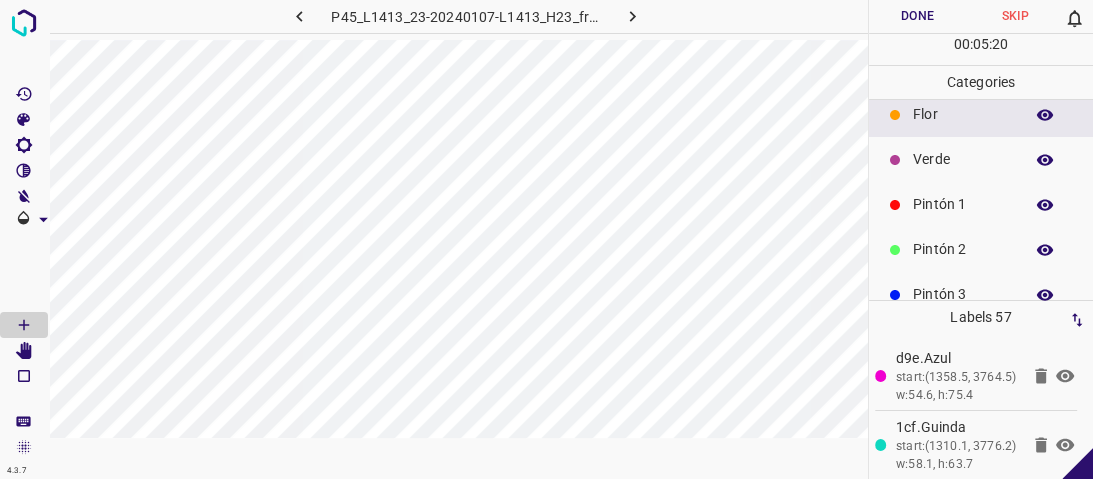 click at bounding box center (895, 160) 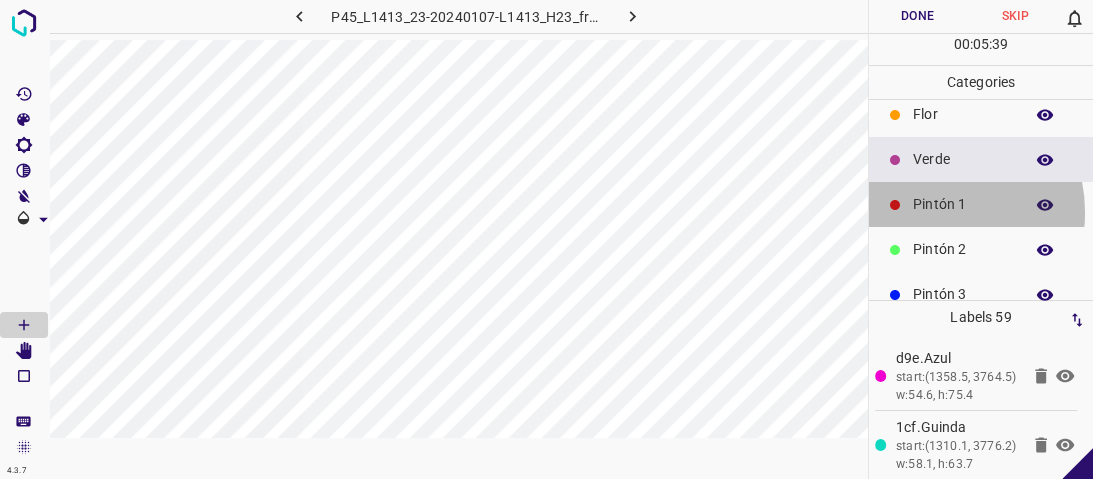 click on "Pintón 1" at bounding box center [963, 204] 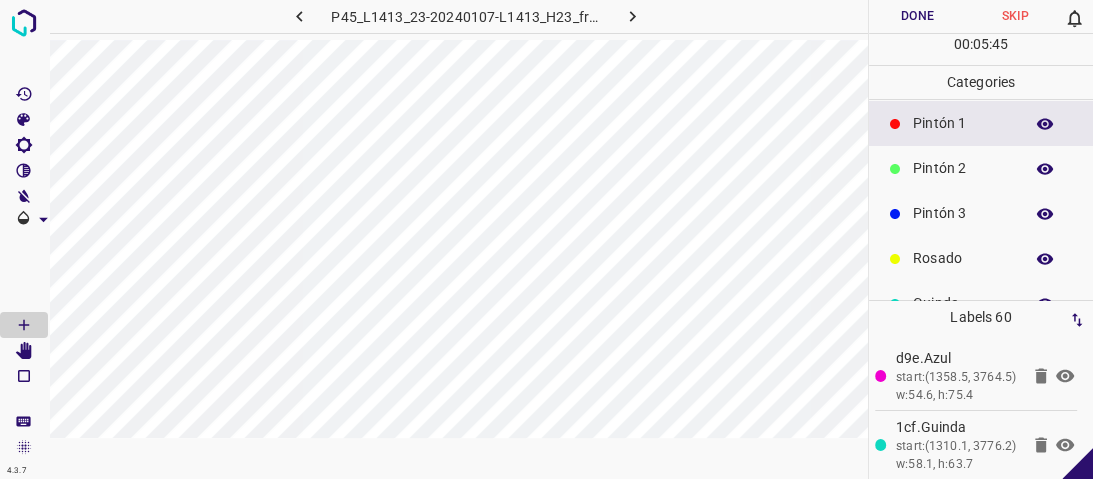 scroll, scrollTop: 176, scrollLeft: 0, axis: vertical 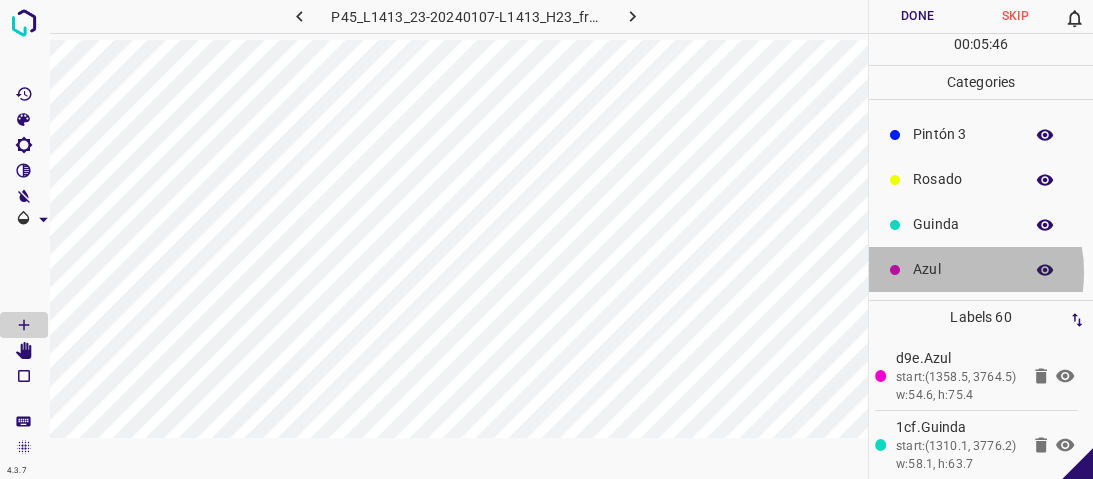 click on "Azul" at bounding box center (963, 269) 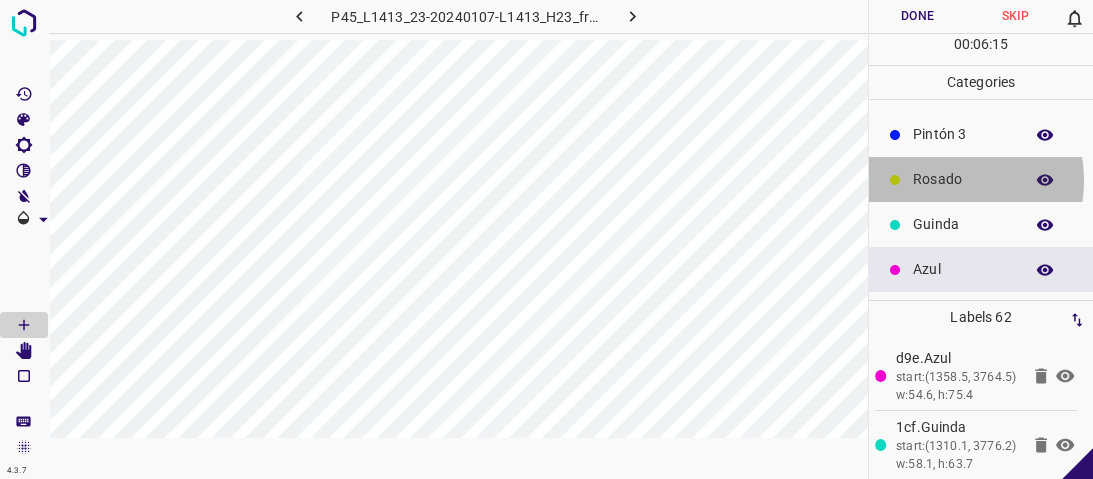 click on "Rosado" at bounding box center (963, 179) 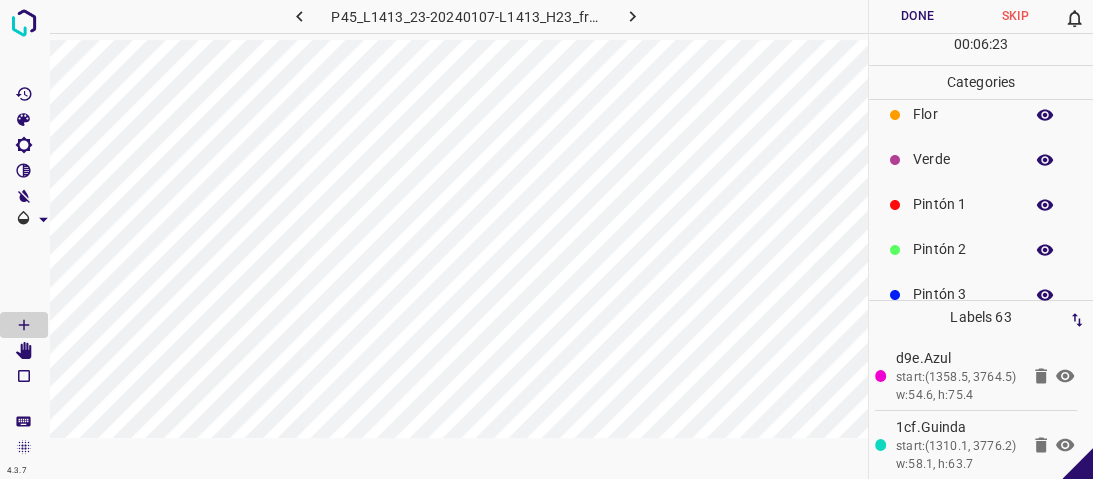scroll, scrollTop: 0, scrollLeft: 0, axis: both 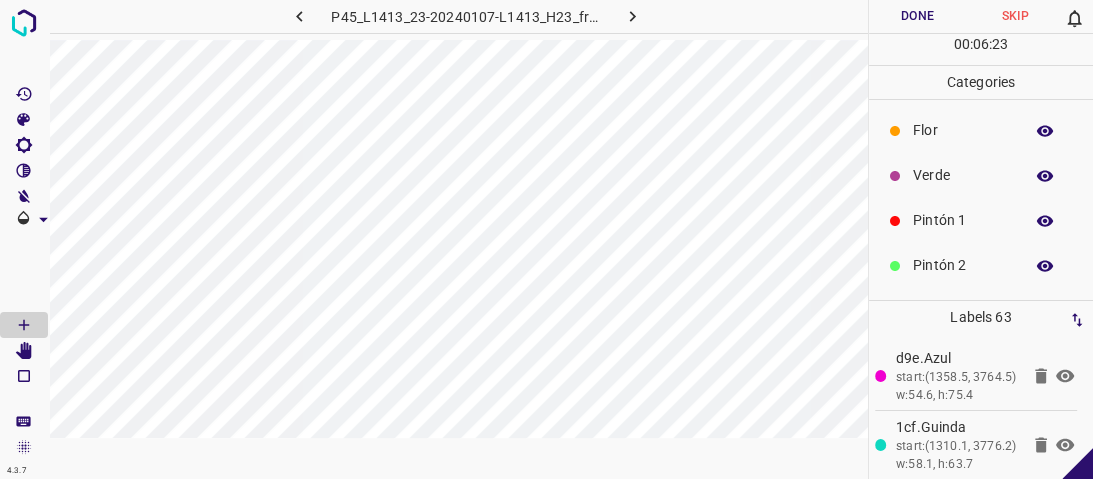 click on "Verde" at bounding box center [963, 175] 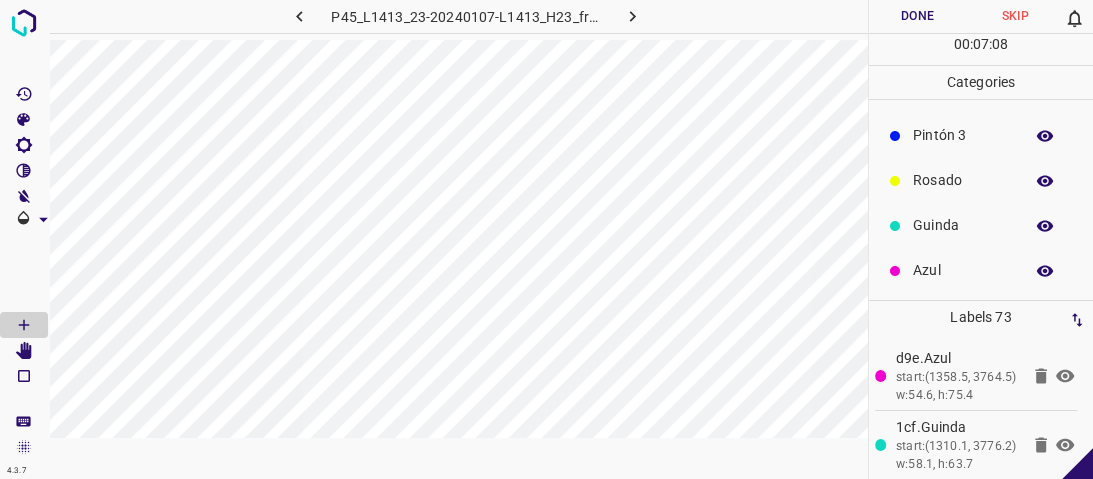 scroll, scrollTop: 176, scrollLeft: 0, axis: vertical 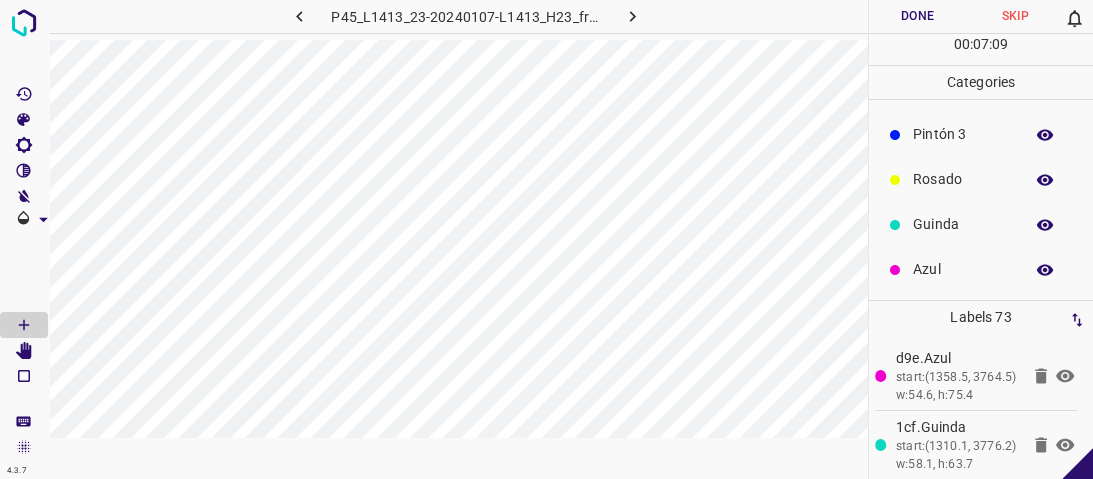 click on "Azul" at bounding box center (963, 269) 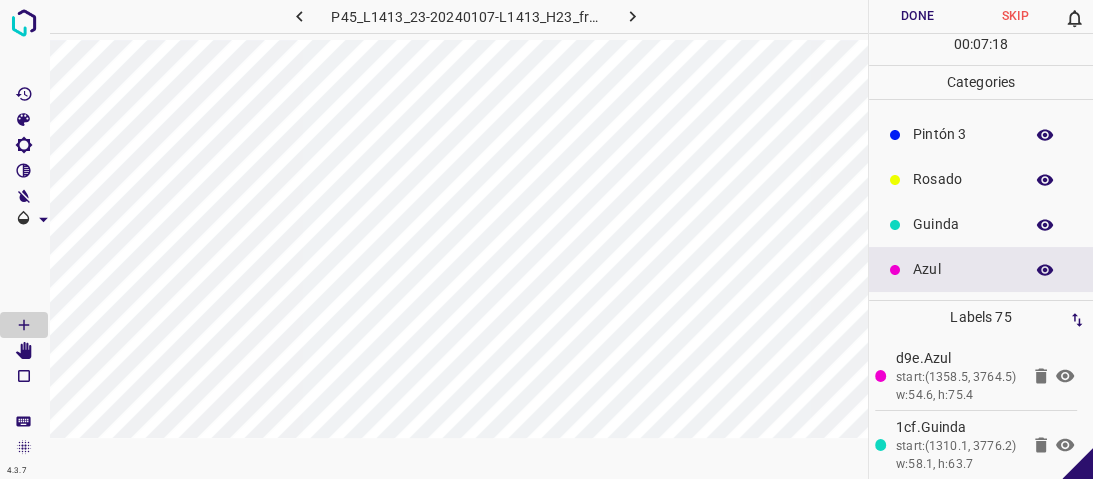 click 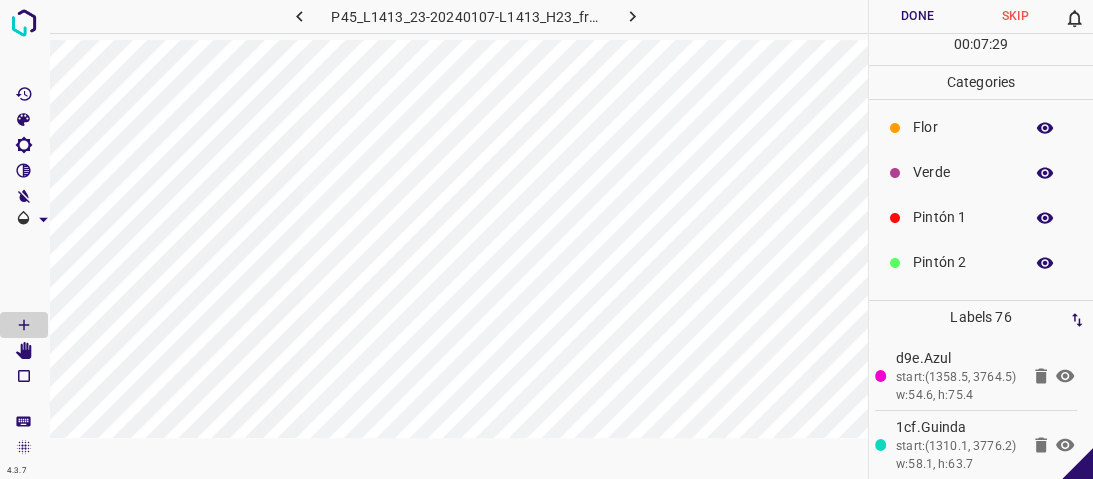 scroll, scrollTop: 0, scrollLeft: 0, axis: both 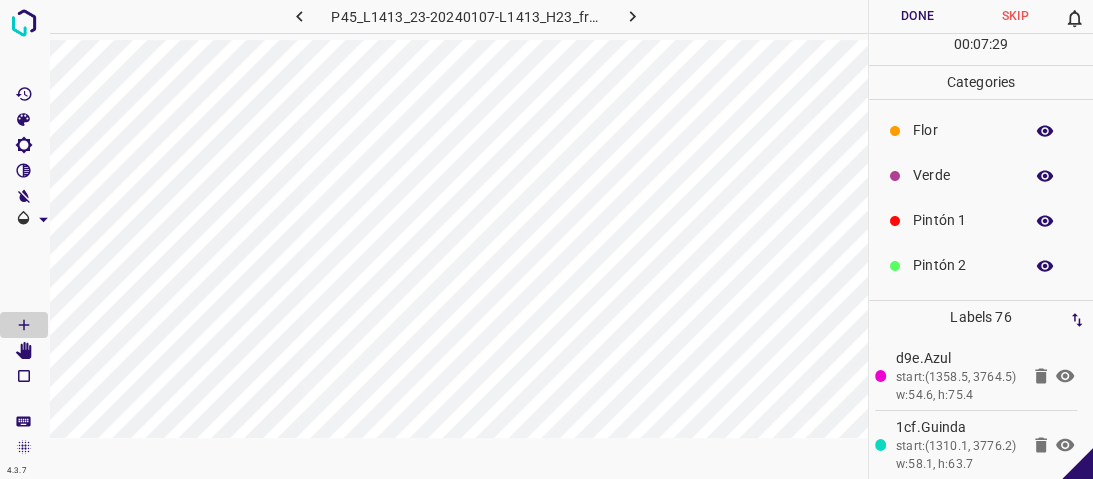 click on "Verde" at bounding box center (963, 175) 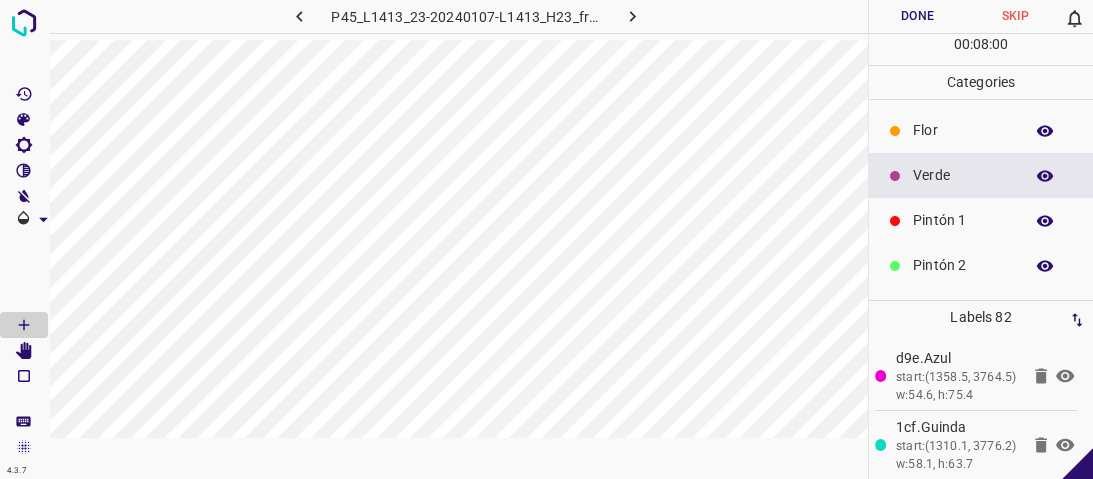drag, startPoint x: 921, startPoint y: 232, endPoint x: 908, endPoint y: 234, distance: 13.152946 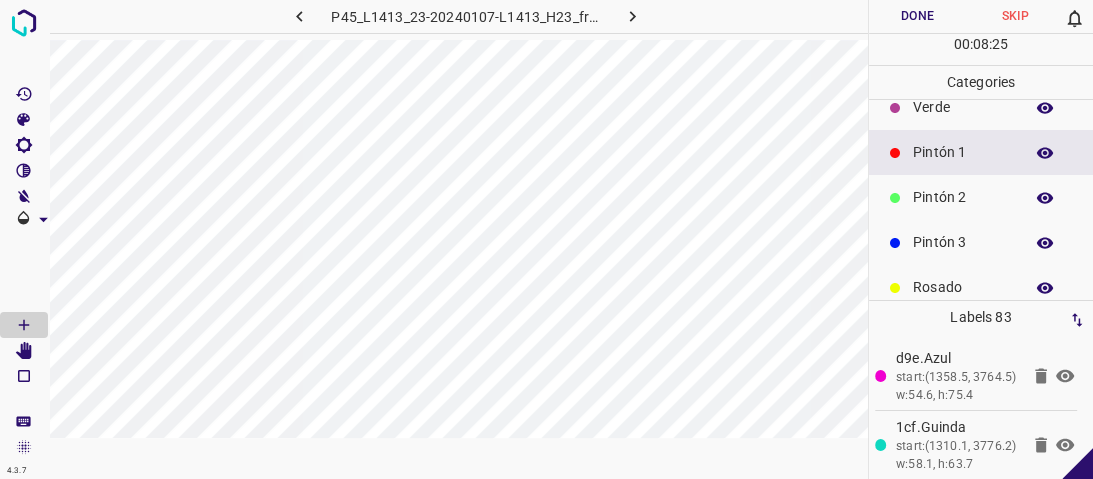 scroll, scrollTop: 176, scrollLeft: 0, axis: vertical 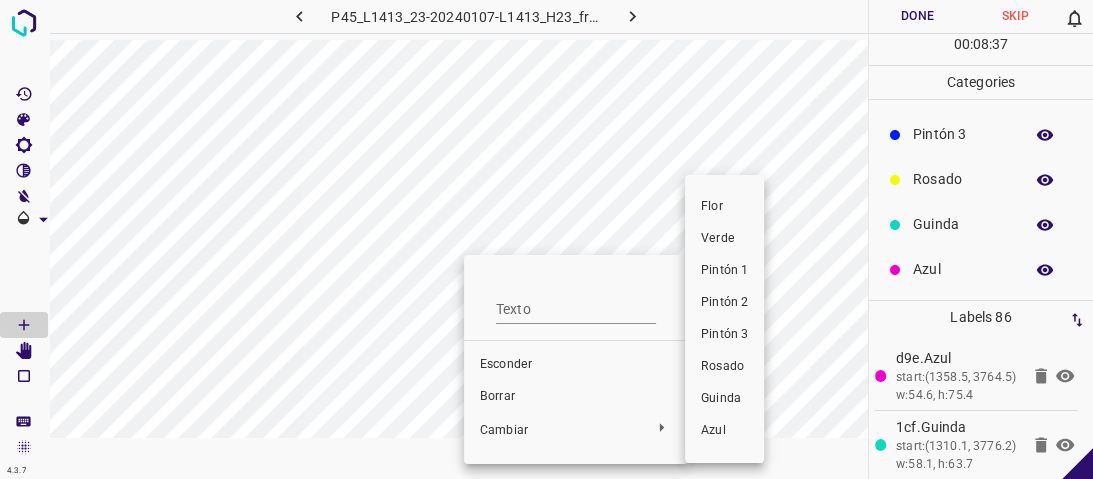 click on "Verde" at bounding box center (724, 239) 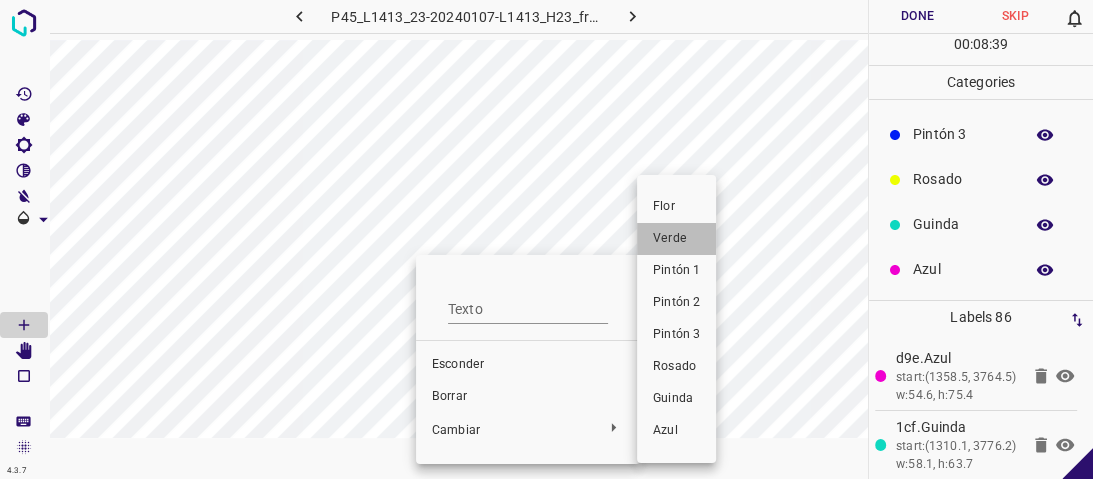 drag, startPoint x: 664, startPoint y: 244, endPoint x: 501, endPoint y: 272, distance: 165.38742 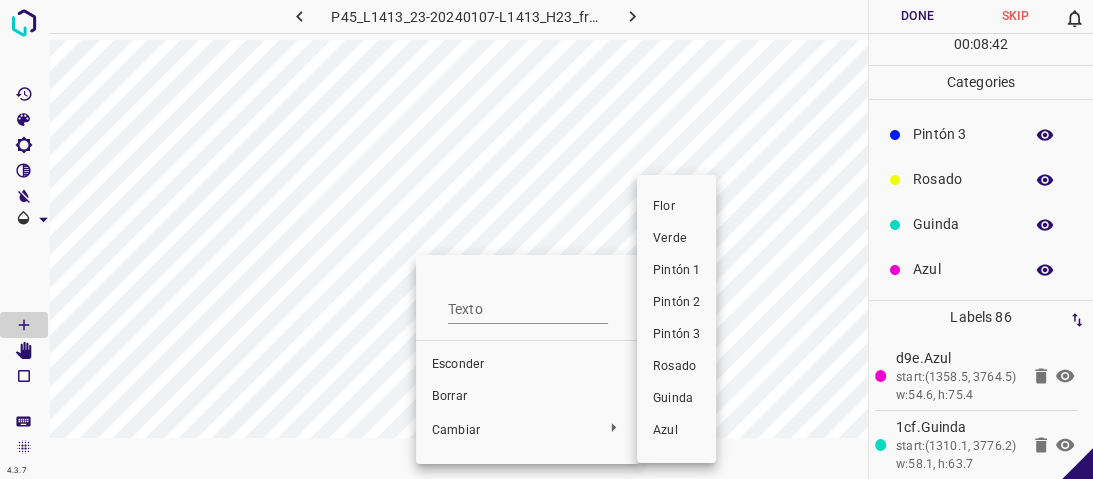 click at bounding box center (546, 239) 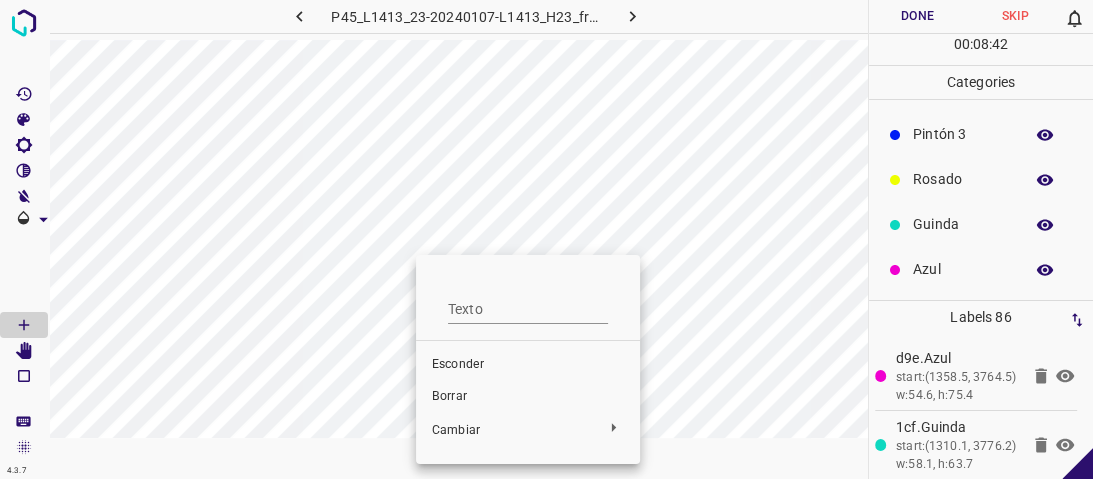 click at bounding box center [546, 239] 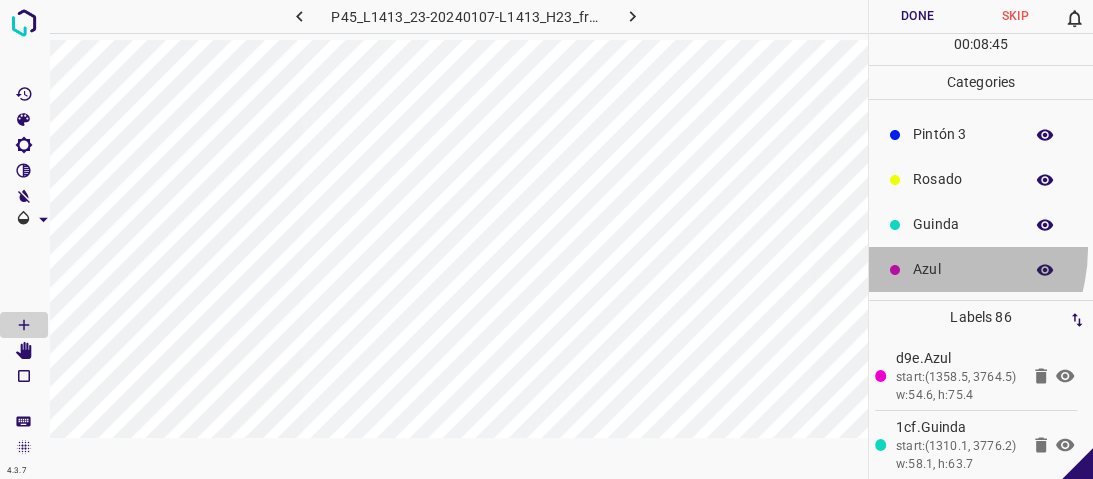 click on "Azul" at bounding box center [981, 269] 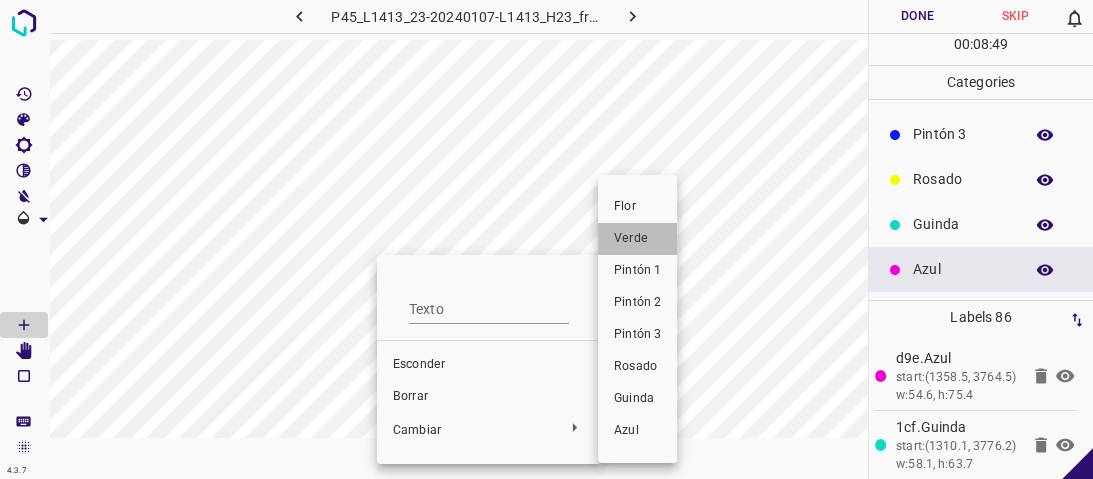 click on "Verde" at bounding box center (631, 238) 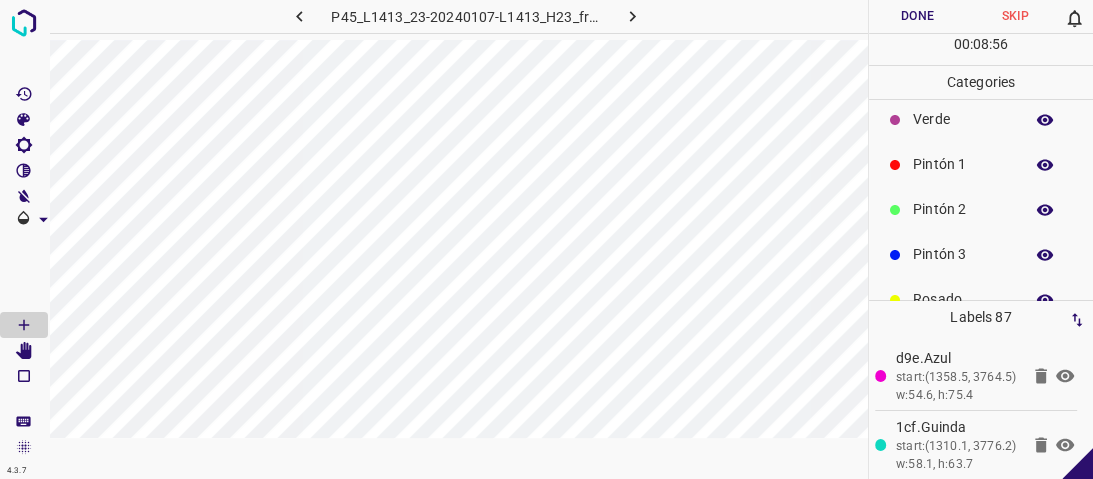scroll, scrollTop: 0, scrollLeft: 0, axis: both 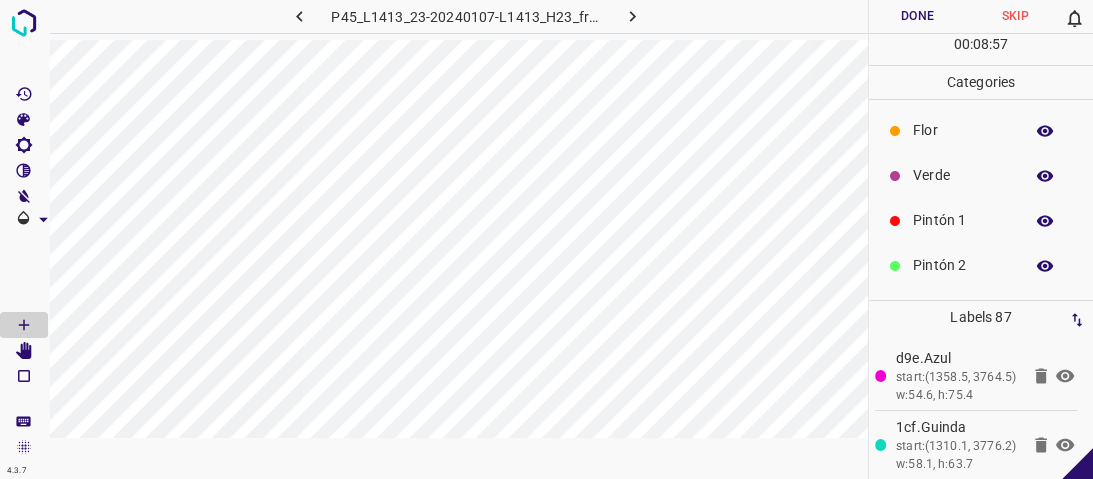 click on "Verde" at bounding box center (963, 175) 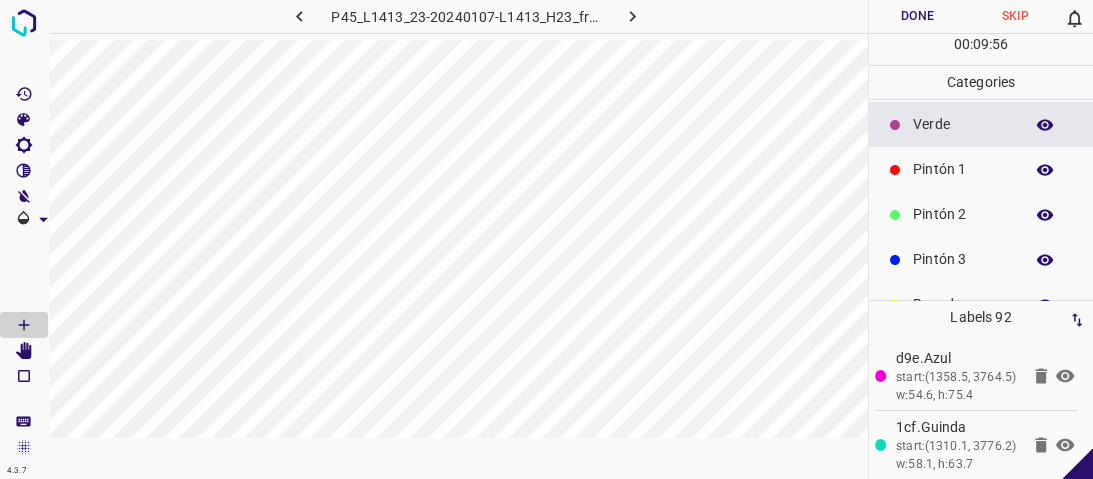 scroll, scrollTop: 176, scrollLeft: 0, axis: vertical 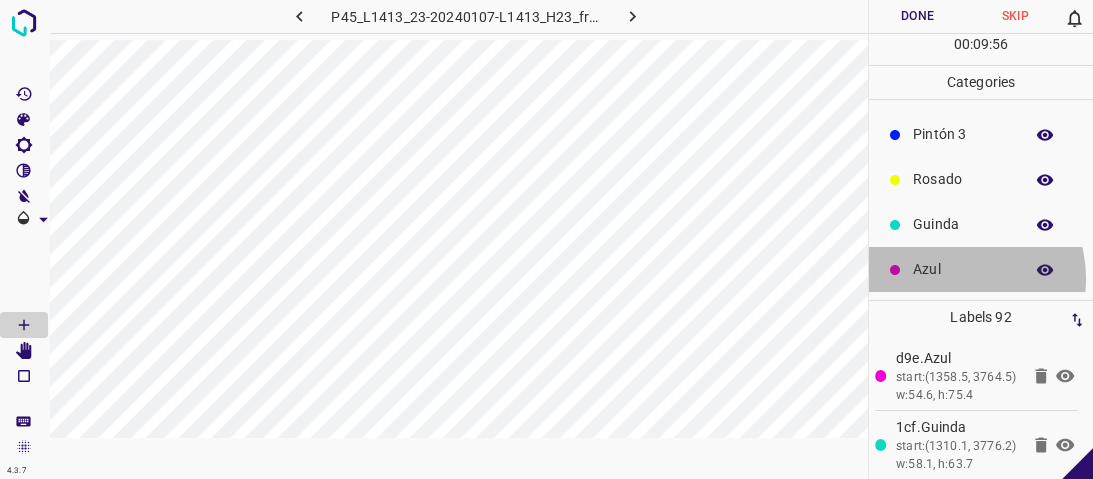 click on "Azul" at bounding box center [963, 269] 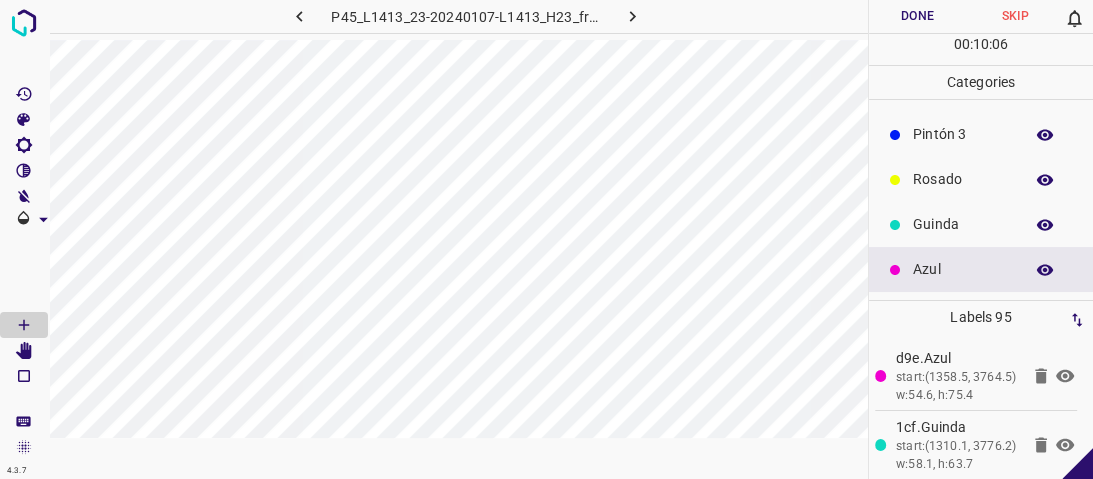 click on "Guinda" at bounding box center (963, 224) 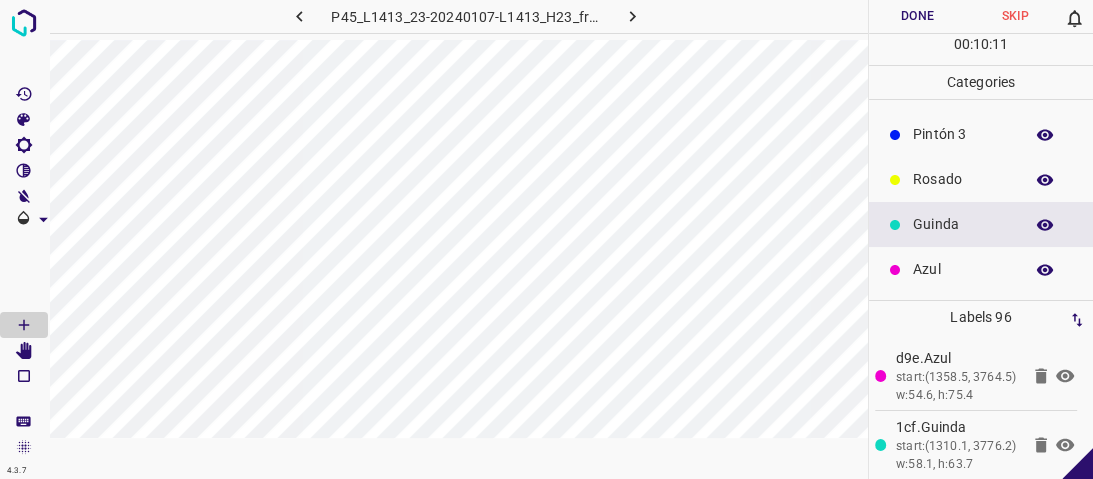 drag, startPoint x: 930, startPoint y: 125, endPoint x: 922, endPoint y: 134, distance: 12.0415945 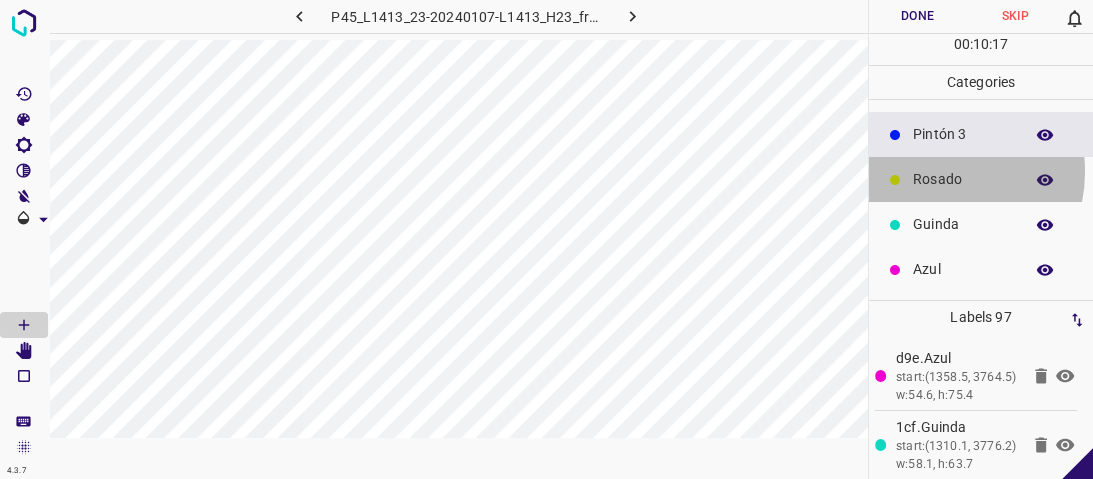 click on "Rosado" at bounding box center [963, 179] 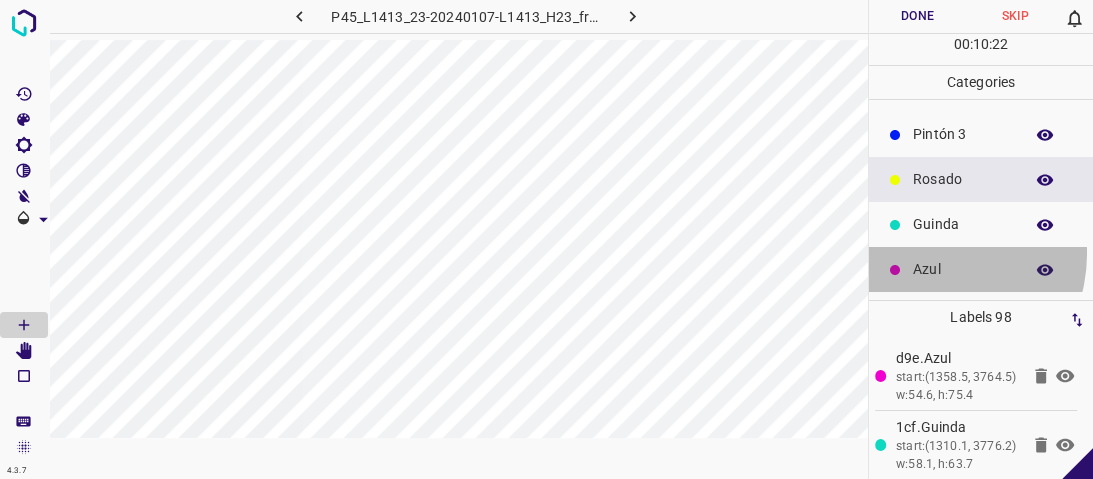 click on "Azul" at bounding box center [981, 269] 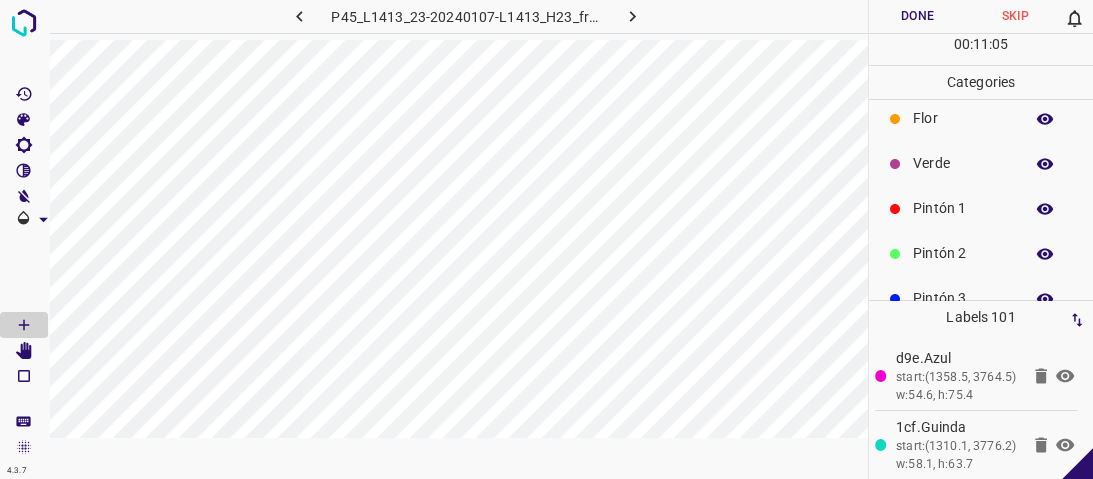scroll, scrollTop: 0, scrollLeft: 0, axis: both 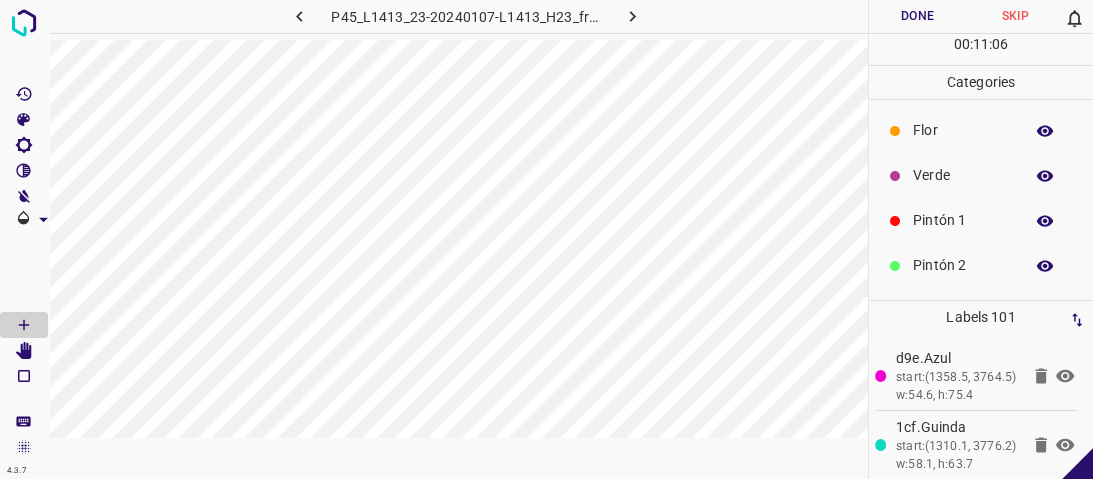 click on "Verde" at bounding box center [963, 175] 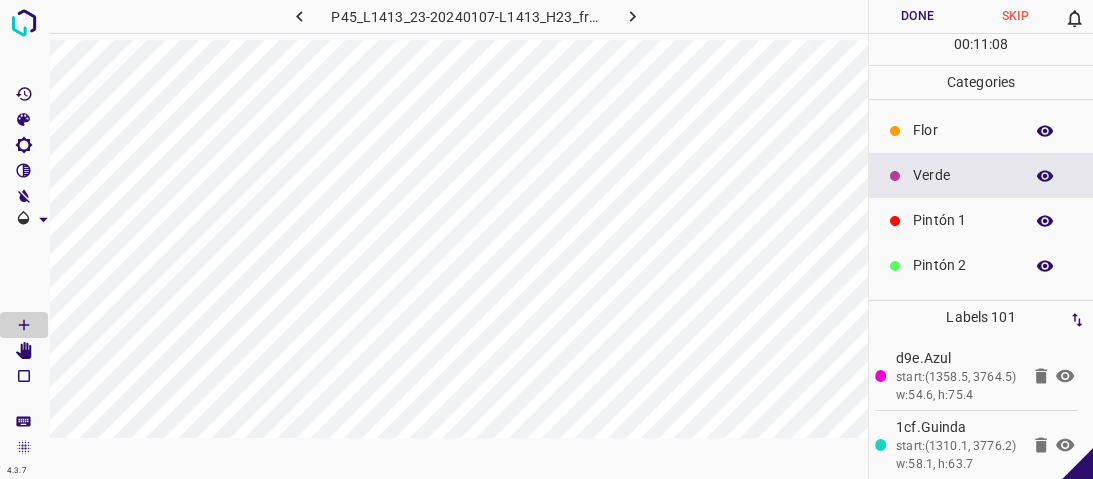 drag, startPoint x: 946, startPoint y: 228, endPoint x: 933, endPoint y: 229, distance: 13.038404 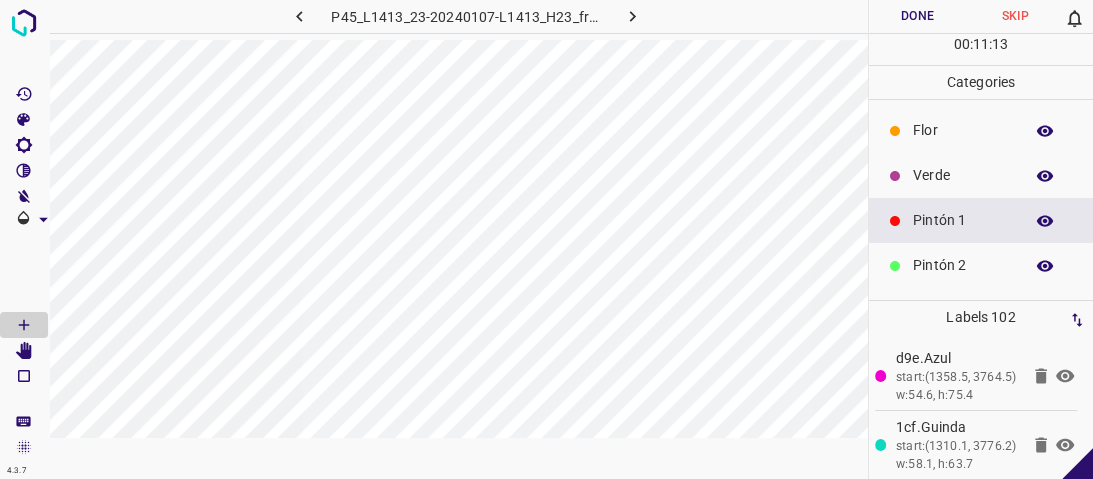 click on "P45_L1413_23-20240107-L1413_H23_frame_00136_130421.jpg Done Skip 0 00   : 11   : 13   Categories Flor Verde Pintón 1 Pintón 2 Pintón 3 Rosado Guinda Azul Labels   102 d9e.Azul
start:(1358.5, 3764.5)
w:54.6, h:75.4
1cf.Guinda
start:(1310.1, 3776.2)
w:58.1, h:63.7
f1e.Azul
start:(1238.2, 3683.2)
w:52.7, h:53.8
b15.Azul
start:(1080.4, 3471.3)
w:53.5, h:73.5
a26.Azul
start:(1161.3, 3335.8)
w:61.9, h:77.7
f55.Azul
start:(1037.3, 3356.8)
w:59.8, h:66.1
cca.Guinda
start:(969.1, 3544.8)
w:49.3, h:98.7
7ed.Pintón 1
start:(964.7, 3620.5)
w:56.7, h:59.4
bcd.Pintón 1
start:(1084.4, 3425.7)
w:46.5, h:51
9b7.Pintón 1
start:(1076.6, 3268)
w:47.7, h:57.2
953.Verde
start:(1114.7, 3311.8)
w:44.9, h:60
d59.Verde 8c8.Verde abb.Verde 510.Verde a59.Verde 1f2.Azul" at bounding box center (546, 239) 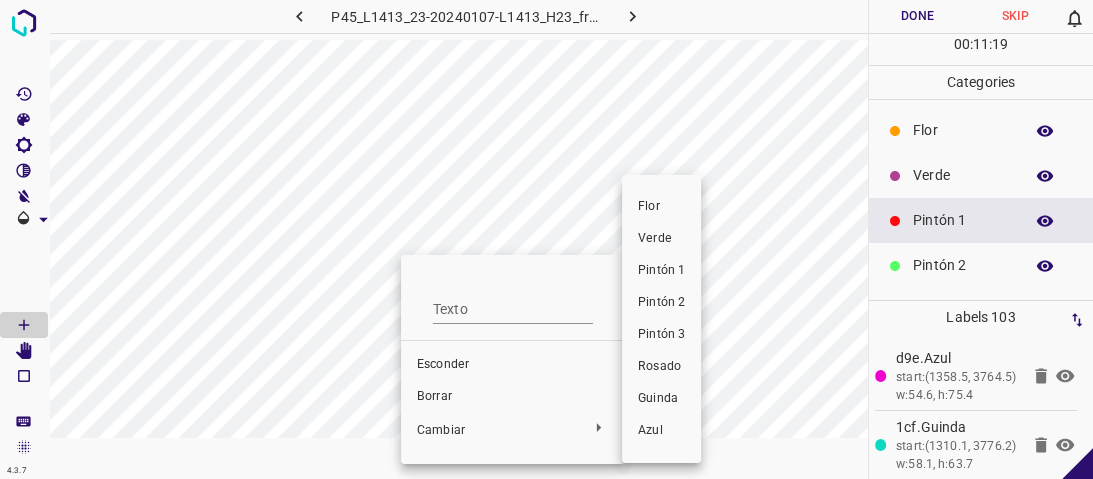 click on "Flor" at bounding box center [649, 206] 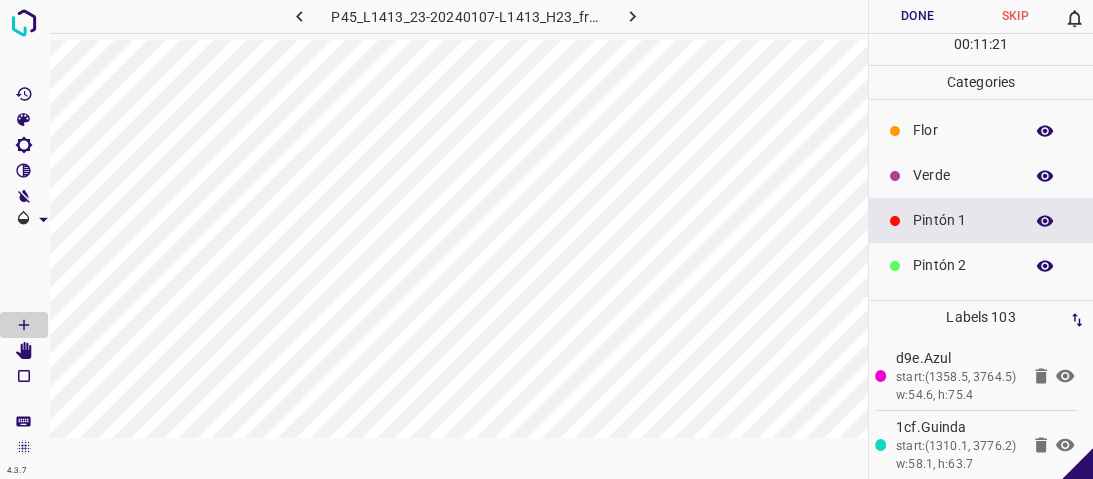 click on "Flor" at bounding box center [963, 130] 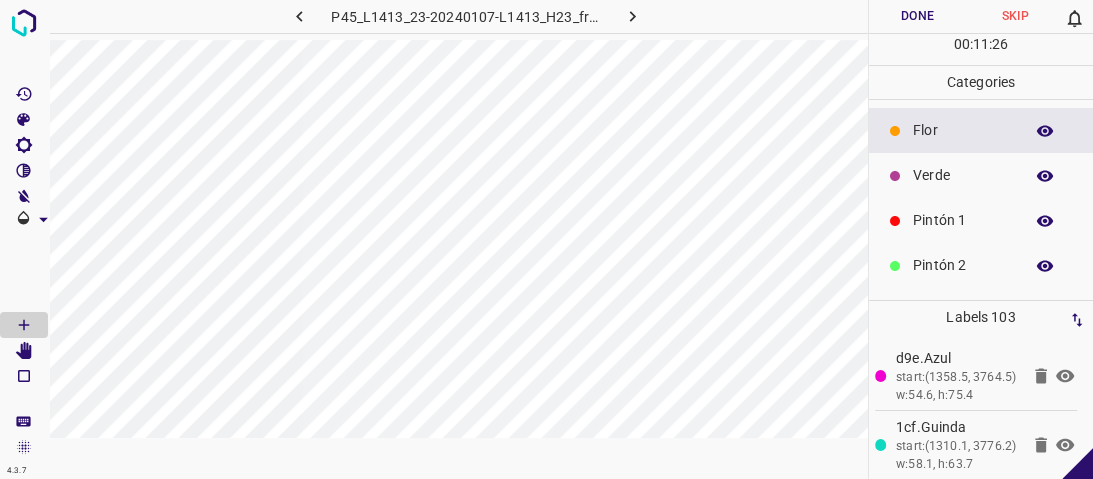 drag, startPoint x: 946, startPoint y: 164, endPoint x: 920, endPoint y: 175, distance: 28.231188 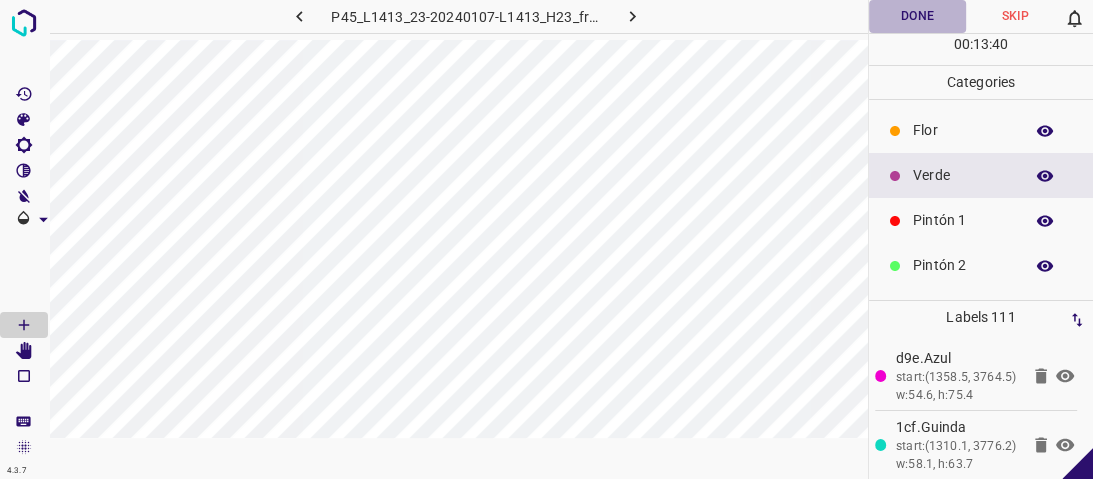 click on "Done" at bounding box center [918, 16] 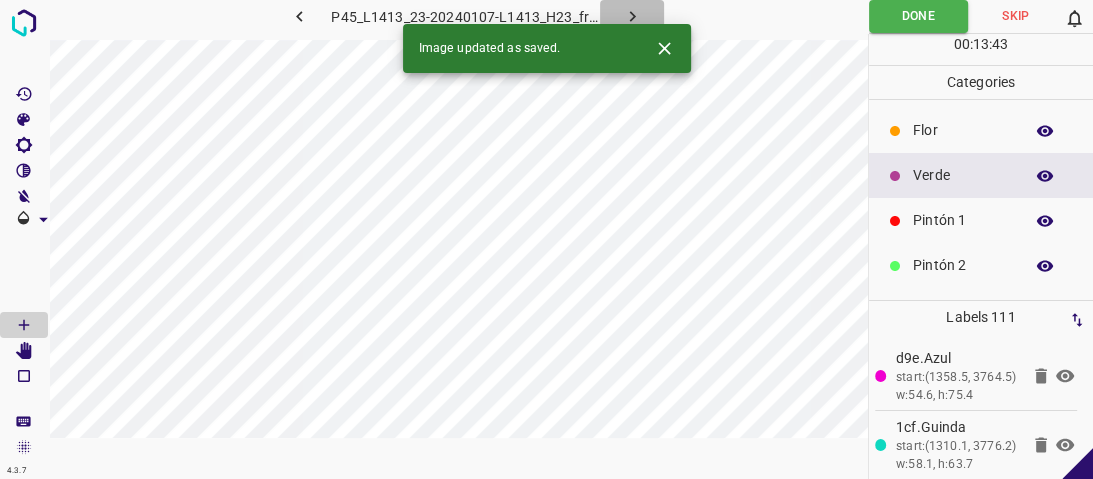 click 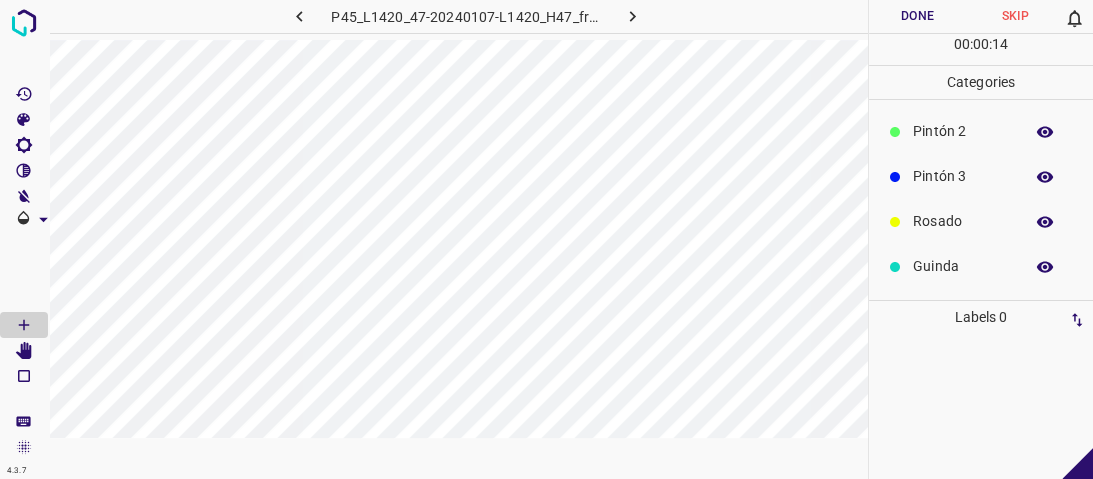 scroll, scrollTop: 160, scrollLeft: 0, axis: vertical 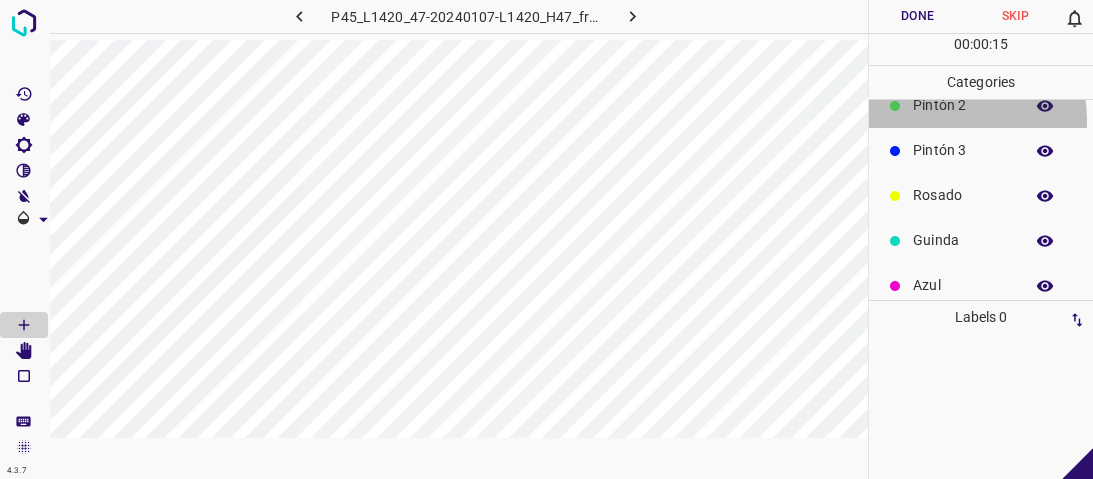 click on "Pintón 2" at bounding box center [981, 105] 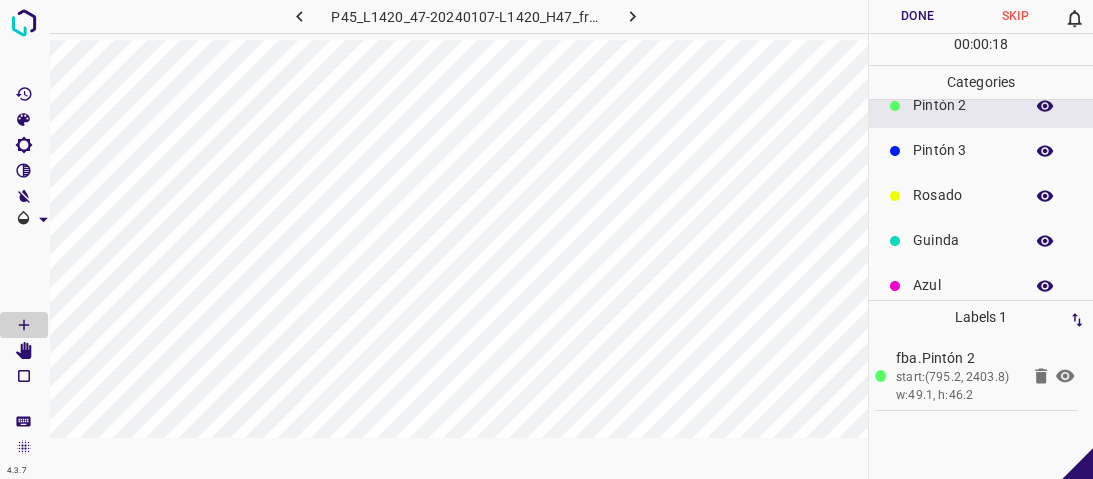 drag, startPoint x: 970, startPoint y: 209, endPoint x: 868, endPoint y: 248, distance: 109.201645 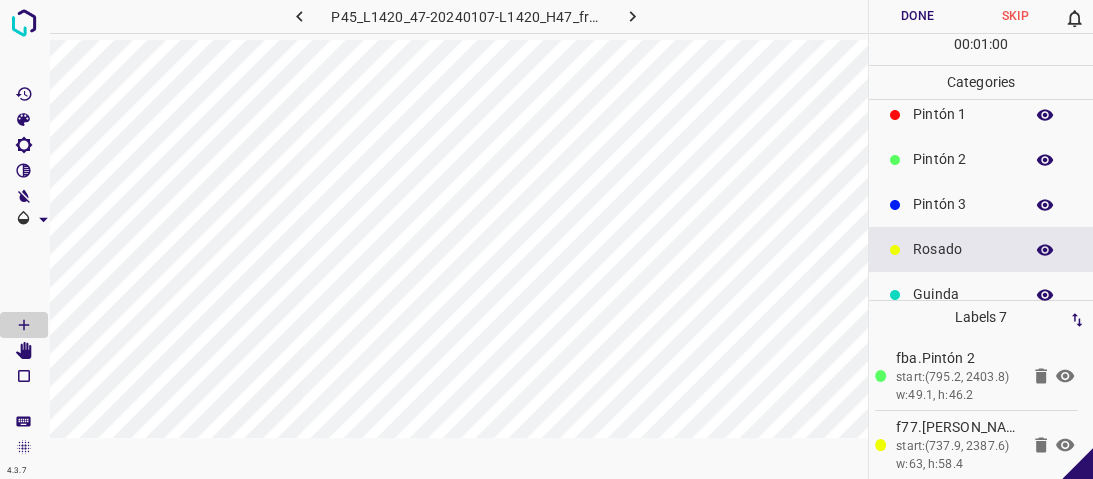scroll, scrollTop: 0, scrollLeft: 0, axis: both 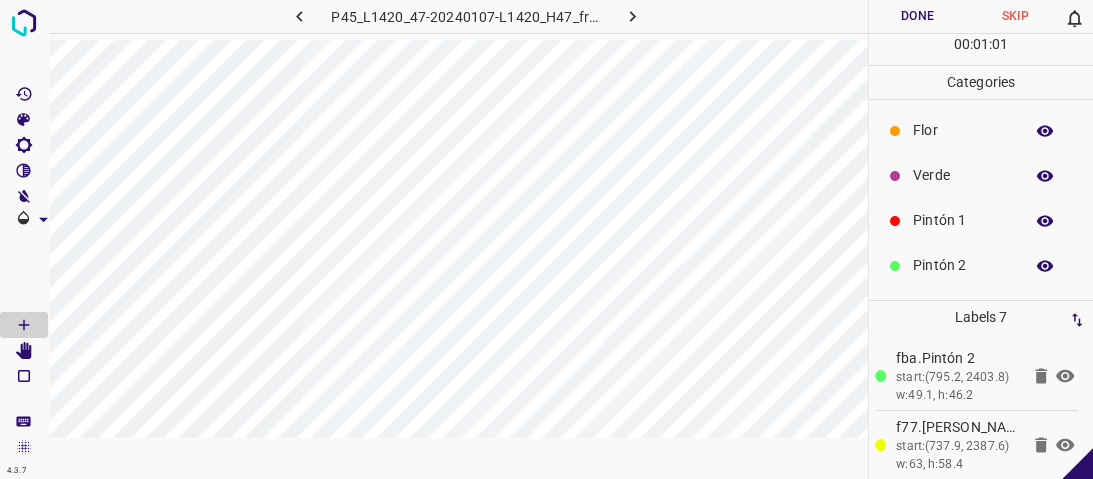 click on "Verde" at bounding box center [963, 175] 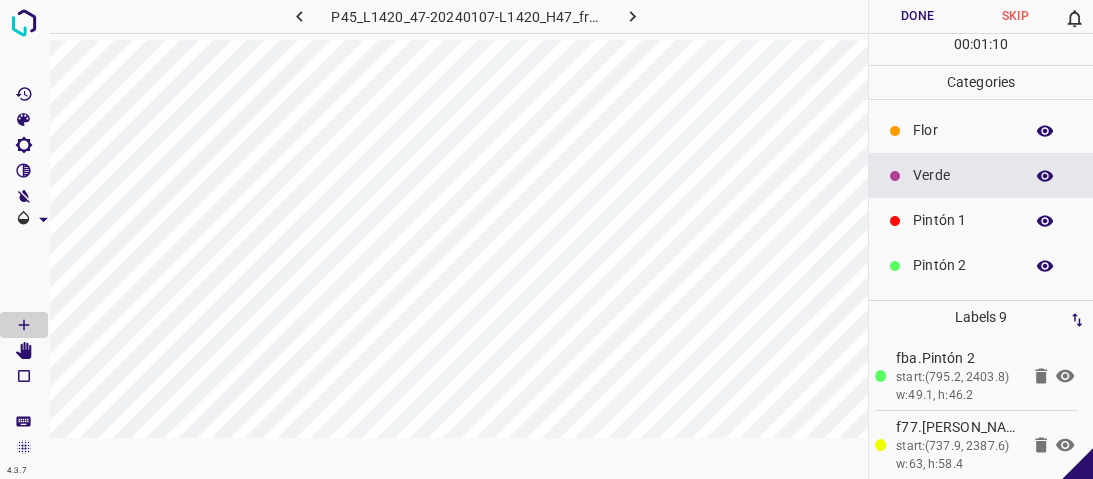 click on "Pintón 2" at bounding box center [963, 265] 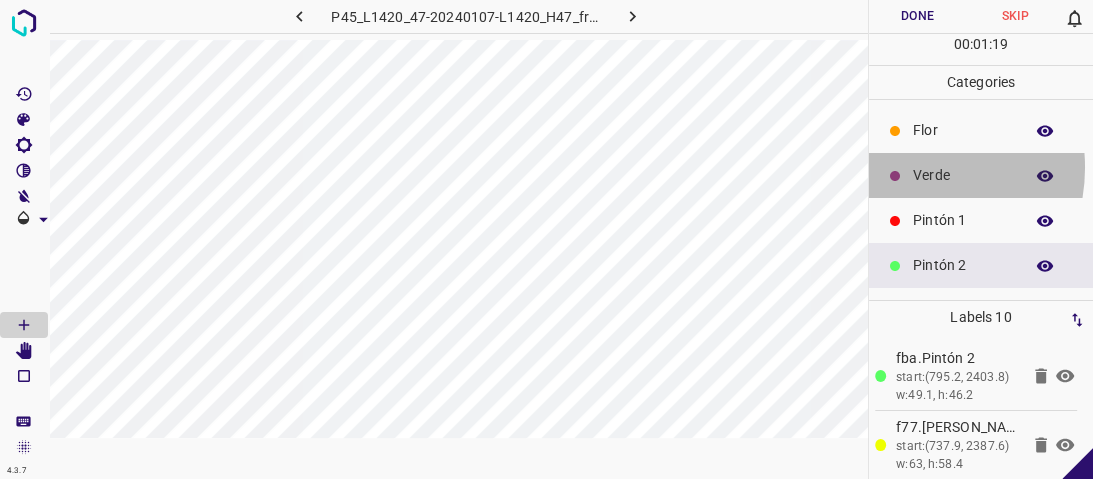 click at bounding box center (895, 176) 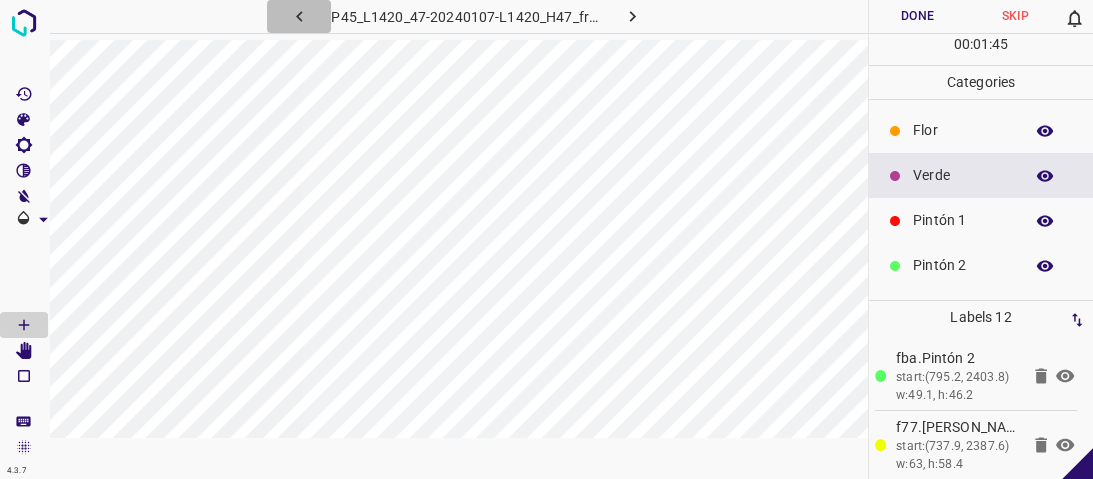 click 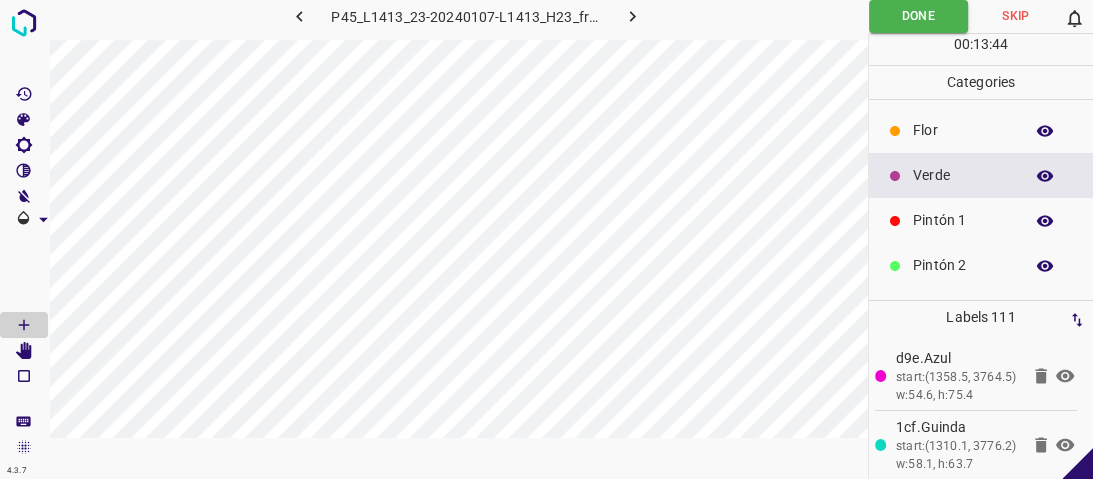 click 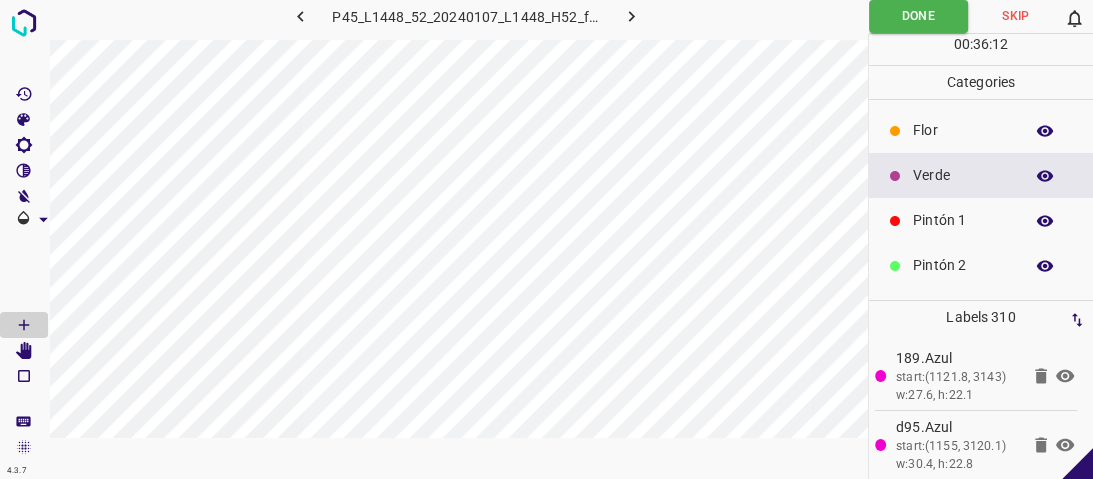 click 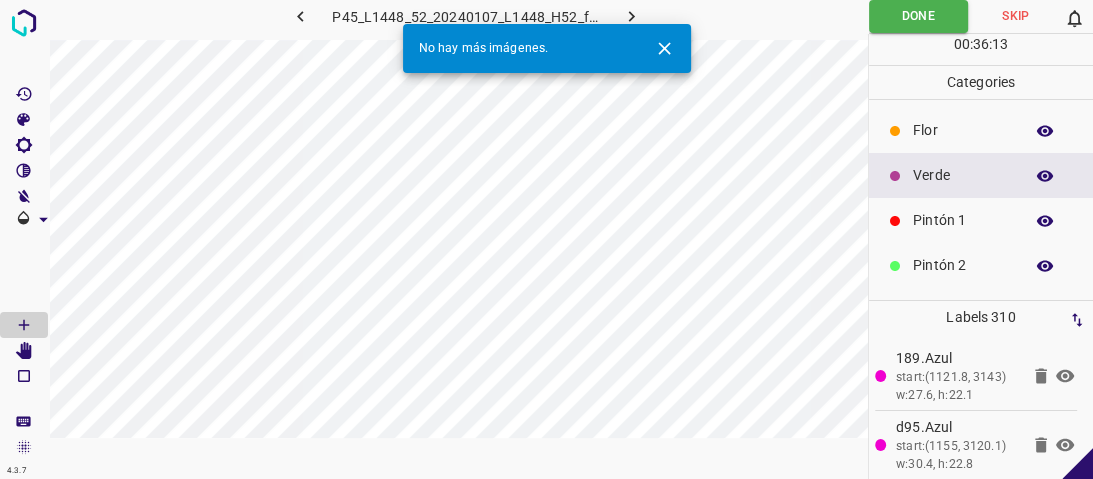click 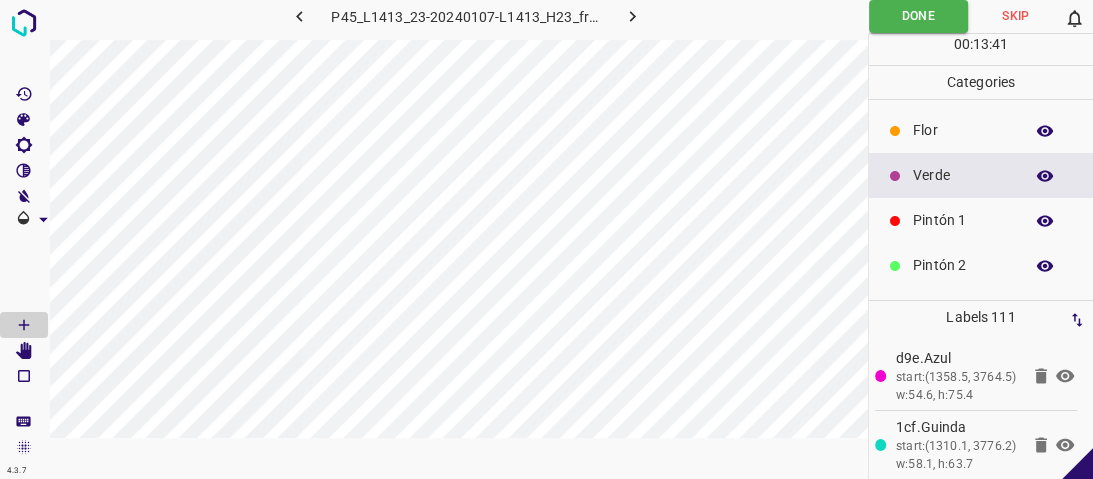 click 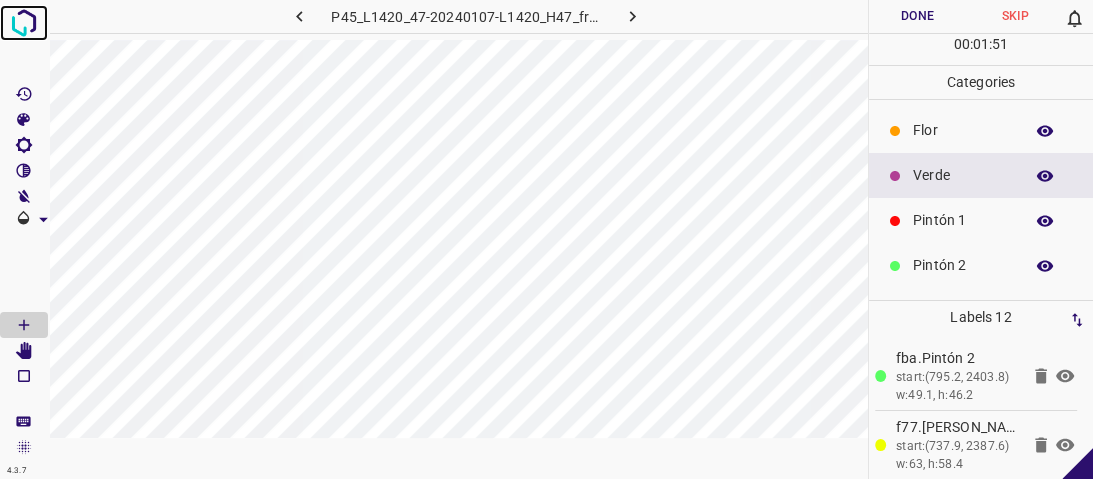 click at bounding box center [24, 23] 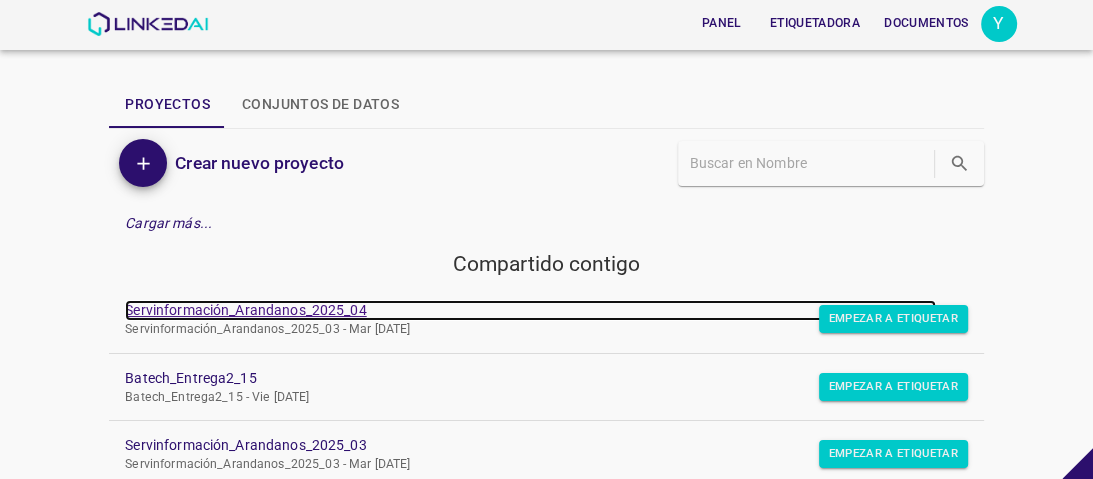 click on "Servinformación_Arandanos_2025_04" at bounding box center (530, 310) 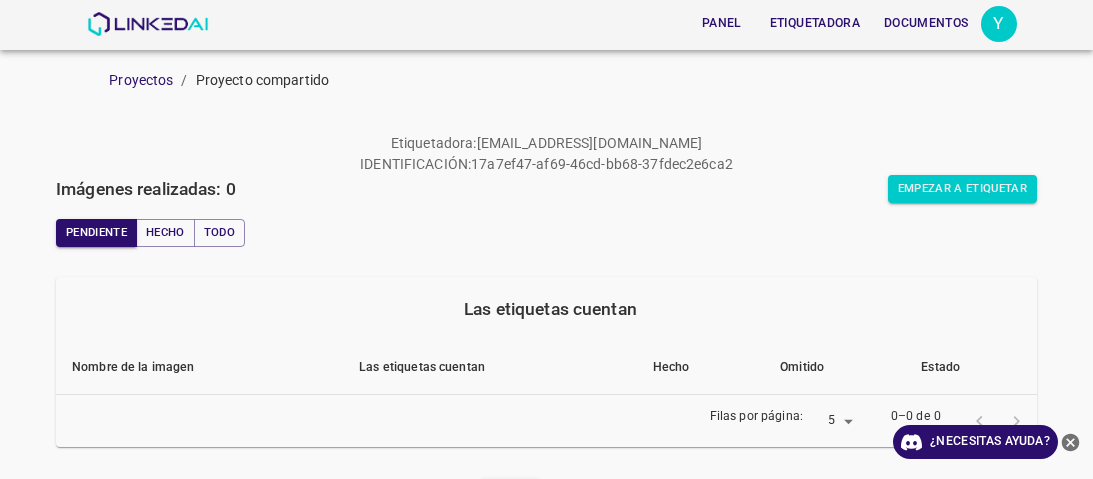 scroll, scrollTop: 0, scrollLeft: 0, axis: both 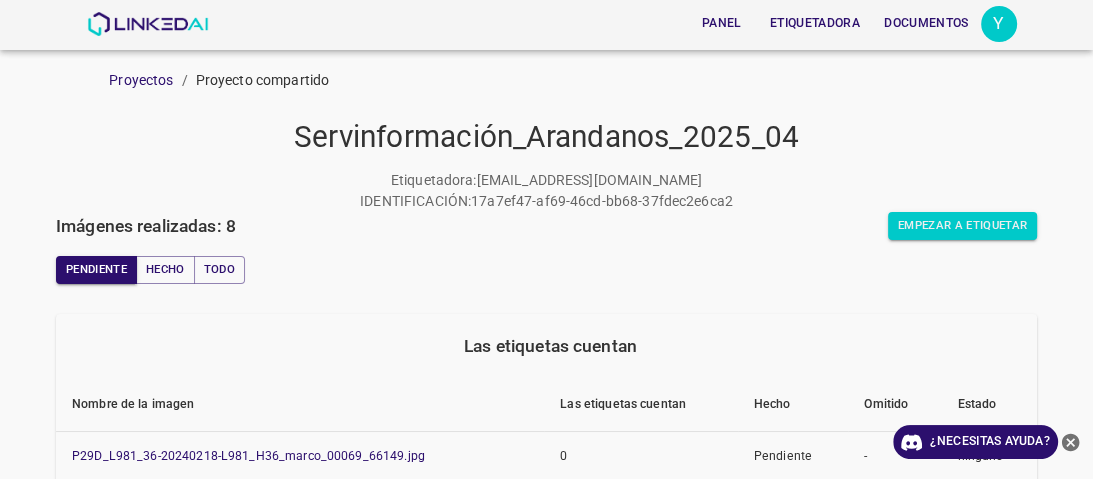 click on "Servinformación_Arandanos_2025_04" at bounding box center [546, 137] 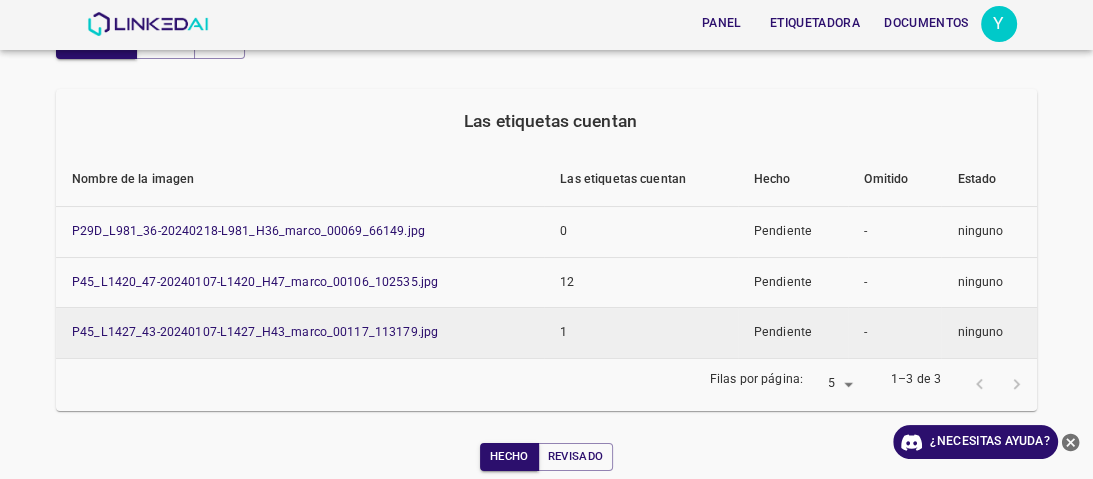 scroll, scrollTop: 147, scrollLeft: 0, axis: vertical 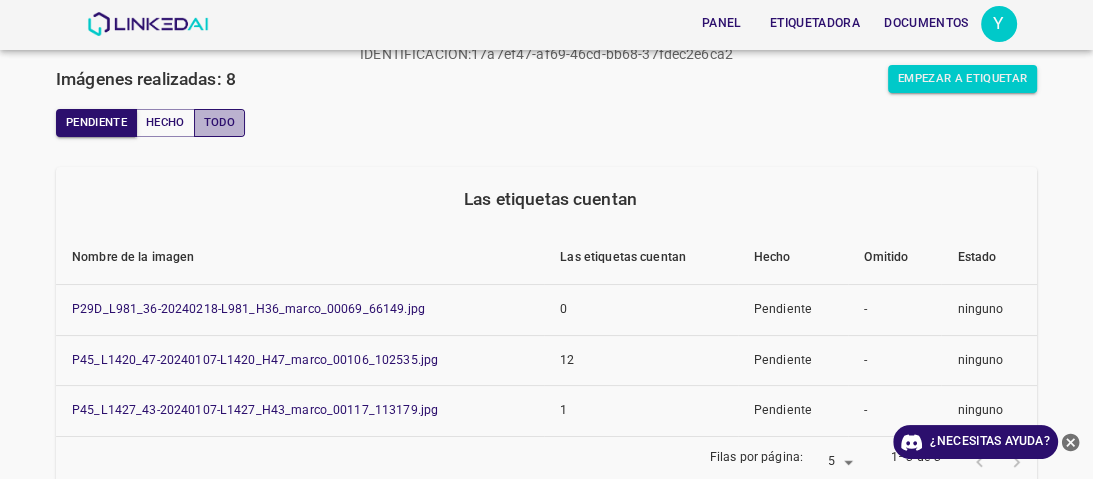 click on "Todo" at bounding box center (219, 122) 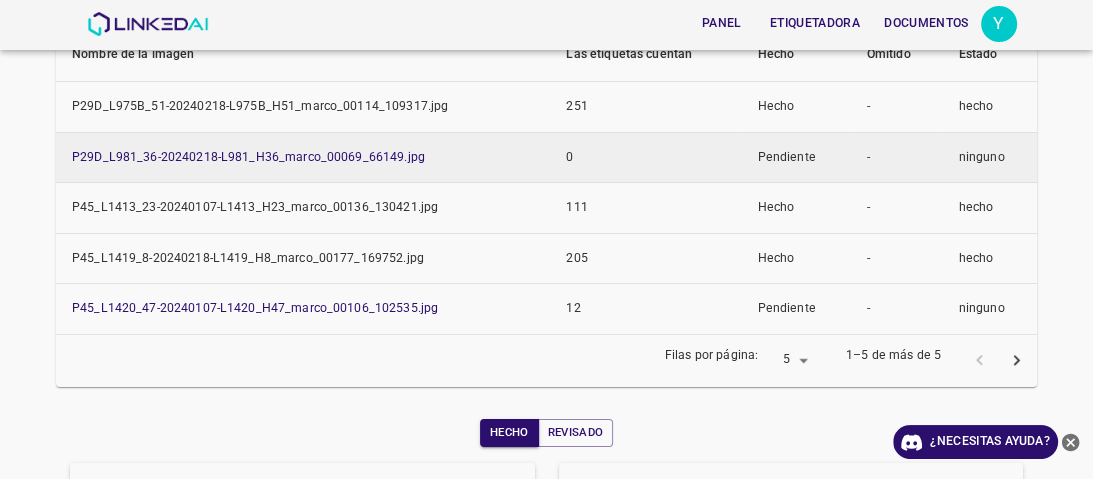 scroll, scrollTop: 387, scrollLeft: 0, axis: vertical 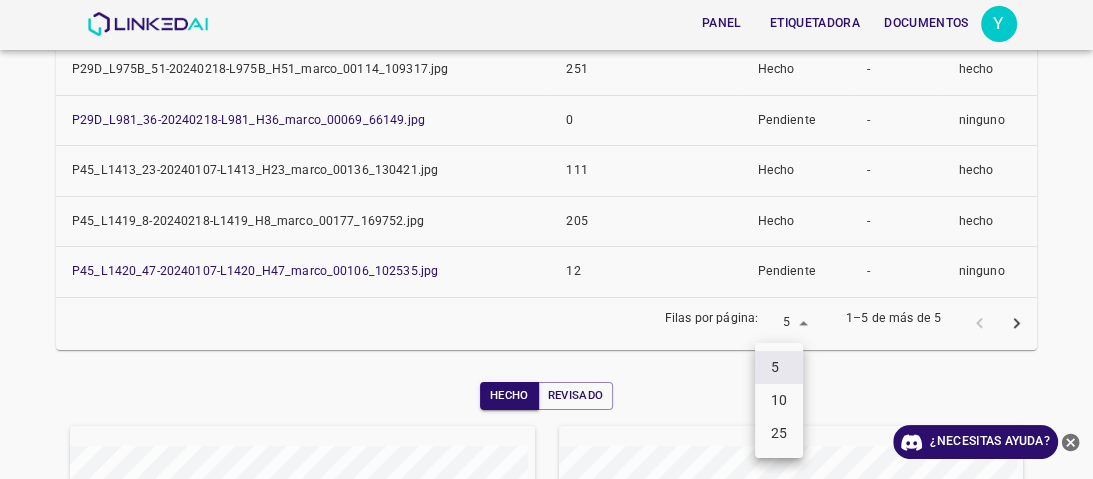 click on "Panel Etiquetadora Documentos Y Proyectos / Proyecto compartido Servinformación_Arandanos_2025_04 Etiquetadora  :  yeisyjaimes2019@gmail.com IDENTIFICACIÓN  :  17a7ef47-af69-46cd-bb68-37fdec2e6ca2 Imágenes realizadas: 8 Empezar a etiquetar Pendiente Hecho Todo Las etiquetas cuentan Nombre de la imagen Las etiquetas cuentan Hecho Omitido Estado P29D_L975B_51-20240218-L975B_H51_marco_00114_109317.jpg 251 Hecho - hecho P29D_L981_36-20240218-L981_H36_marco_00069_66149.jpg 0 Pendiente - ninguno P45_L1413_23-20240107-L1413_H23_marco_00136_130421.jpg 111 Hecho - hecho P45_L1419_8-20240218-L1419_H8_marco_00177_169752.jpg 205 Hecho - hecho P45_L1420_47-20240107-L1420_H47_marco_00106_102535.jpg 12 Pendiente - ninguno Filas por página: 5 5 1–5 de más de 5 Hecho Revisado Semana Mes Todo ¿Necesitas ayuda? Panel Etiquetadora Documentos Texto original Valora esta traducción Tu opinión servirá para ayudar a mejorar el Traductor de Google Cuenta Modo oscuro Cerrar sesión versión 4.3.7 5 10 25" at bounding box center (546, 239) 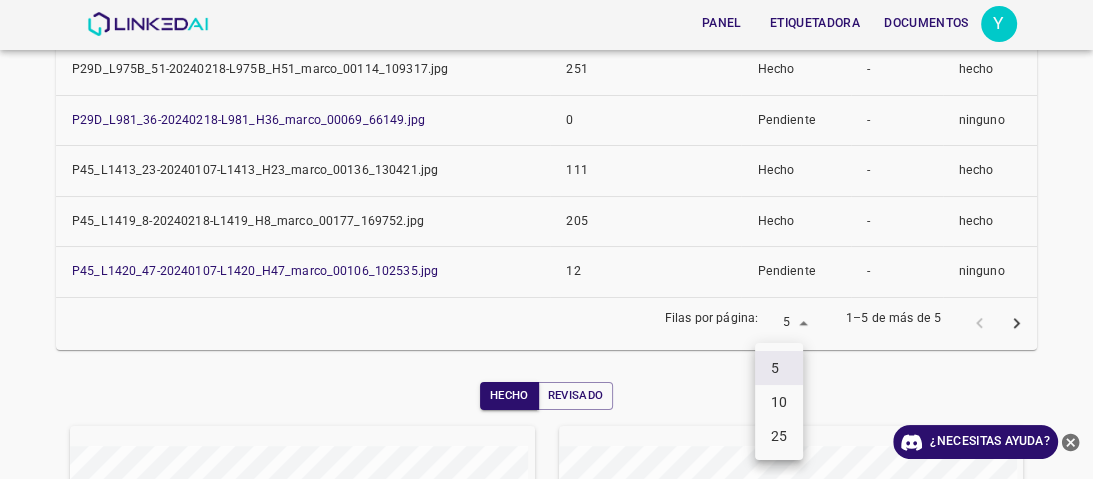 click on "25" at bounding box center [779, 435] 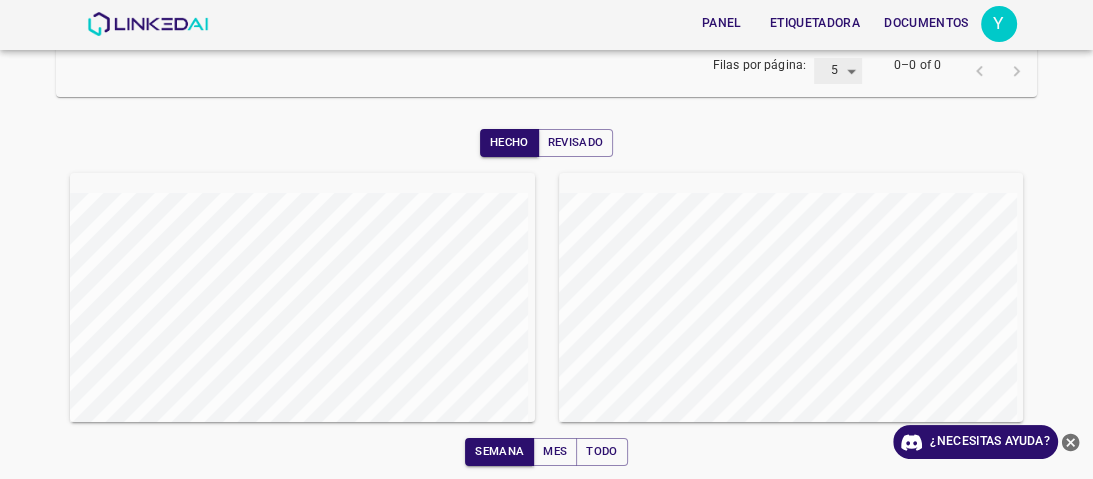 type on "25" 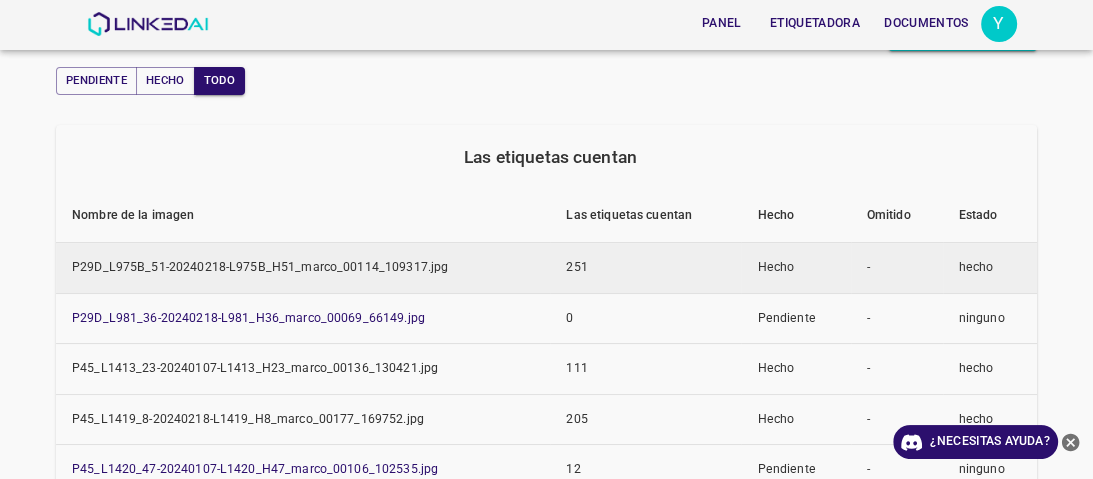 scroll, scrollTop: 0, scrollLeft: 0, axis: both 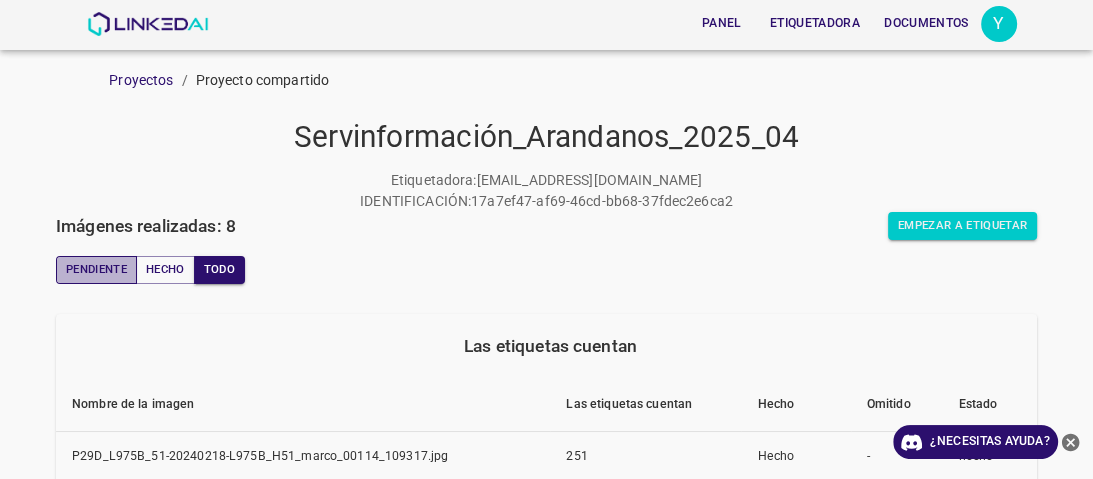 click on "Pendiente" at bounding box center [96, 269] 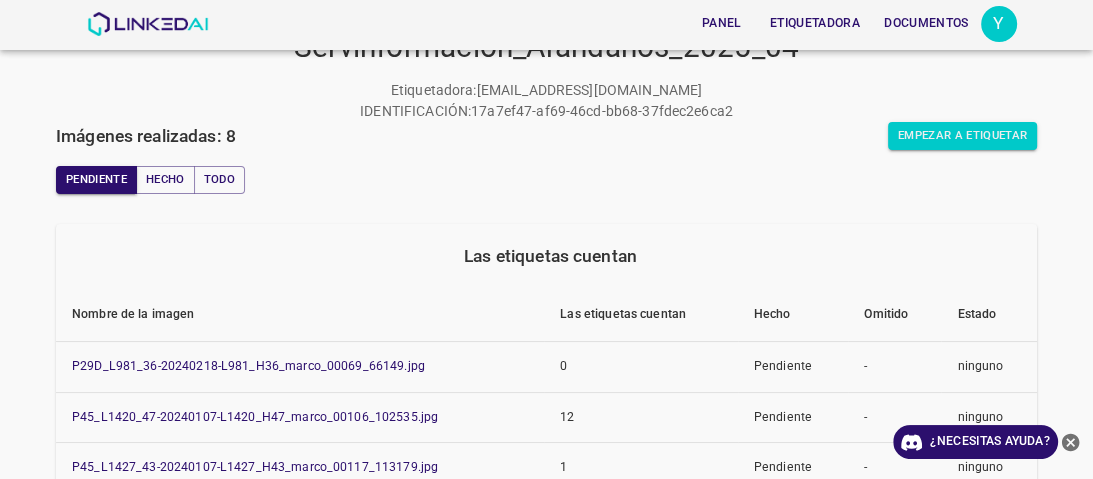 scroll, scrollTop: 320, scrollLeft: 0, axis: vertical 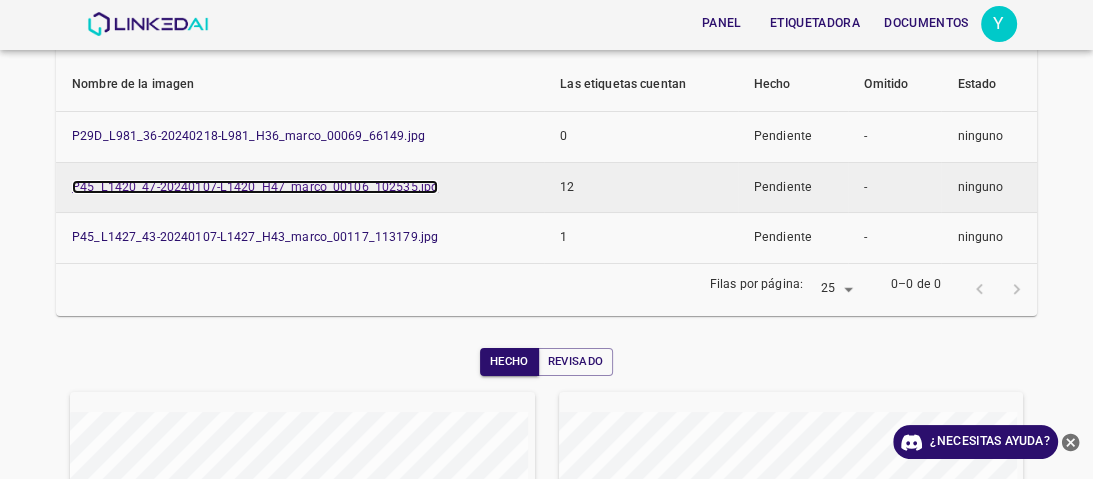 click on "P45_L1420_47-20240107-L1420_H47_marco_00106_102535.jpg" at bounding box center [255, 187] 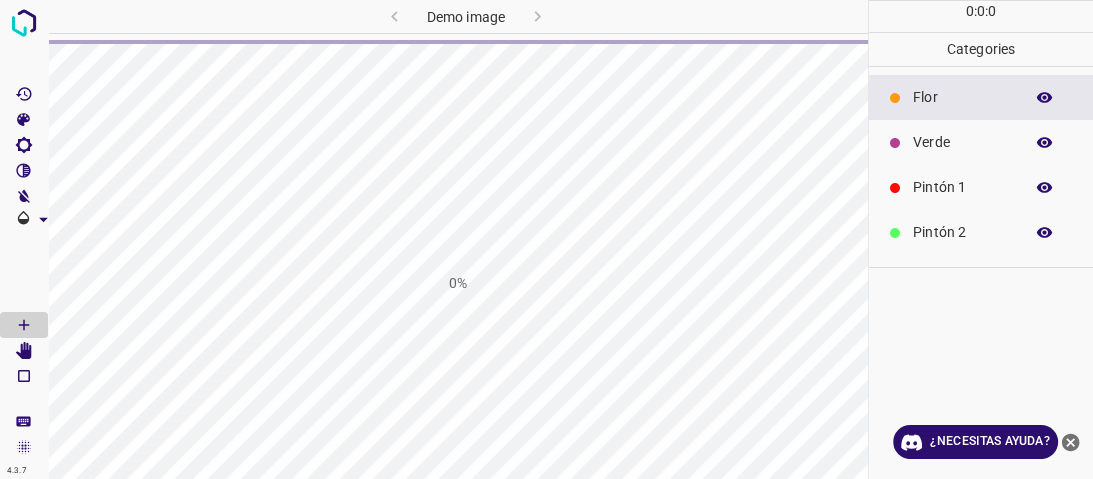 scroll, scrollTop: 0, scrollLeft: 0, axis: both 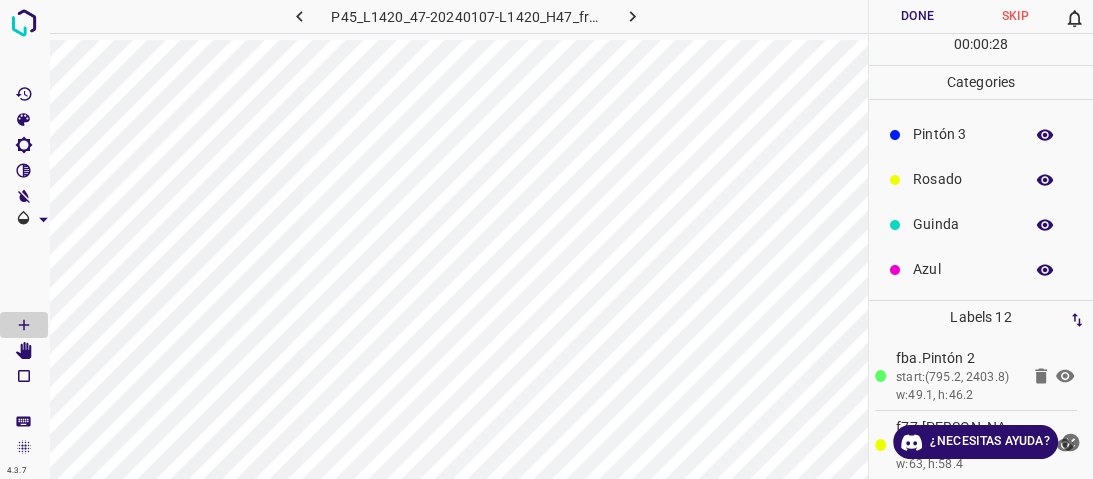 click on "Azul" at bounding box center [963, 269] 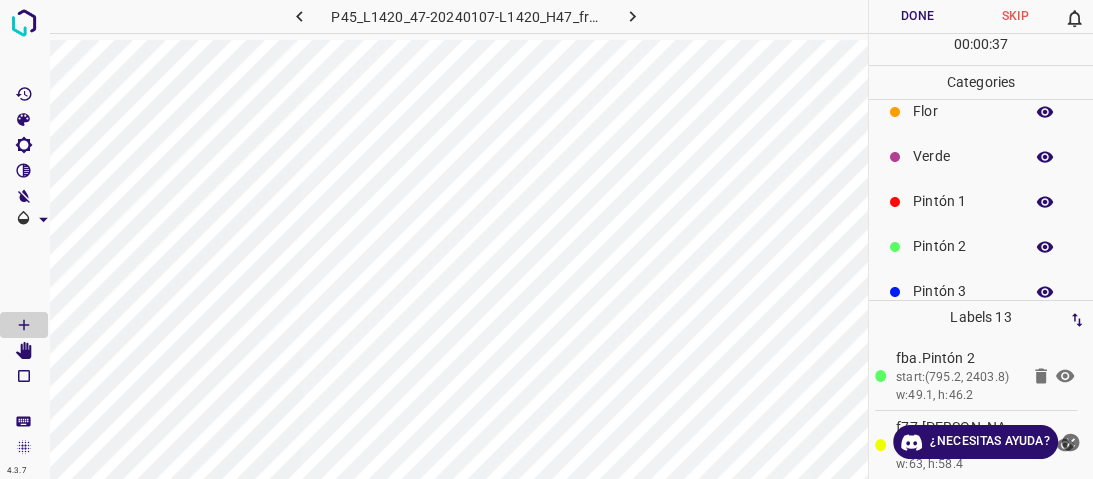 scroll, scrollTop: 16, scrollLeft: 0, axis: vertical 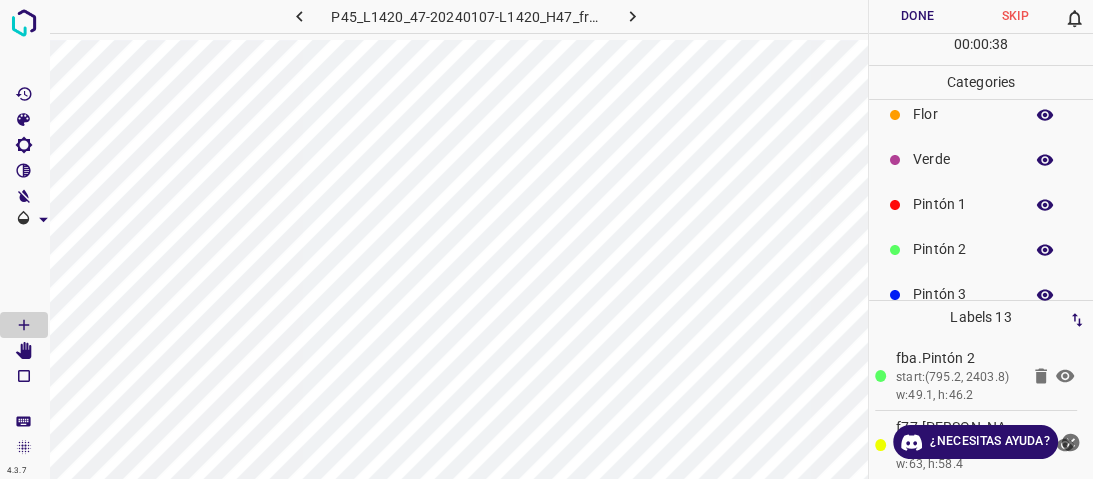 click on "Pintón 2" at bounding box center (981, 249) 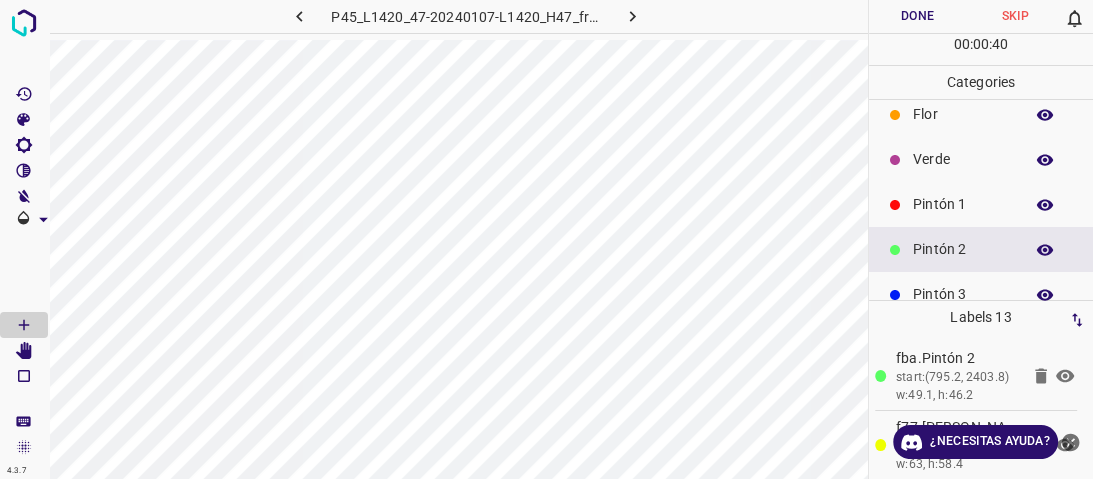 click on "Pintón 3" at bounding box center (981, 294) 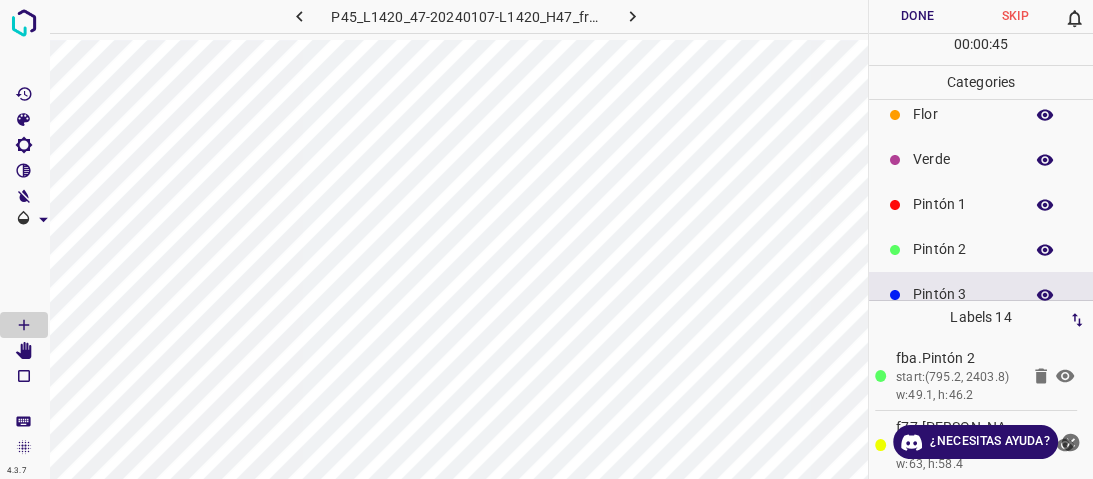 drag, startPoint x: 993, startPoint y: 161, endPoint x: 939, endPoint y: 171, distance: 54.91812 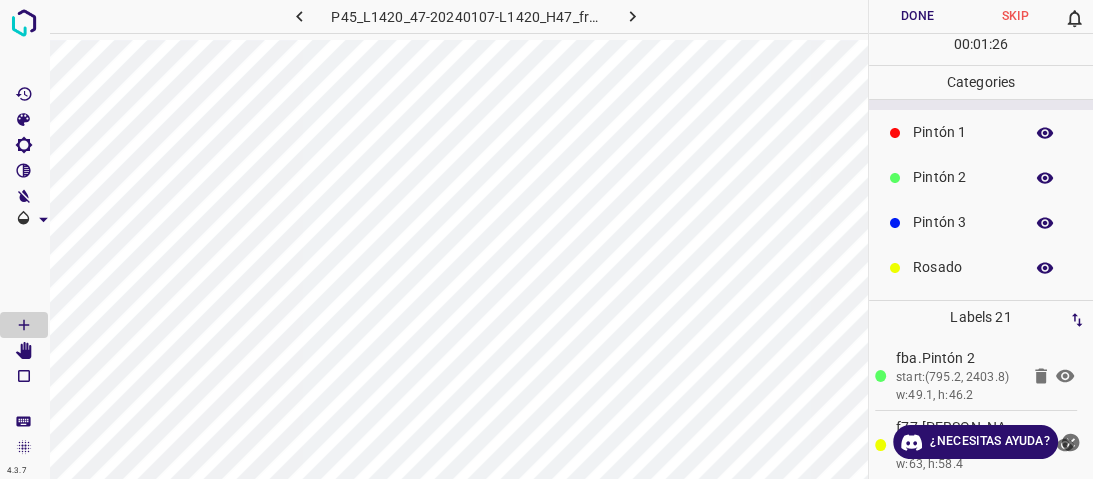 scroll, scrollTop: 176, scrollLeft: 0, axis: vertical 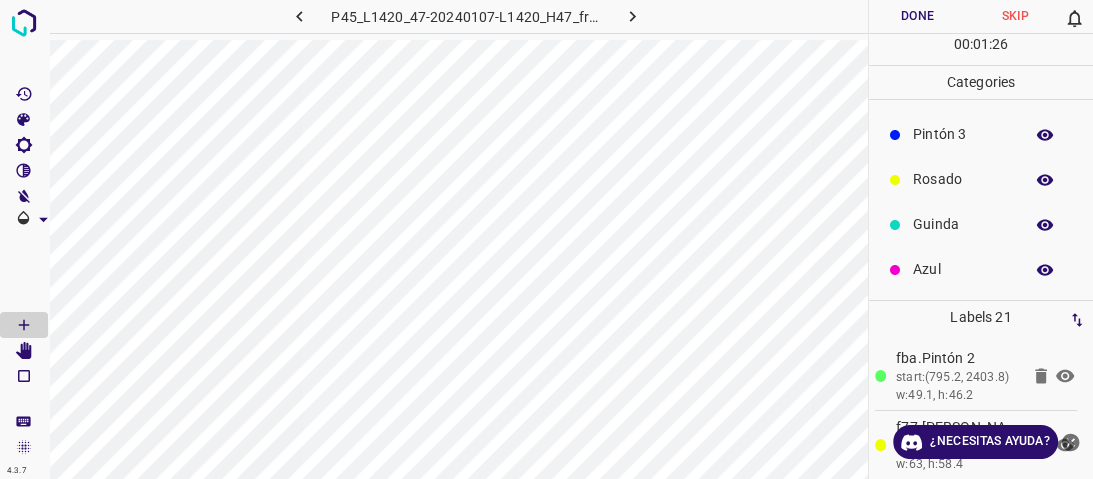 click on "Azul" at bounding box center [963, 269] 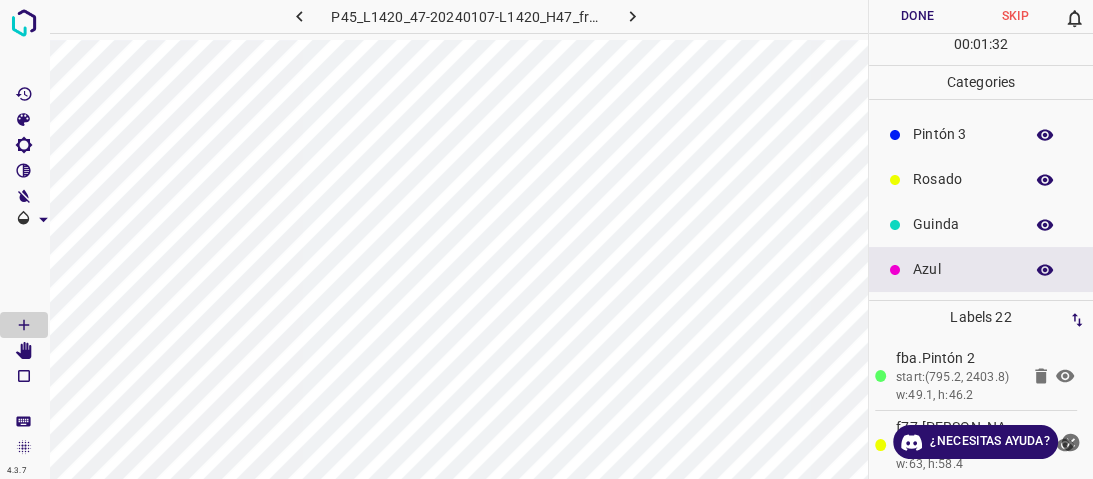 click on "Rosado" at bounding box center (963, 179) 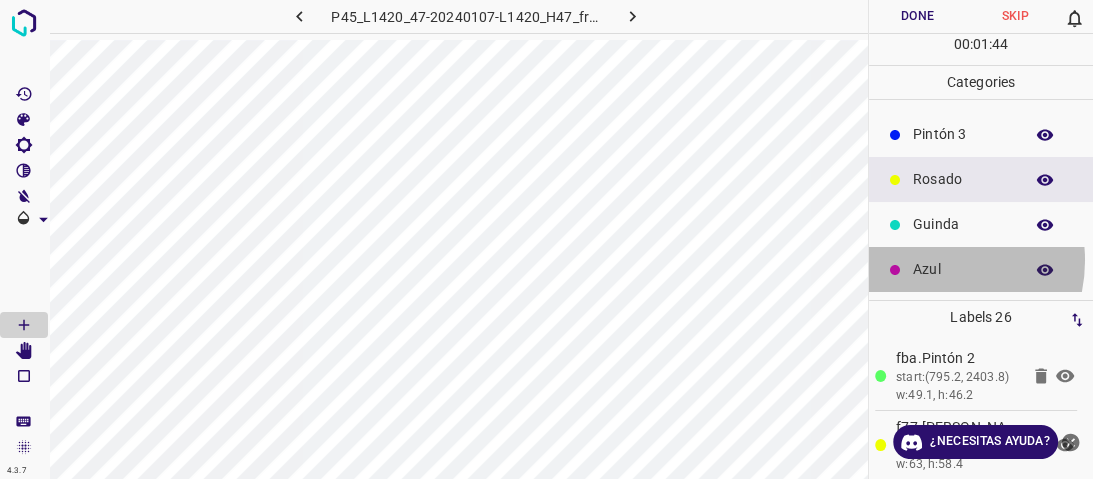 click on "Azul" at bounding box center (963, 269) 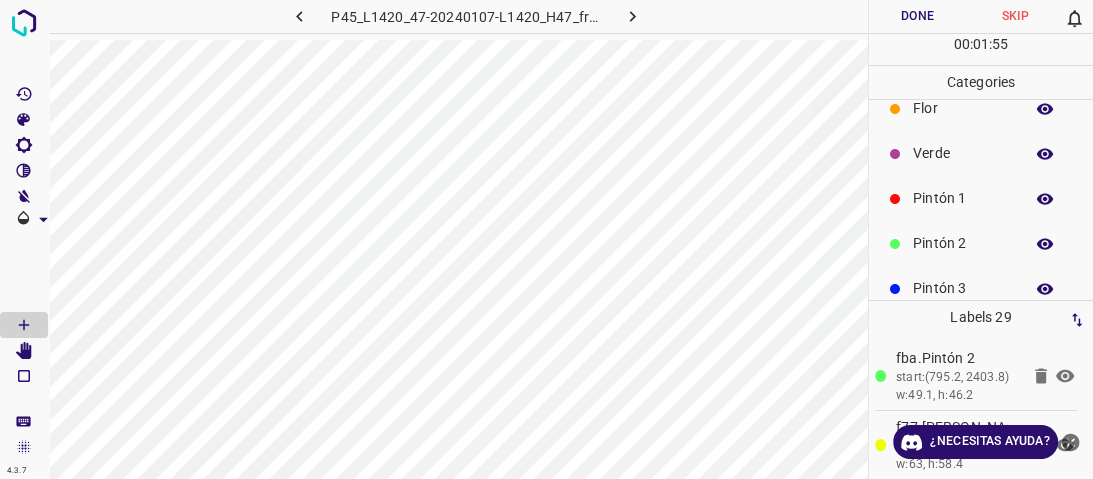 scroll, scrollTop: 16, scrollLeft: 0, axis: vertical 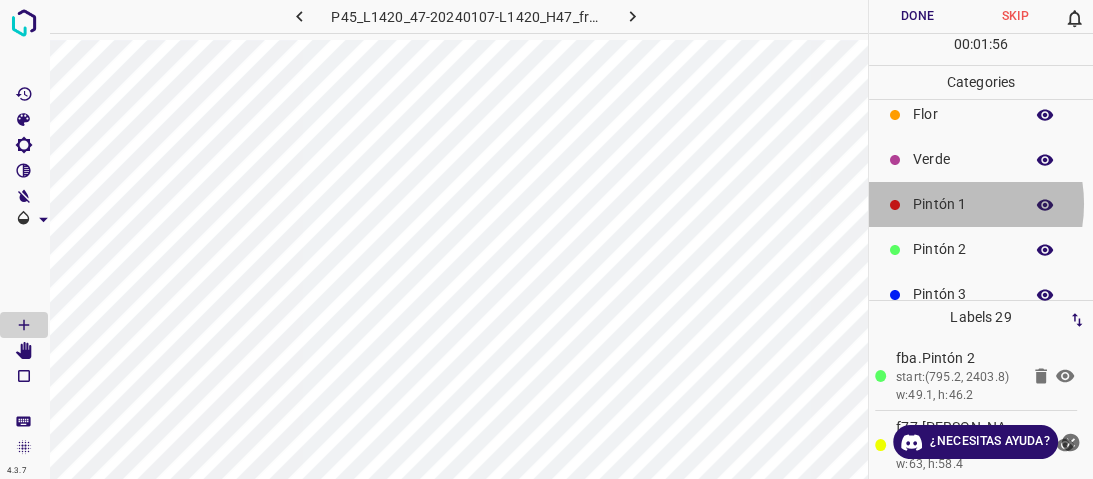 click on "Pintón 1" at bounding box center (963, 204) 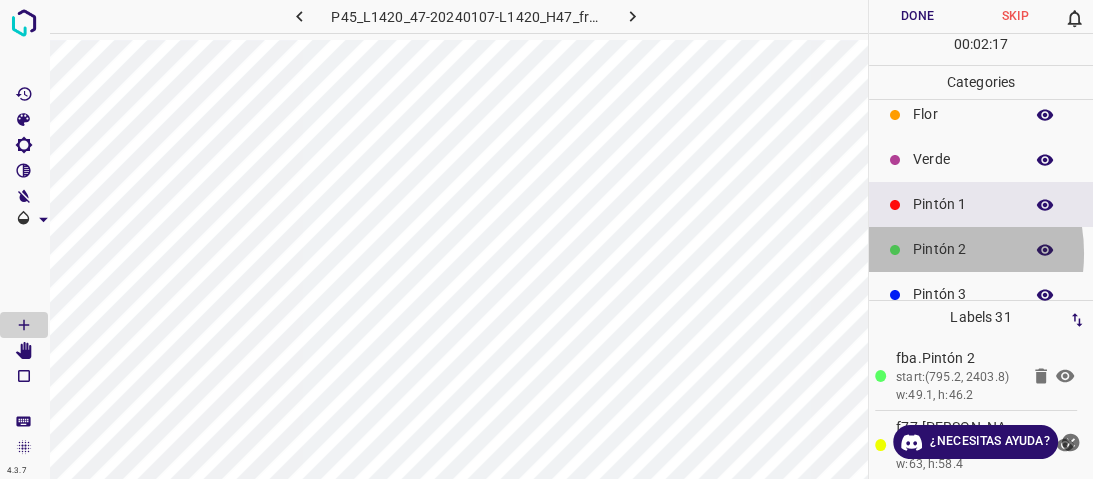 drag, startPoint x: 916, startPoint y: 253, endPoint x: 897, endPoint y: 248, distance: 19.646883 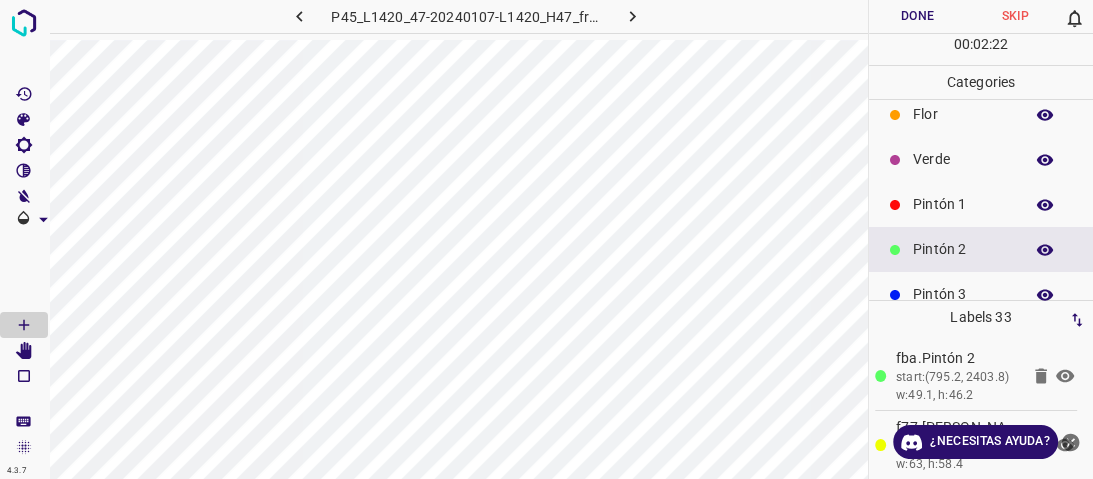 click at bounding box center [895, 205] 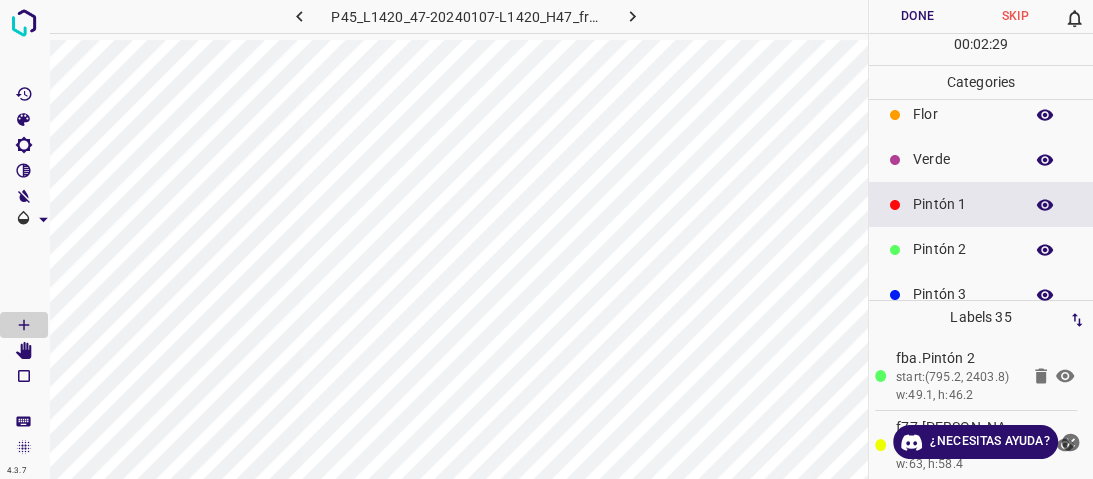 click on "Verde" at bounding box center (963, 159) 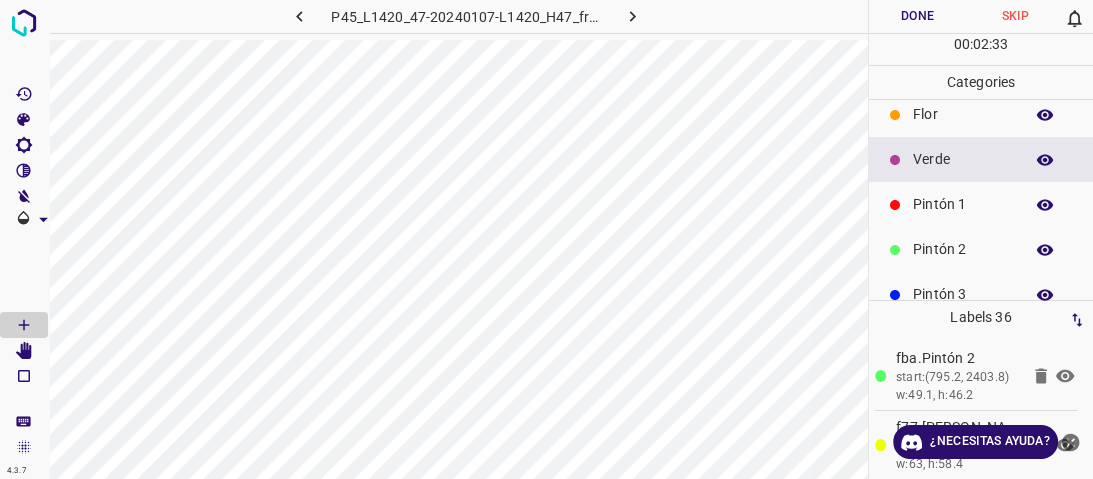 click on "Pintón 1" at bounding box center [963, 204] 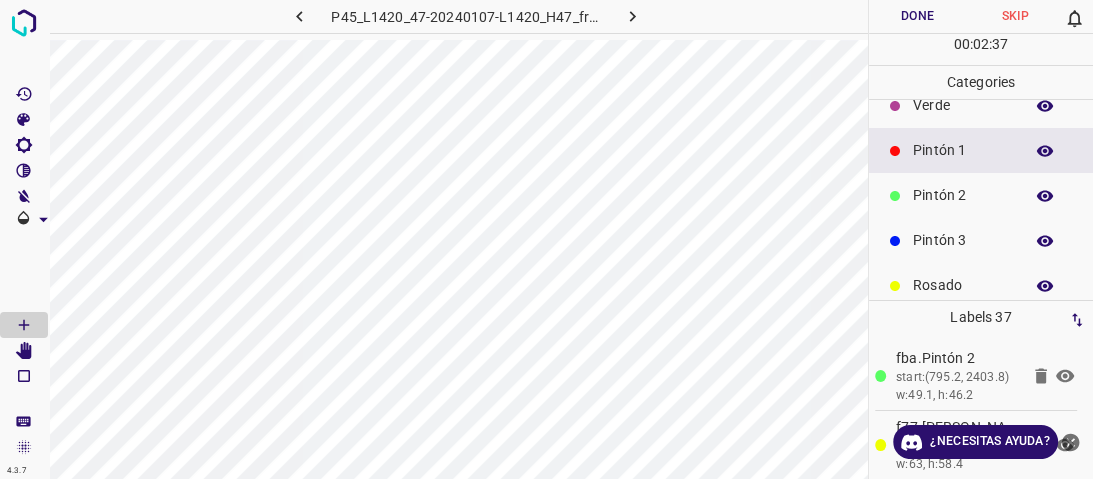 scroll, scrollTop: 176, scrollLeft: 0, axis: vertical 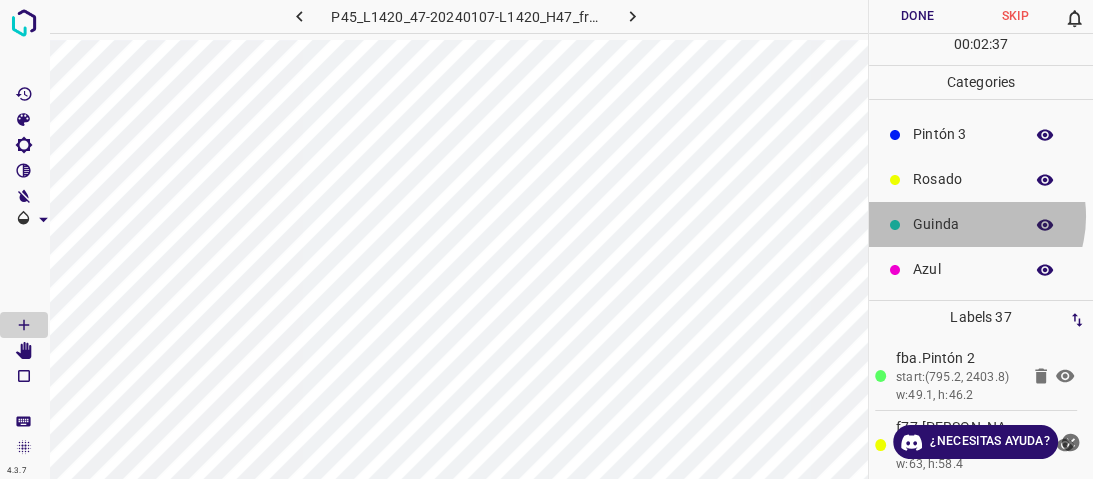 click on "Guinda" at bounding box center [963, 224] 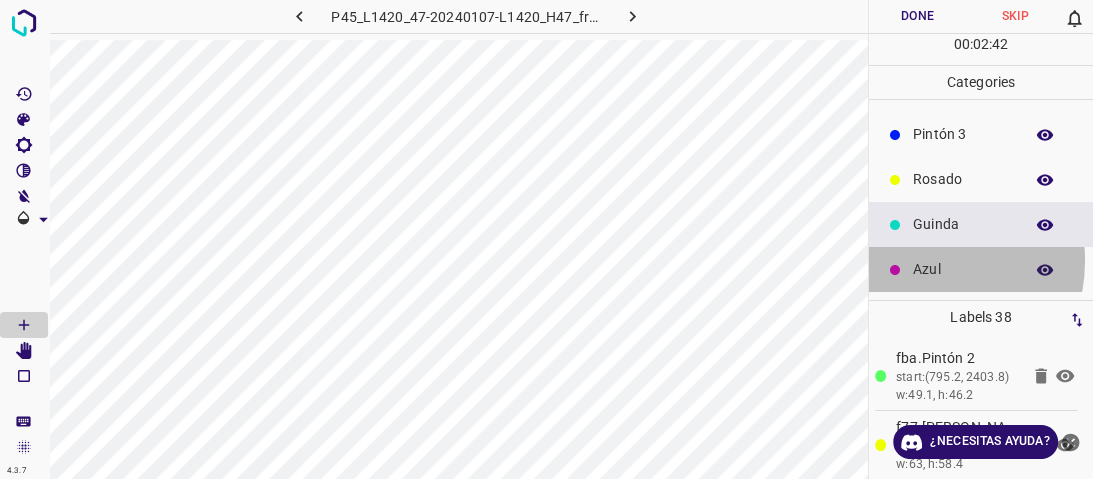 click on "Azul" at bounding box center (963, 269) 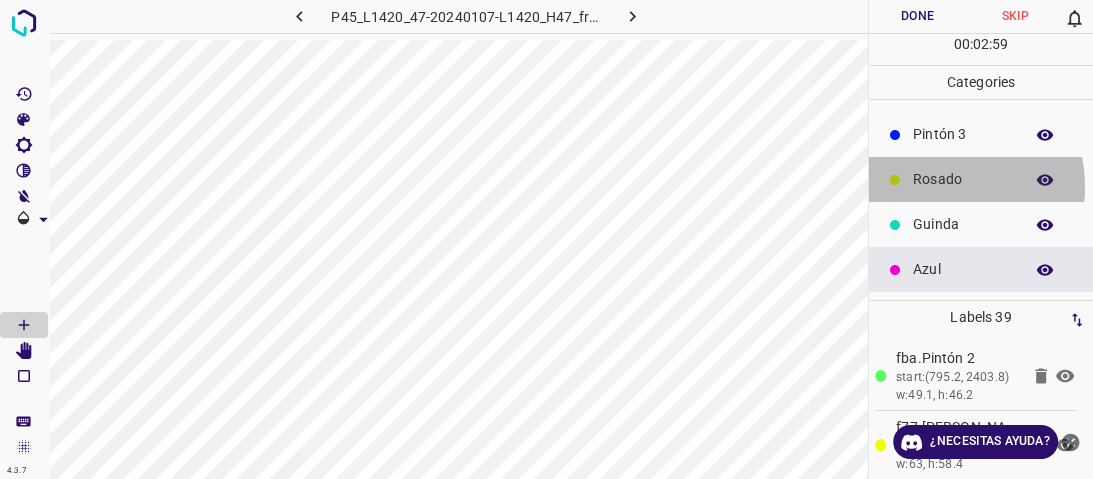 click on "Rosado" at bounding box center (963, 179) 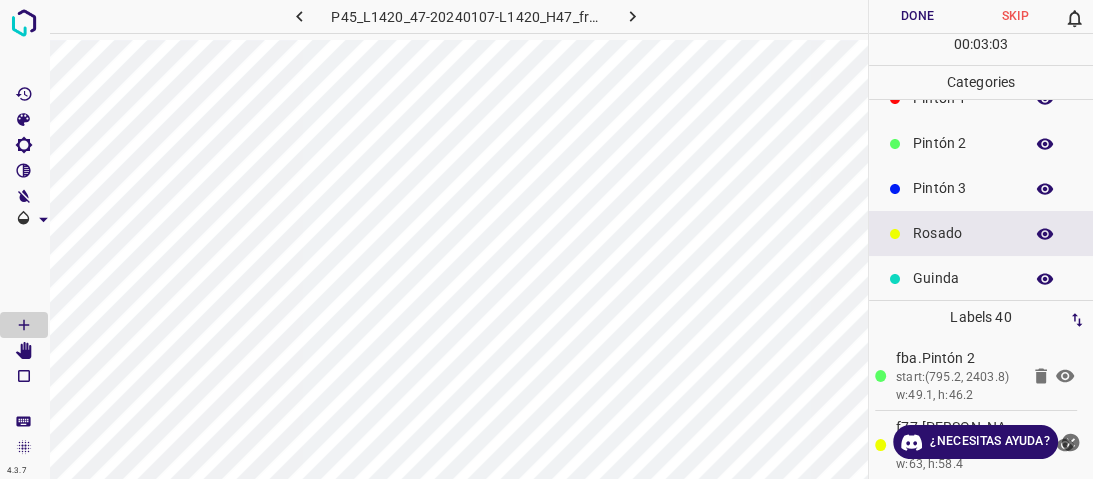 scroll, scrollTop: 96, scrollLeft: 0, axis: vertical 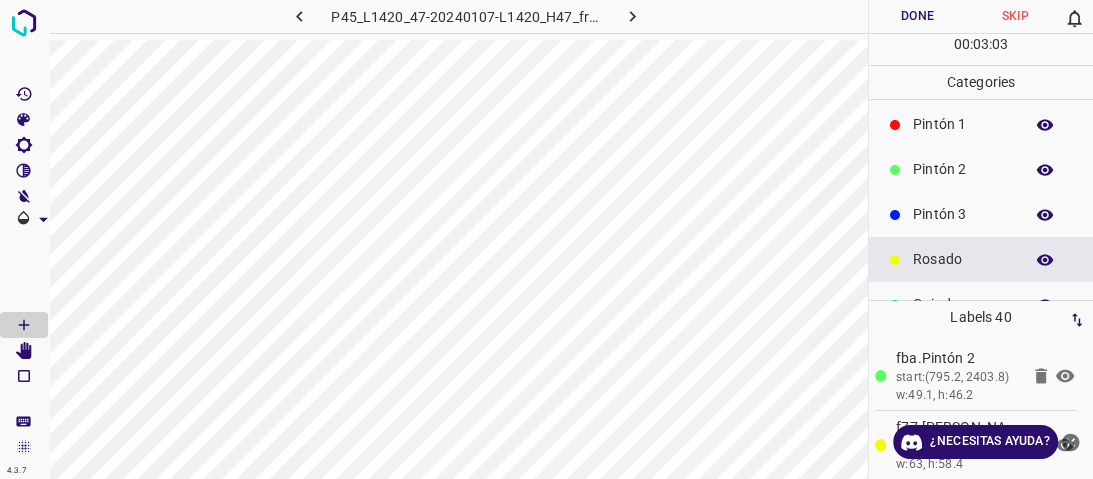 click on "Pintón 2" at bounding box center (963, 169) 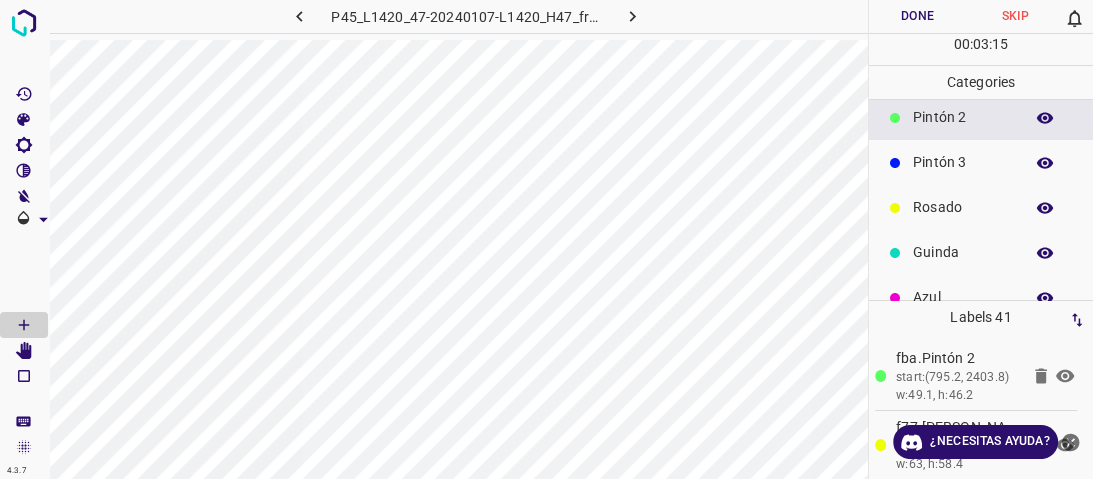 scroll, scrollTop: 176, scrollLeft: 0, axis: vertical 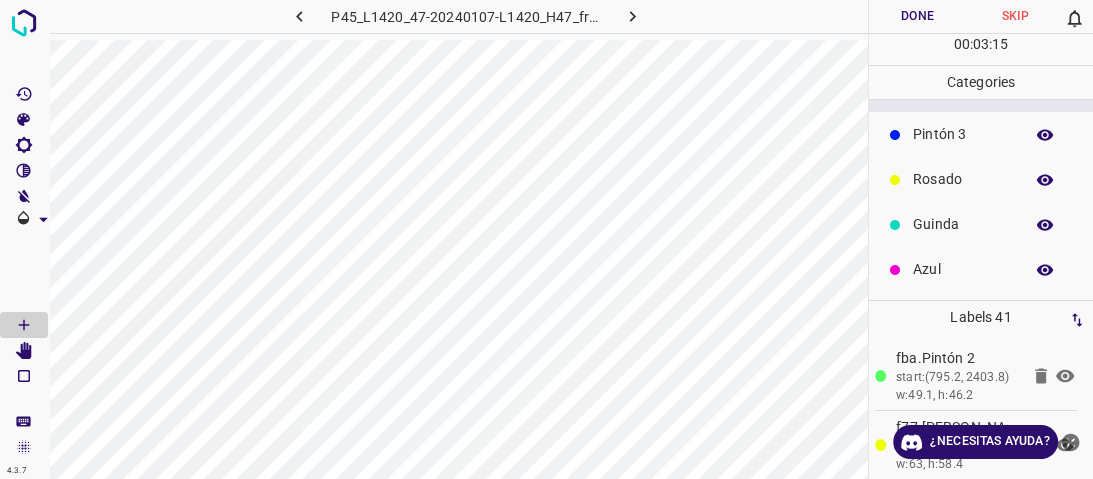 click on "Azul" at bounding box center (963, 269) 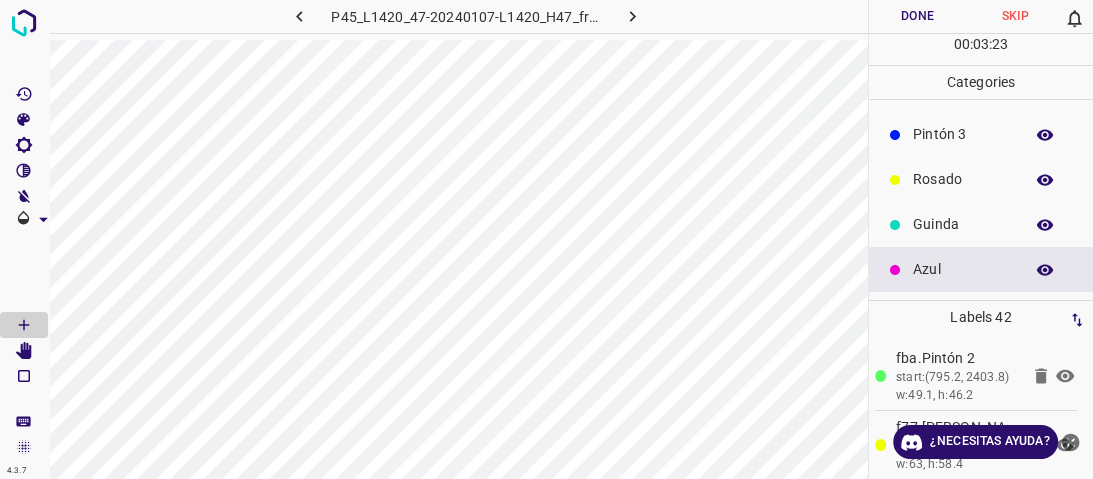 scroll, scrollTop: 16, scrollLeft: 0, axis: vertical 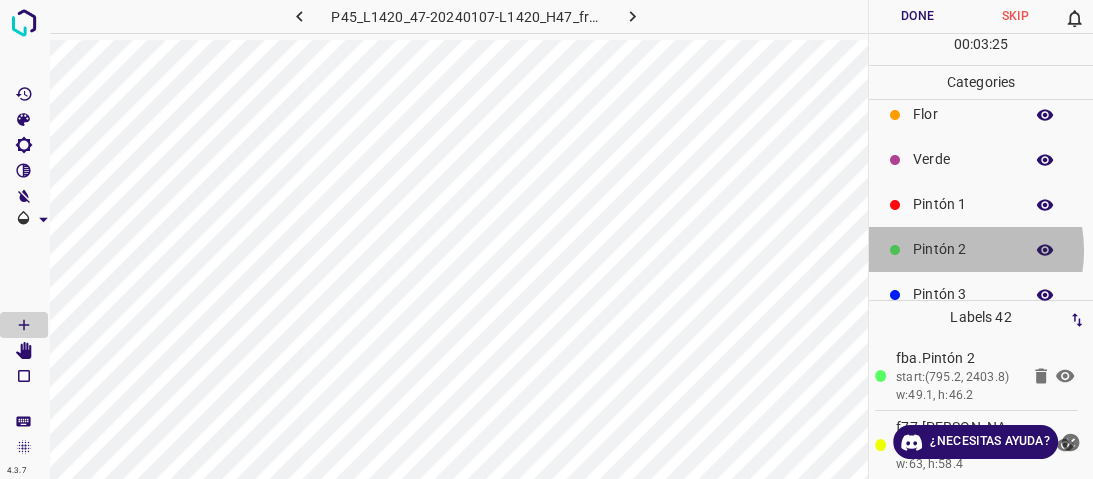 click on "Pintón 2" at bounding box center [963, 249] 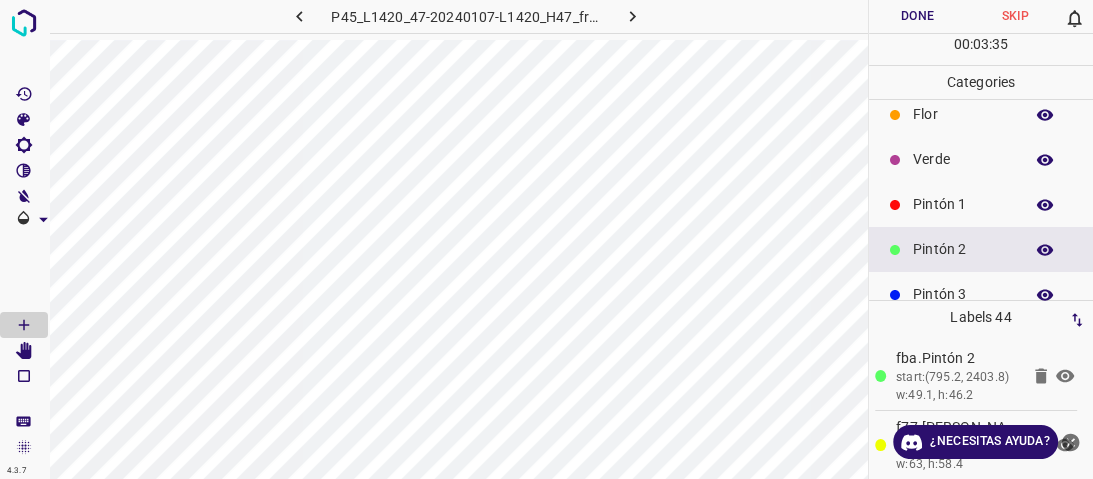 click on "Pintón 1" at bounding box center (981, 204) 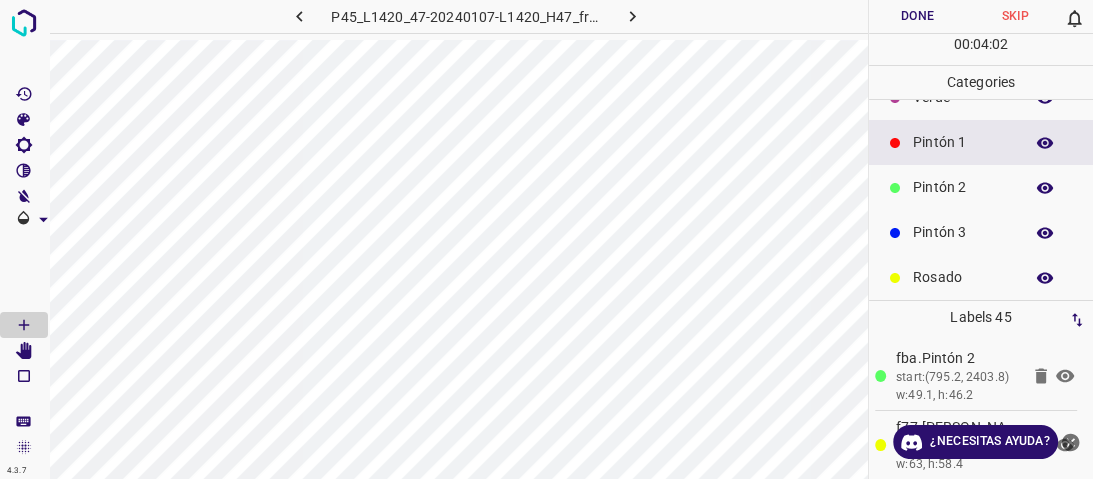 scroll, scrollTop: 96, scrollLeft: 0, axis: vertical 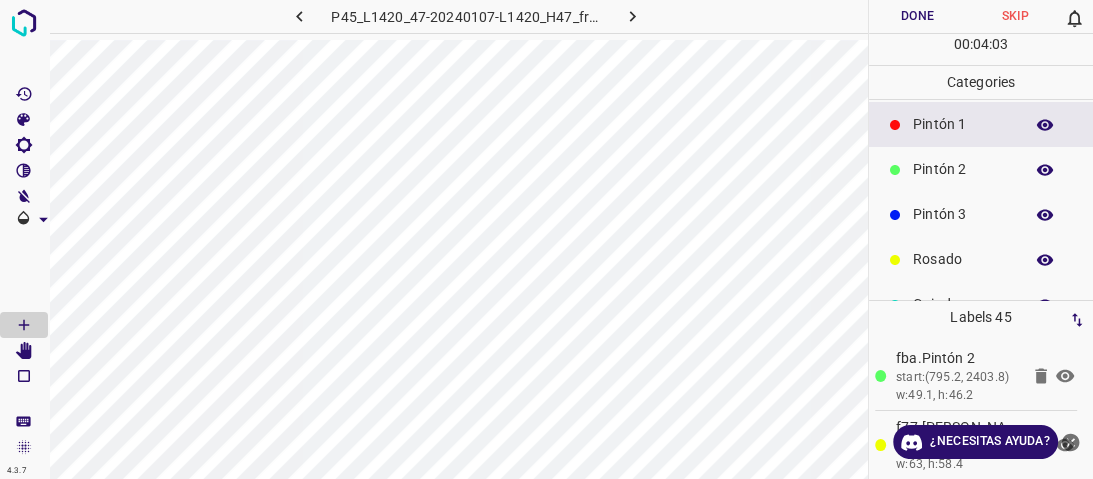 click on "Rosado" at bounding box center [963, 259] 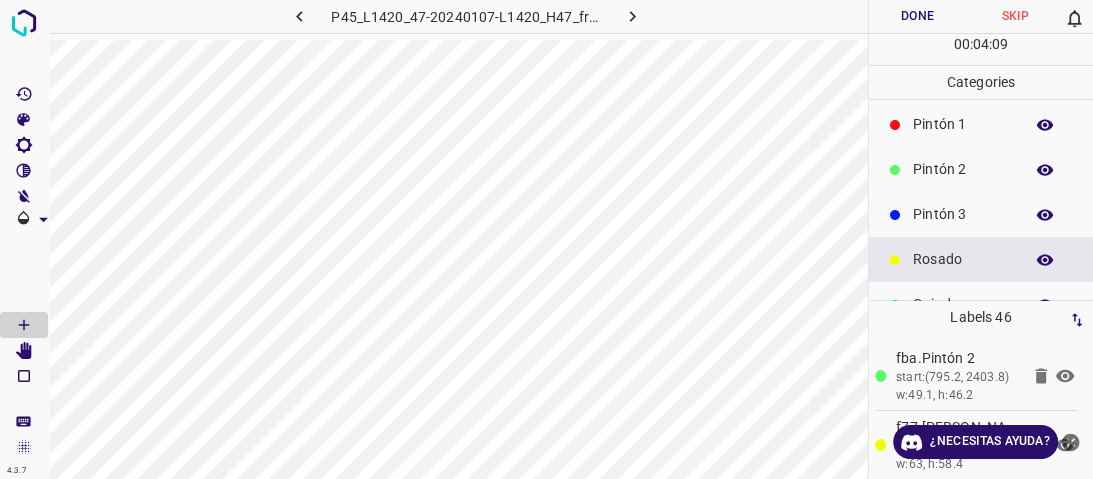 scroll, scrollTop: 0, scrollLeft: 0, axis: both 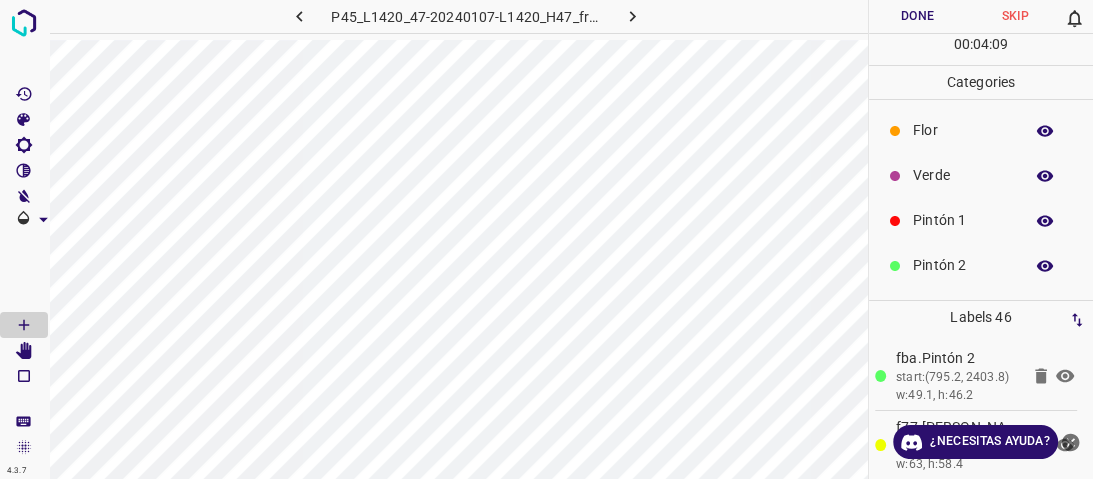 click on "Verde" at bounding box center [981, 175] 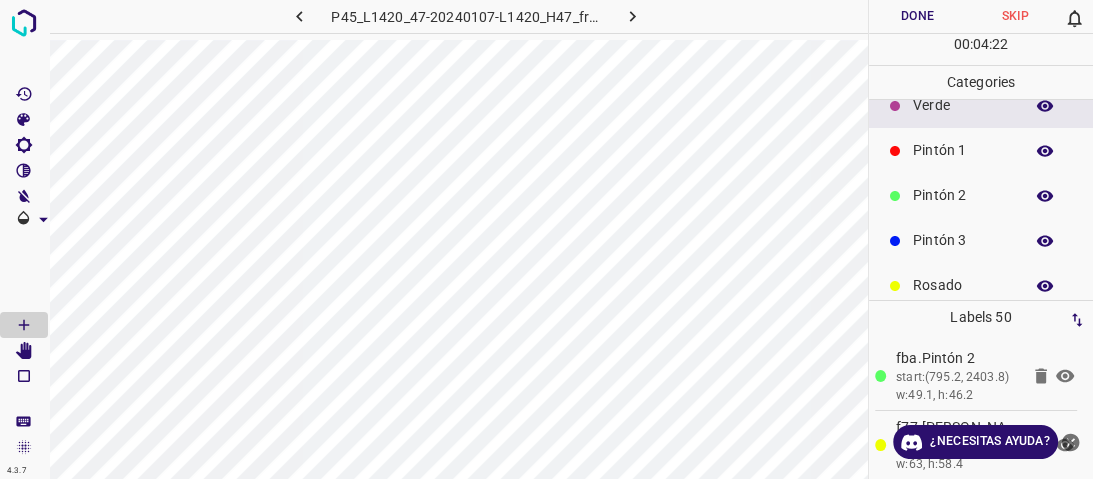 scroll, scrollTop: 176, scrollLeft: 0, axis: vertical 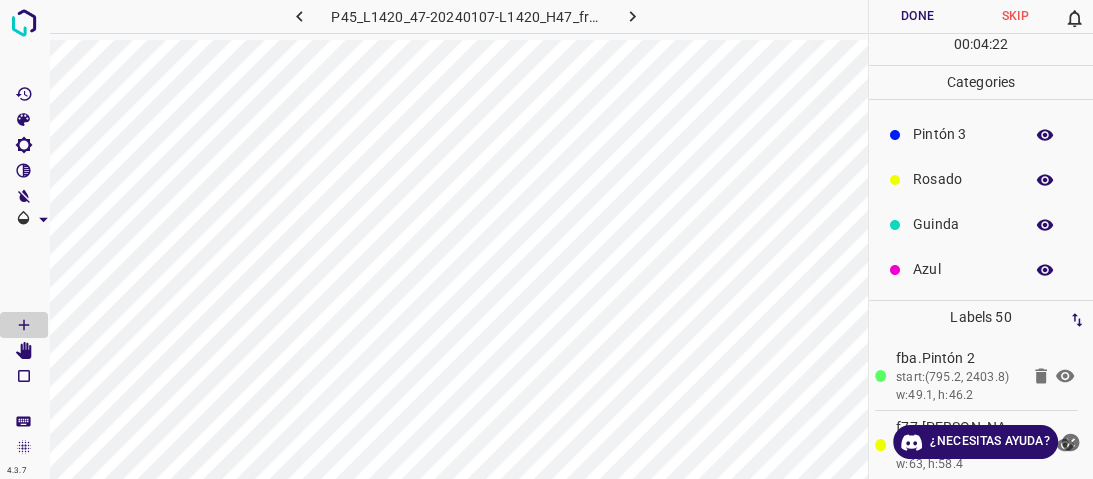 click on "Azul" at bounding box center (981, 269) 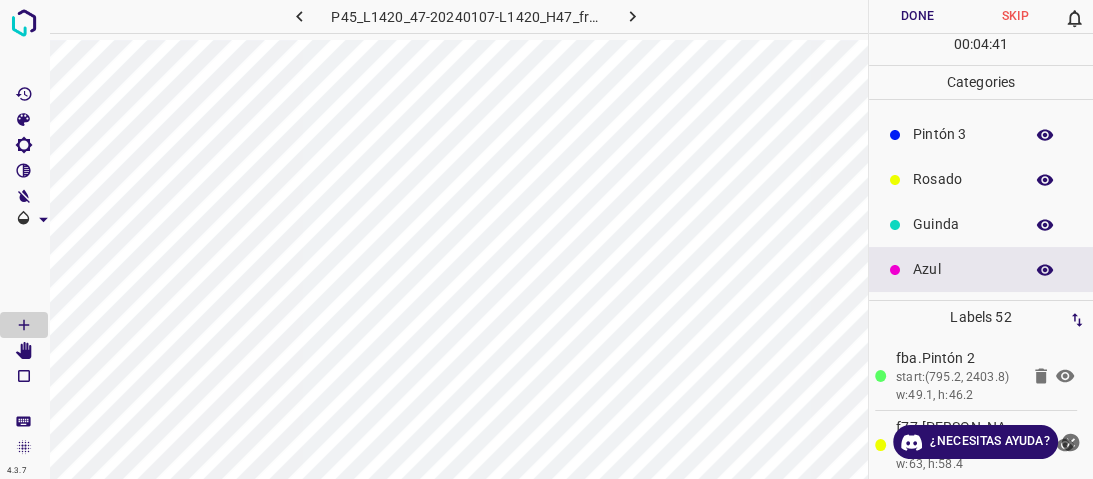 click on "Azul" at bounding box center [981, 269] 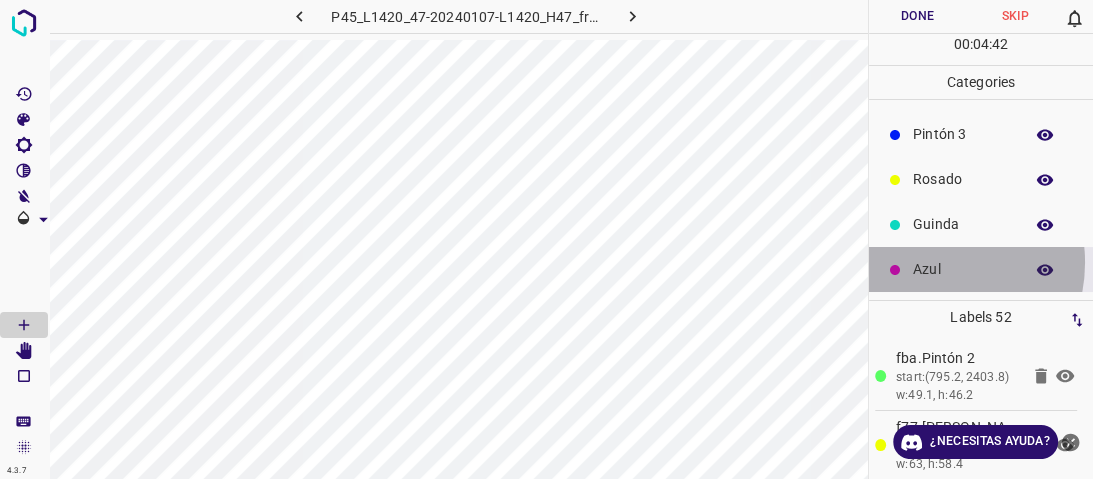 click on "Azul" at bounding box center [963, 269] 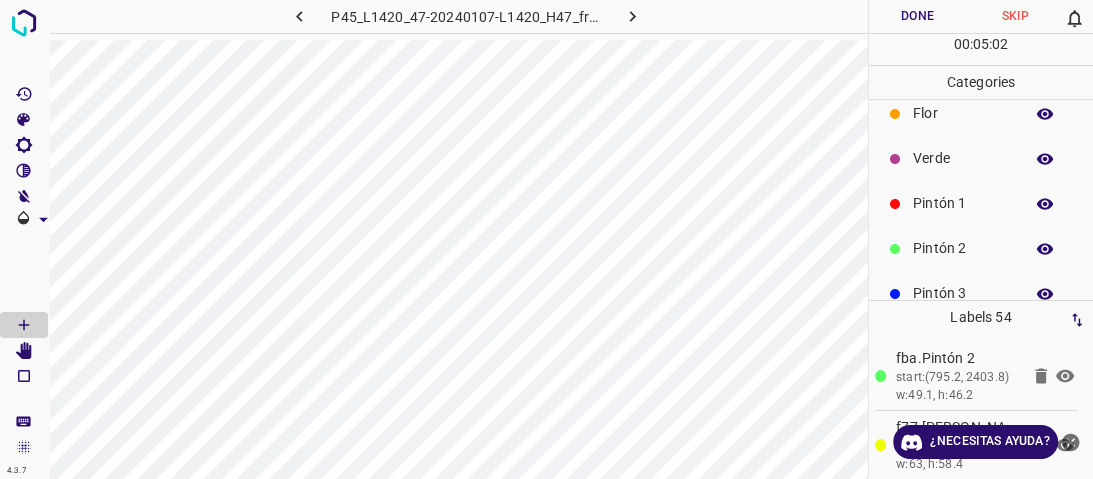scroll, scrollTop: 16, scrollLeft: 0, axis: vertical 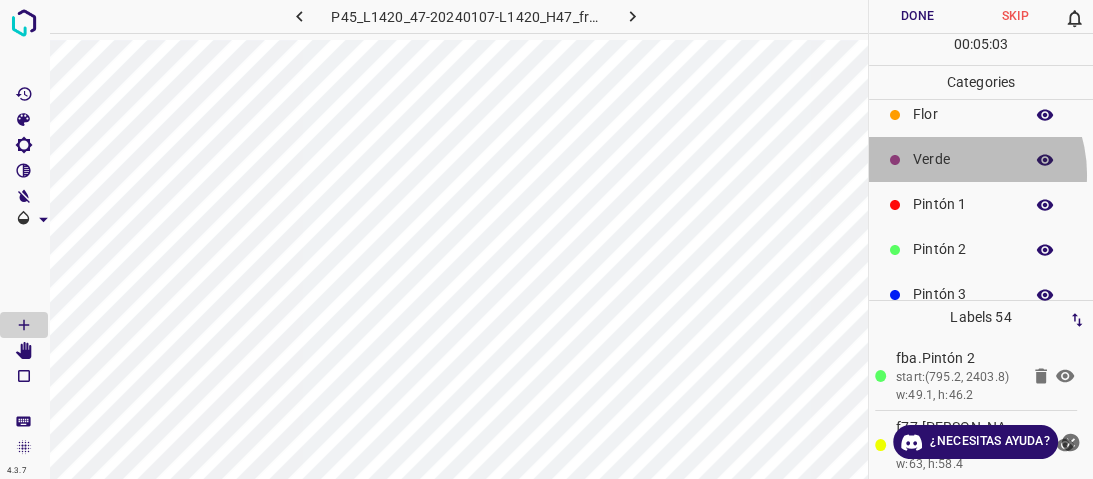 click on "Verde" at bounding box center (981, 159) 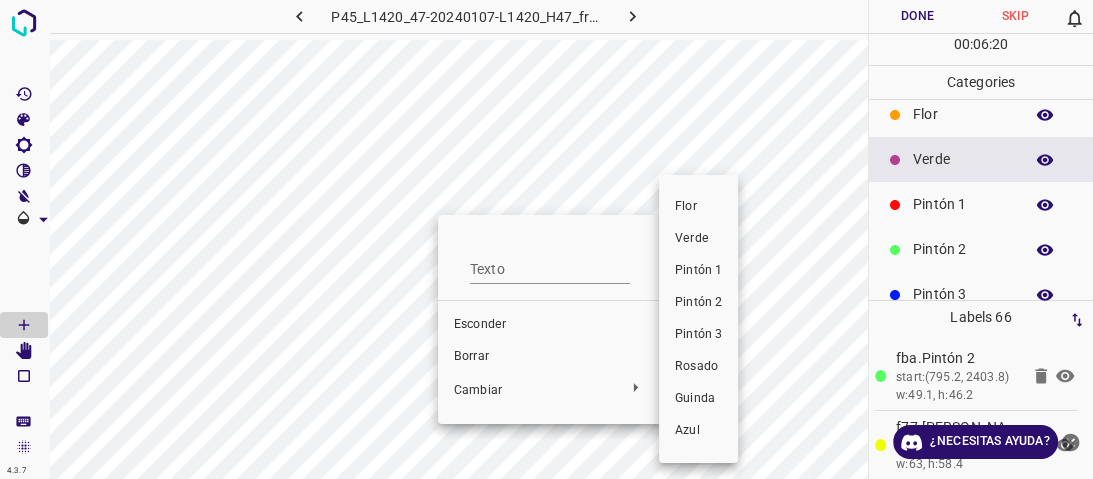 click at bounding box center (546, 239) 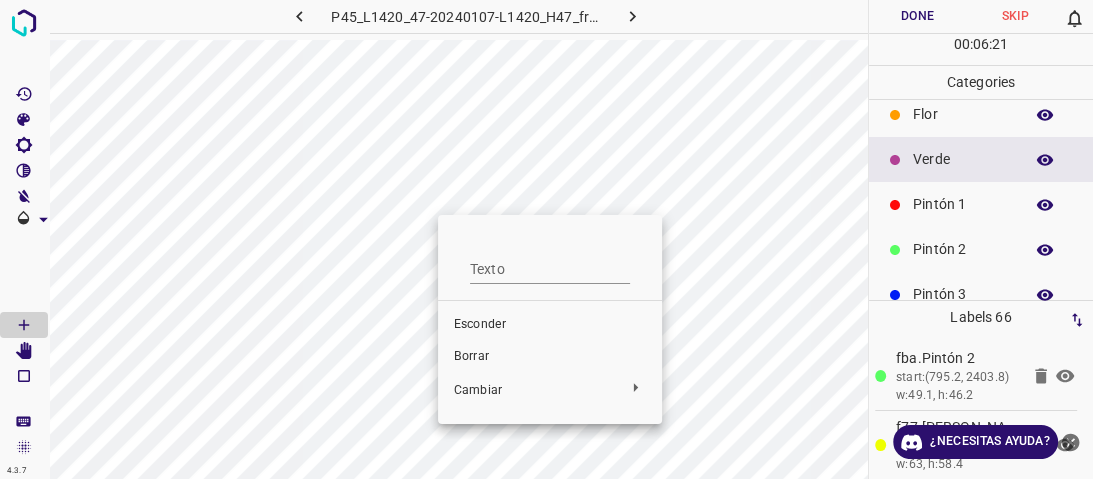 click on "Borrar" at bounding box center [471, 356] 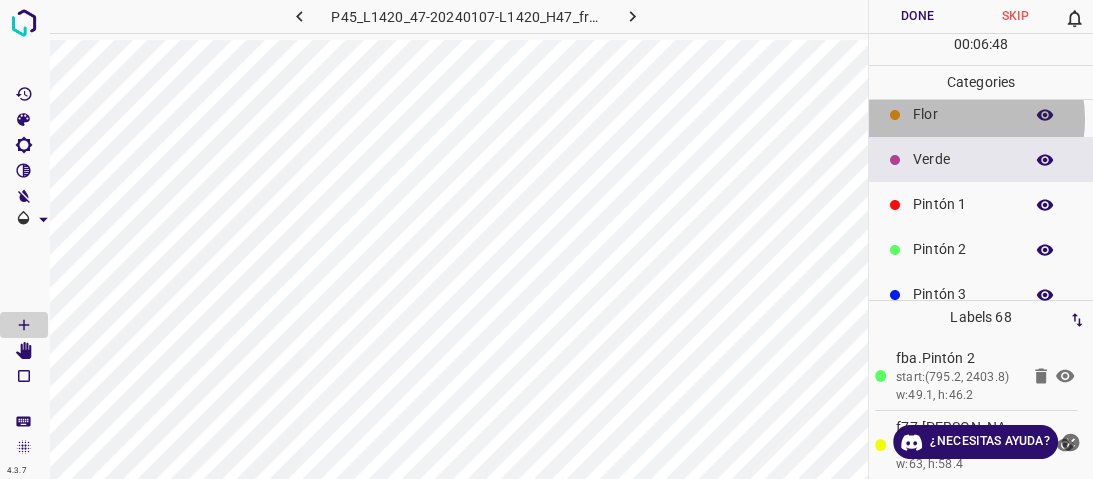click on "Flor" at bounding box center (963, 114) 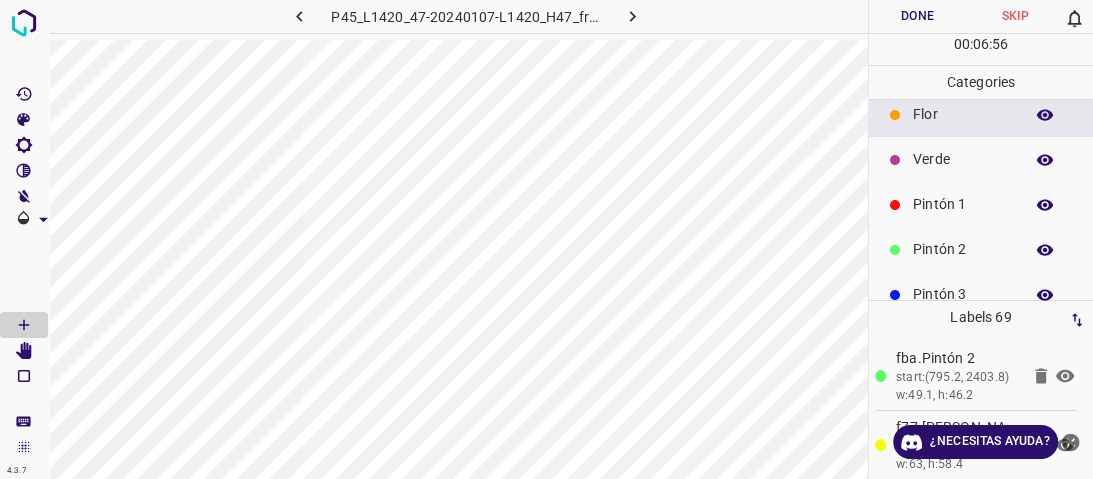 click on "Verde" at bounding box center (963, 159) 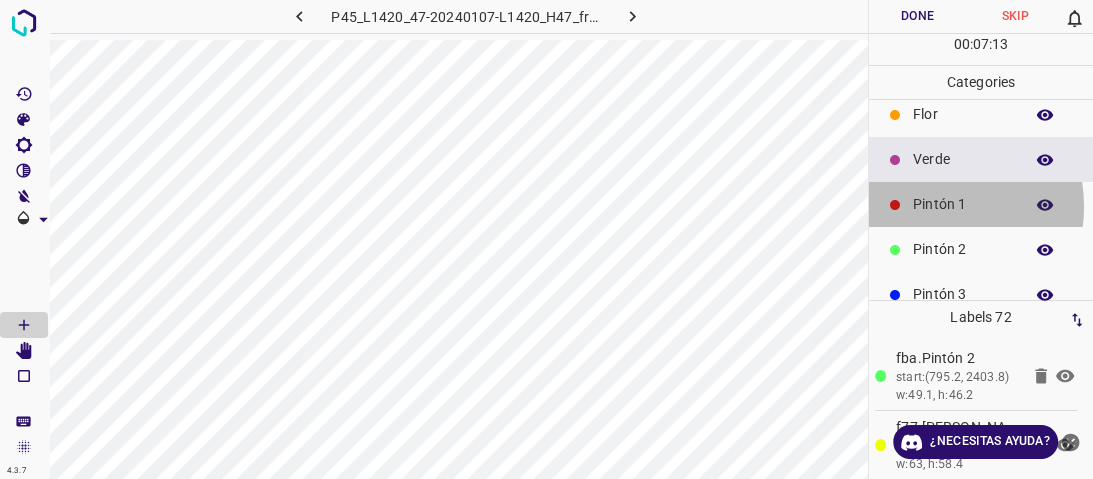 click on "Pintón 1" at bounding box center [963, 204] 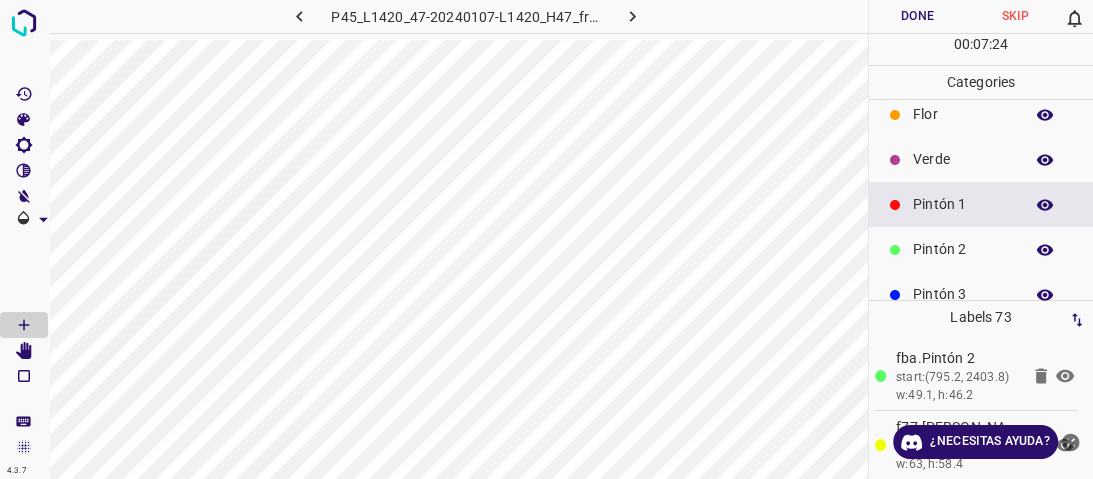 click on "Flor" at bounding box center [981, 114] 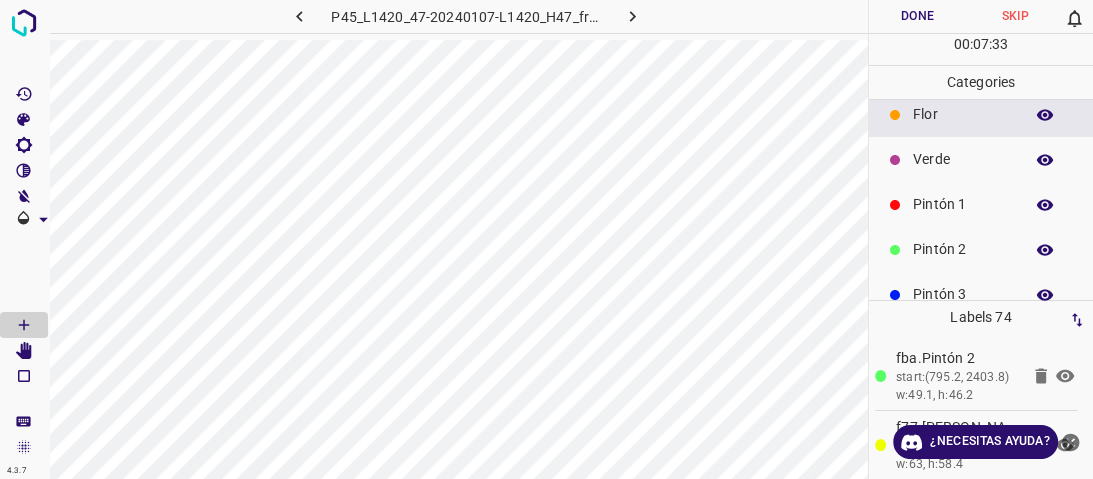 click on "Verde" at bounding box center [963, 159] 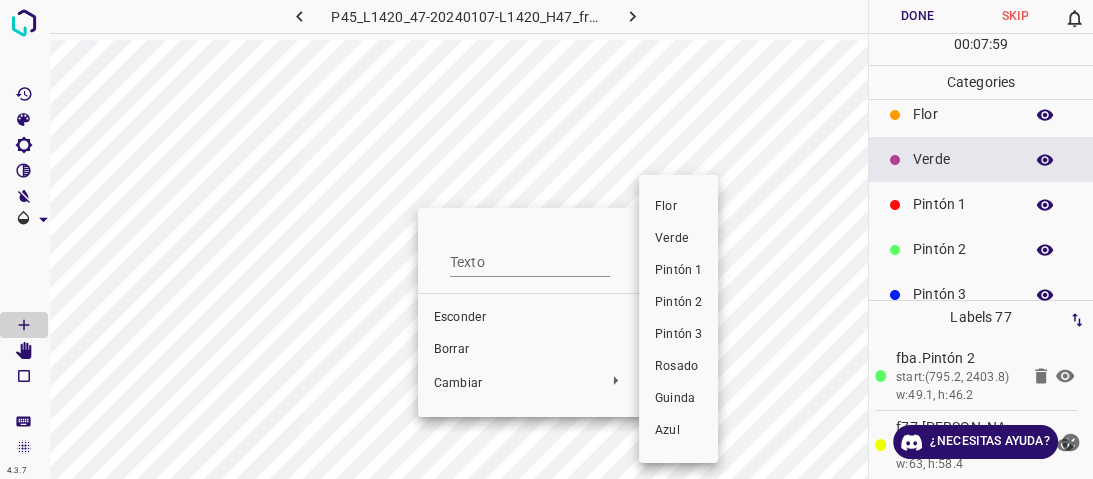 click on "Pintón 1" at bounding box center (678, 270) 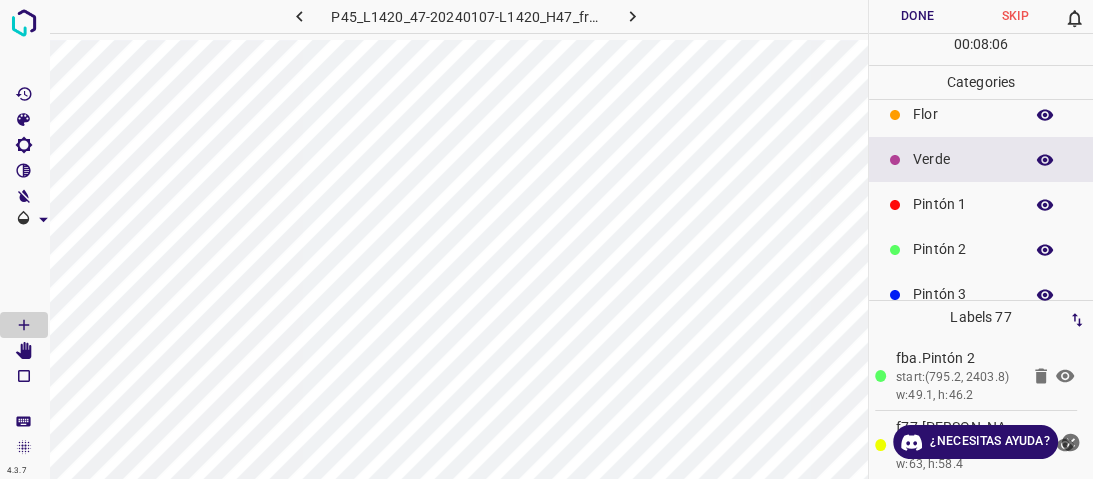 click on "Pintón 1" at bounding box center [963, 204] 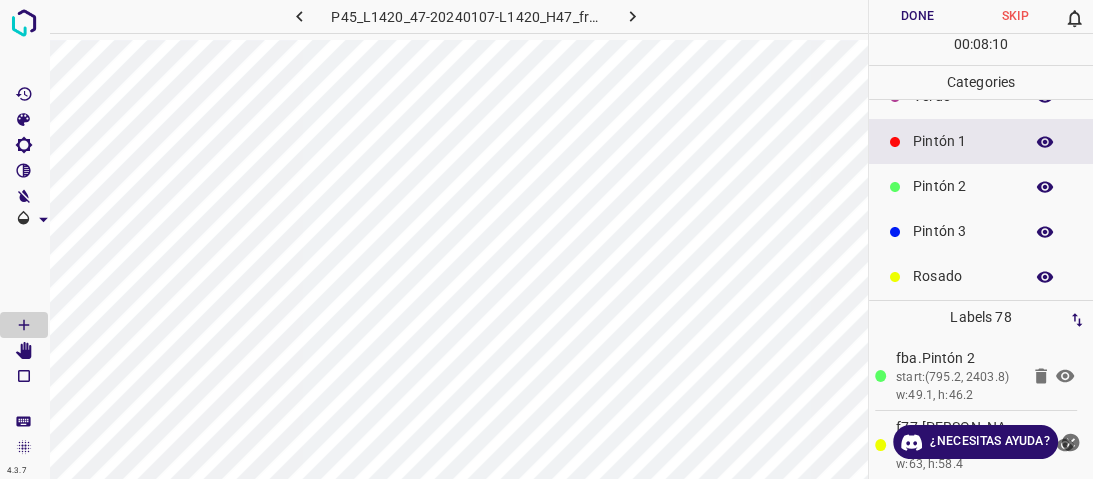 scroll, scrollTop: 176, scrollLeft: 0, axis: vertical 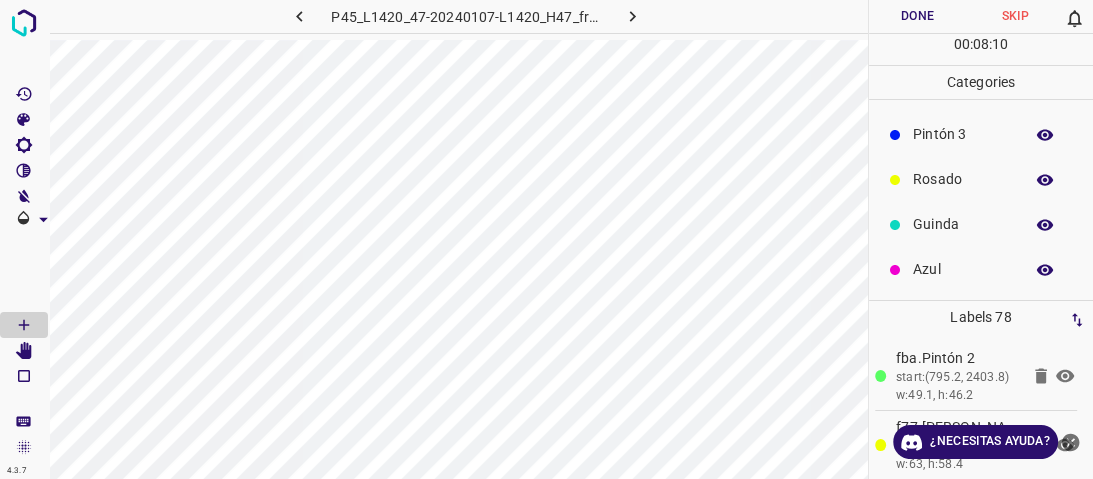 drag, startPoint x: 935, startPoint y: 271, endPoint x: 925, endPoint y: 270, distance: 10.049875 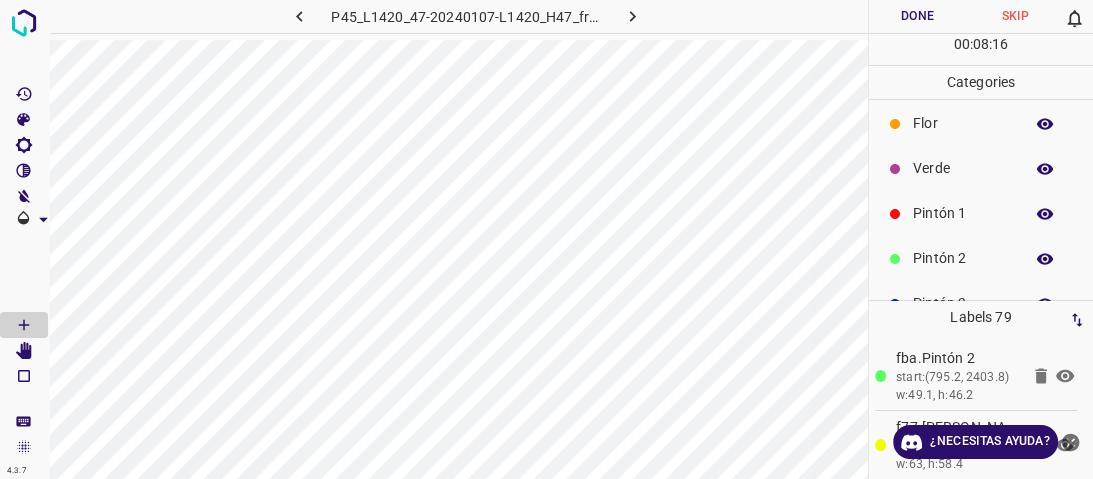 scroll, scrollTop: 0, scrollLeft: 0, axis: both 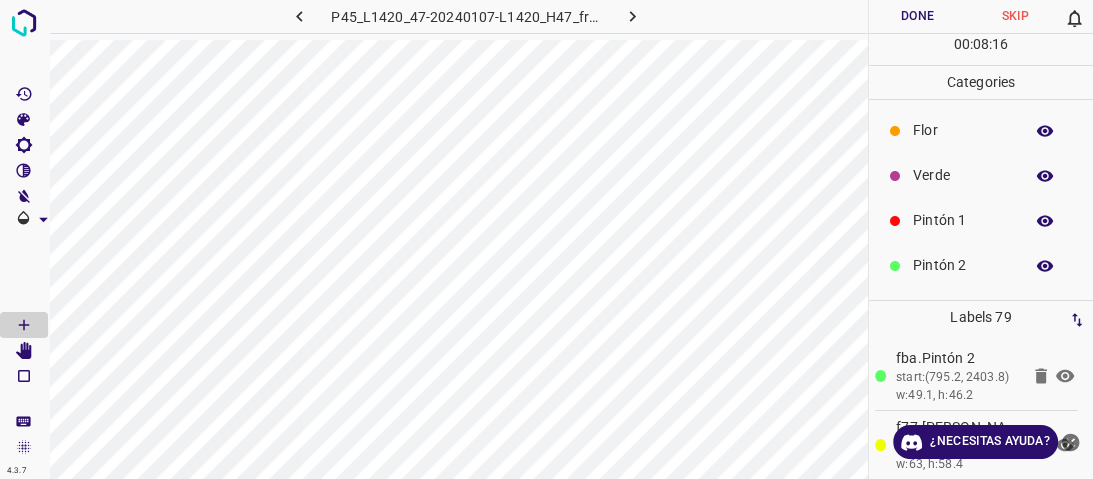 click on "Verde" at bounding box center (963, 175) 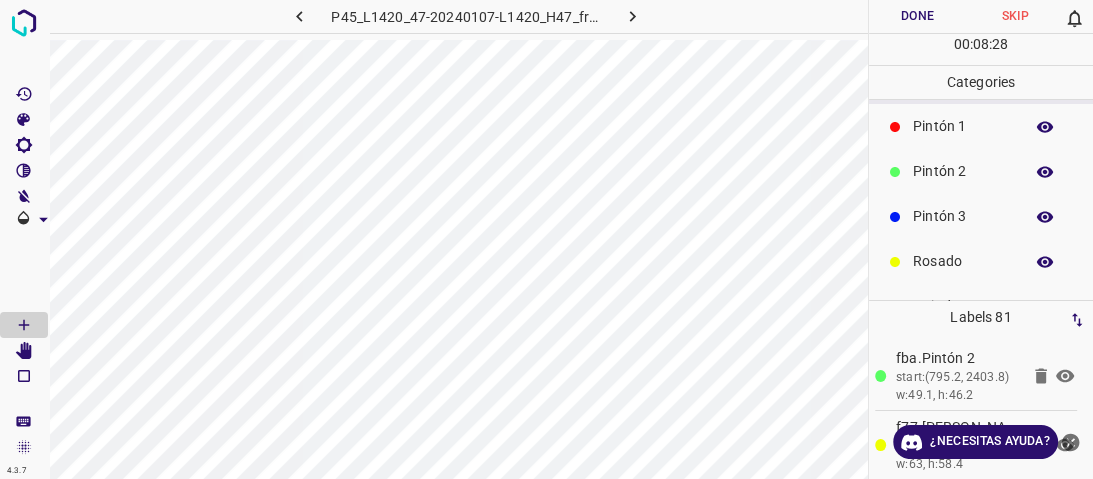 scroll, scrollTop: 160, scrollLeft: 0, axis: vertical 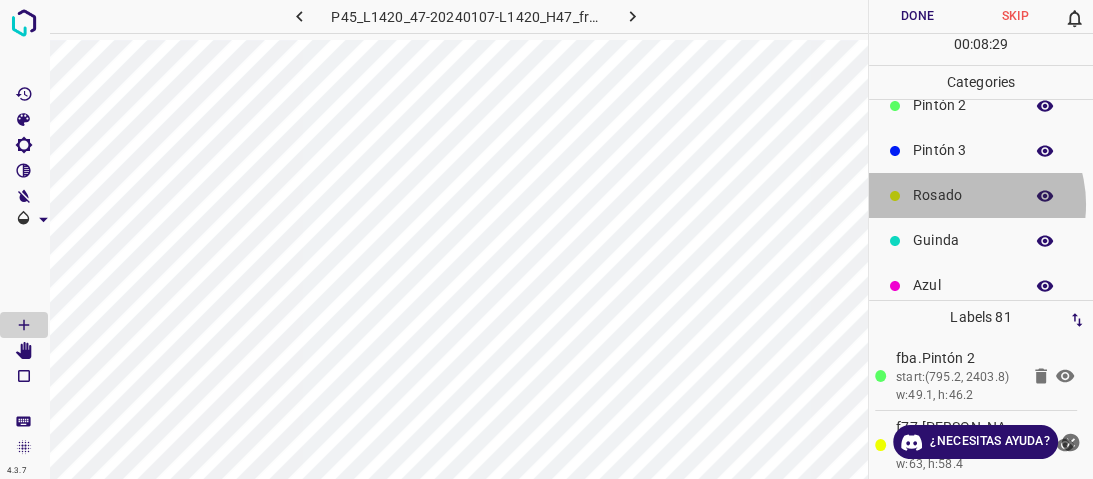 click on "Rosado" at bounding box center (963, 195) 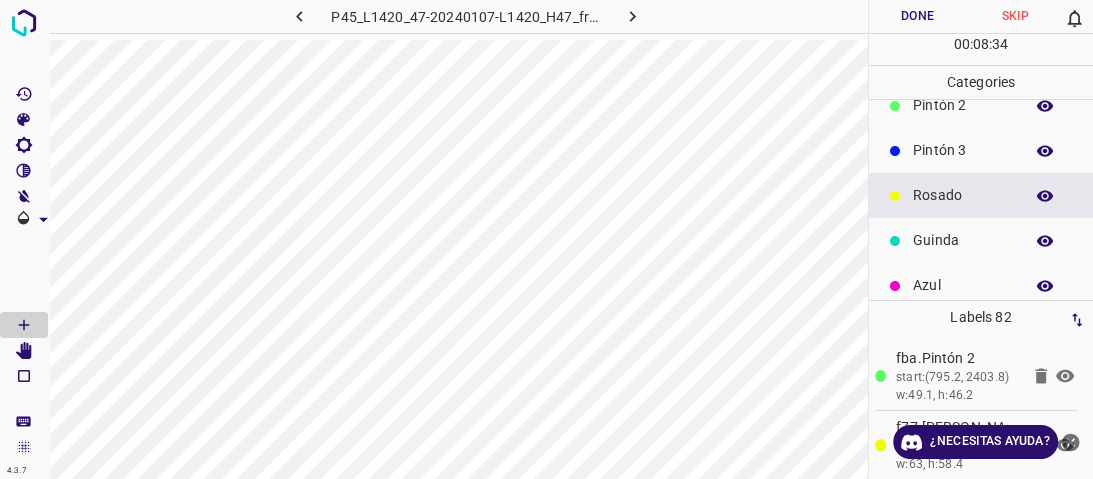 scroll, scrollTop: 176, scrollLeft: 0, axis: vertical 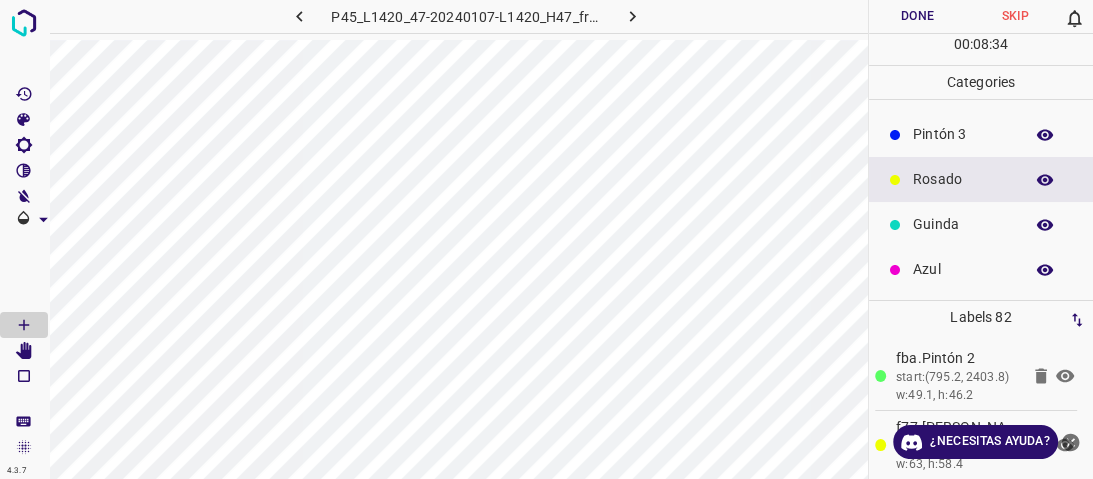 click on "Azul" at bounding box center [963, 269] 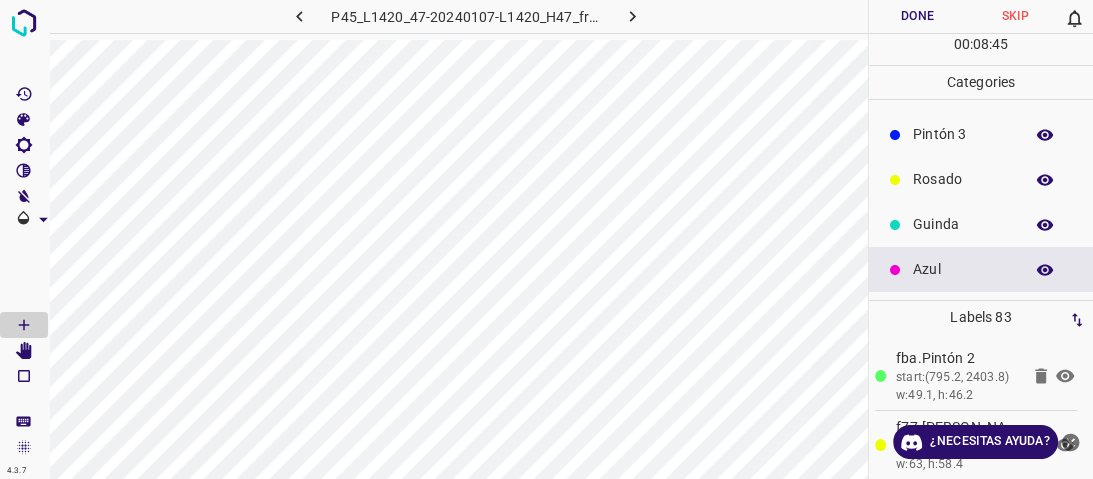 drag, startPoint x: 962, startPoint y: 143, endPoint x: 940, endPoint y: 151, distance: 23.409399 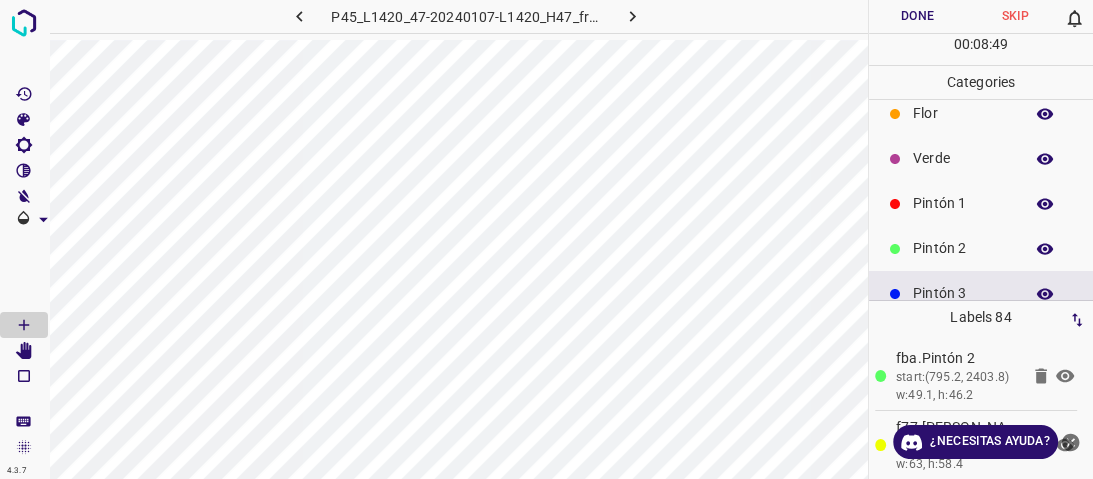 scroll, scrollTop: 16, scrollLeft: 0, axis: vertical 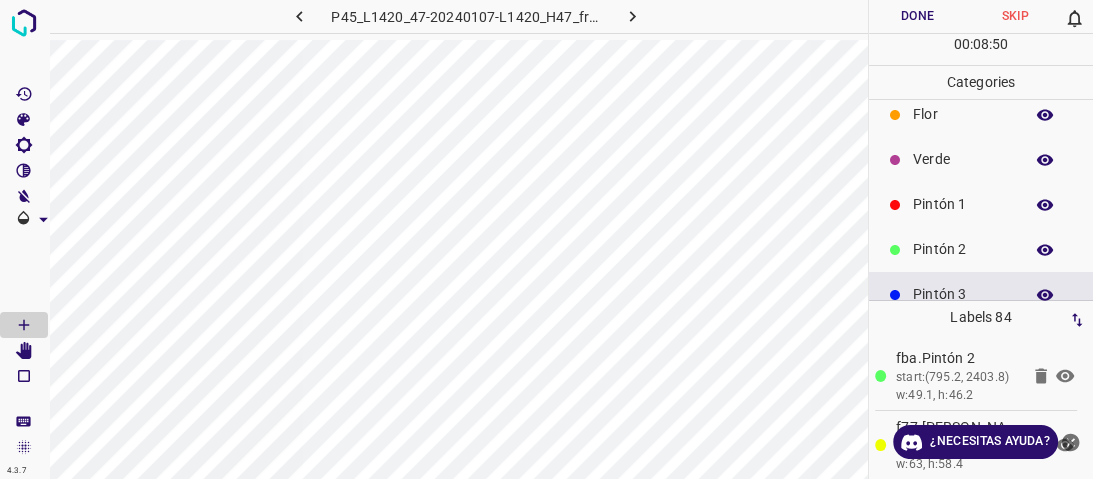 click on "Pintón 2" at bounding box center (963, 249) 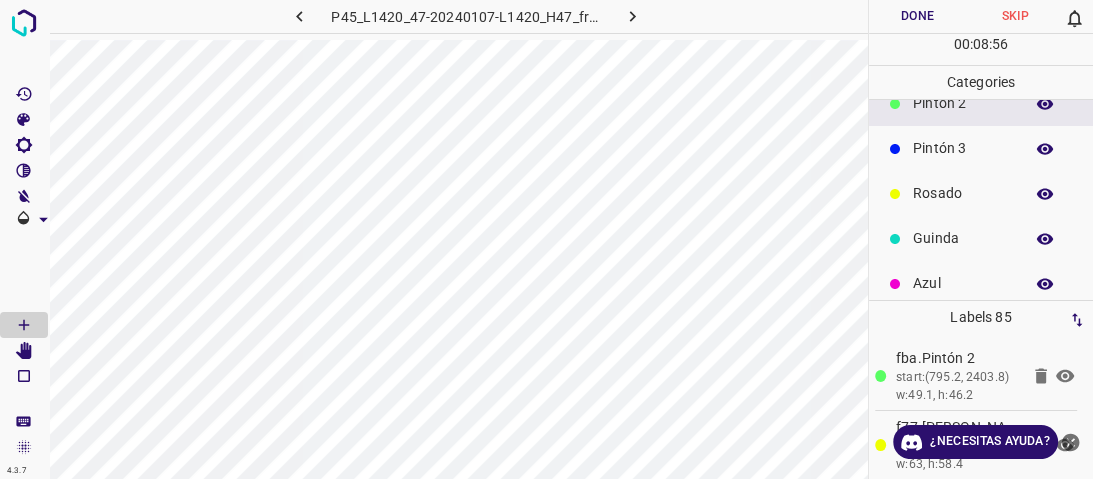 scroll, scrollTop: 176, scrollLeft: 0, axis: vertical 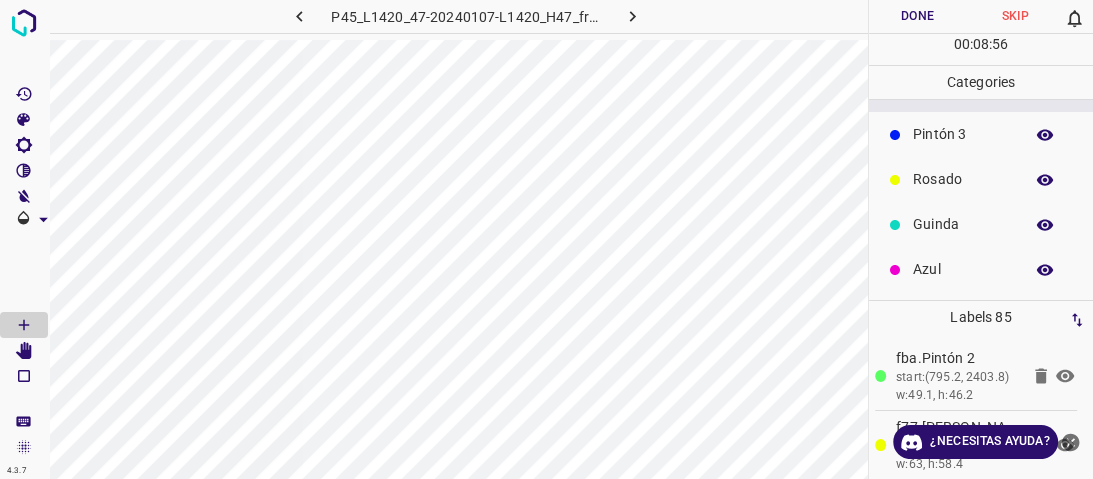 click on "Azul" at bounding box center [963, 269] 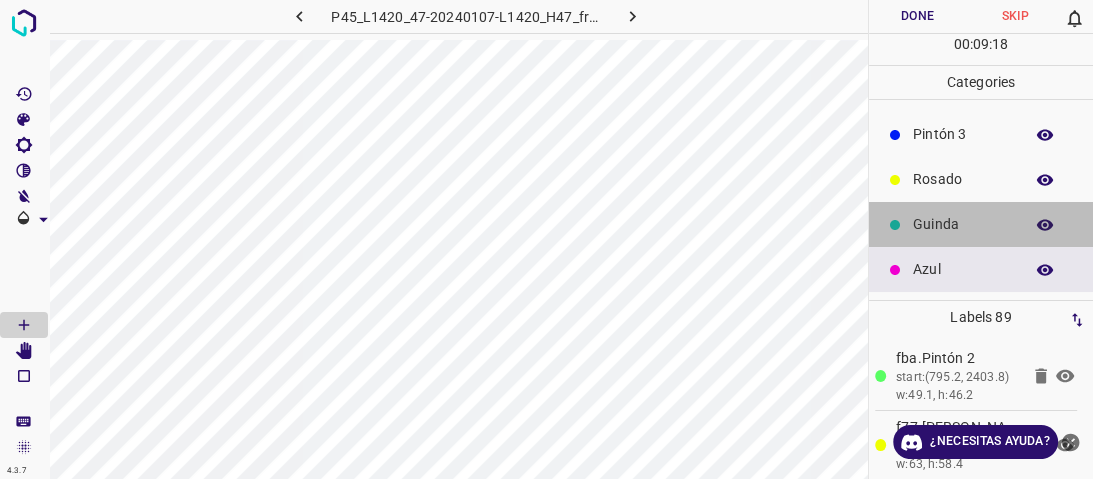 drag, startPoint x: 997, startPoint y: 227, endPoint x: 967, endPoint y: 234, distance: 30.805843 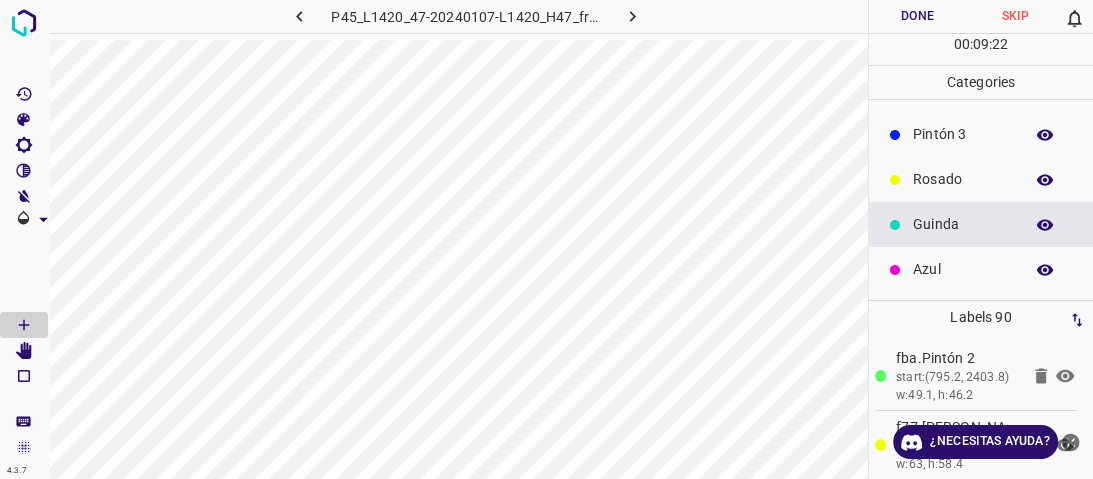click on "Rosado" at bounding box center [981, 179] 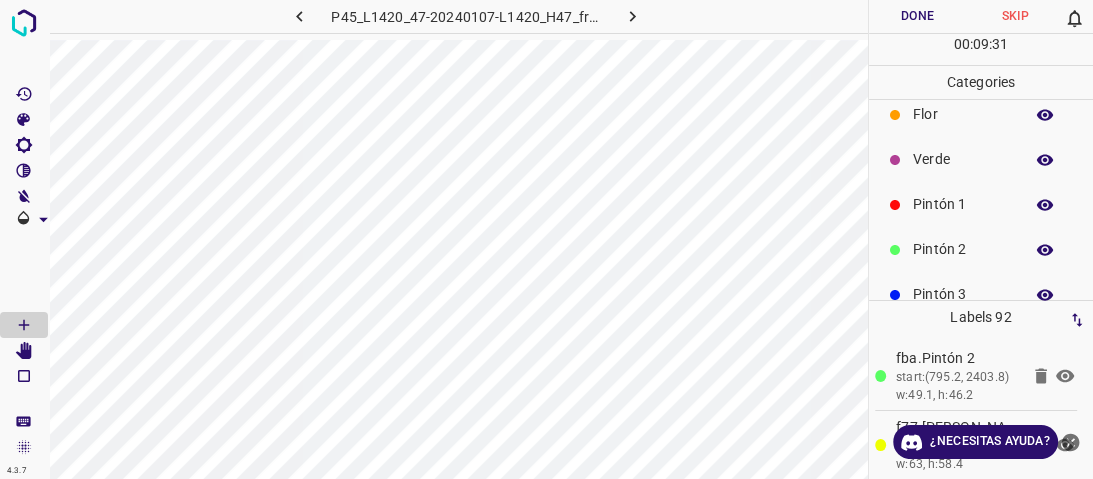 scroll, scrollTop: 0, scrollLeft: 0, axis: both 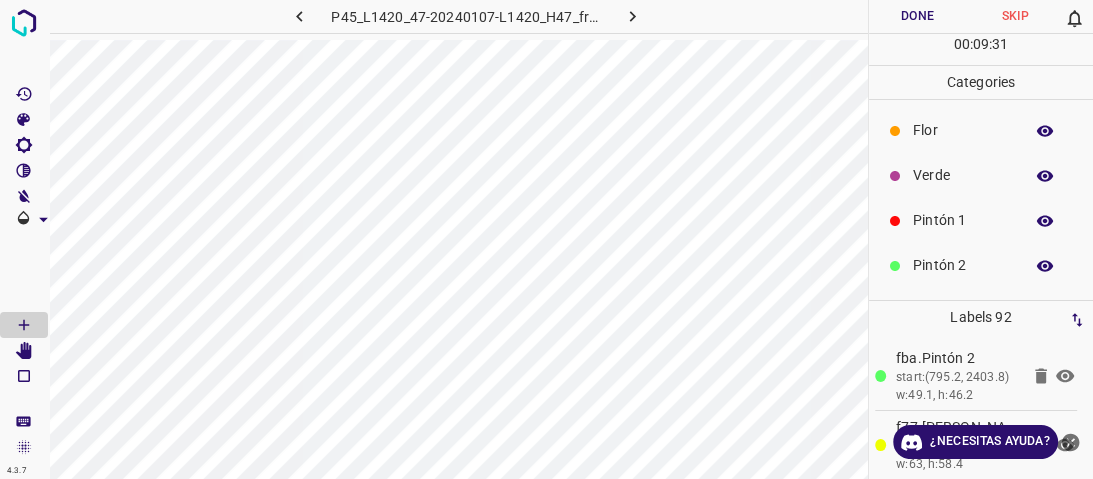 click on "Verde" at bounding box center (963, 175) 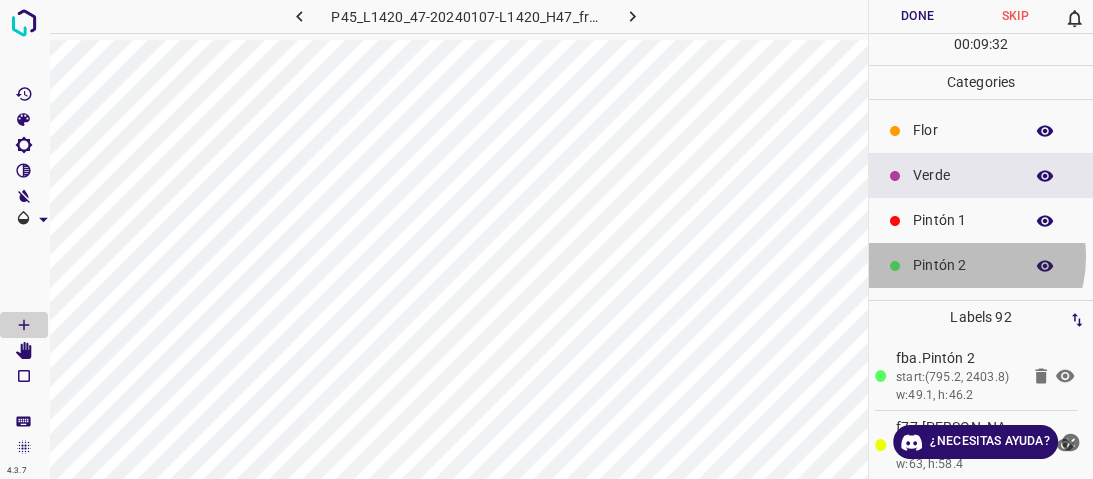 click on "Pintón 2" at bounding box center [963, 265] 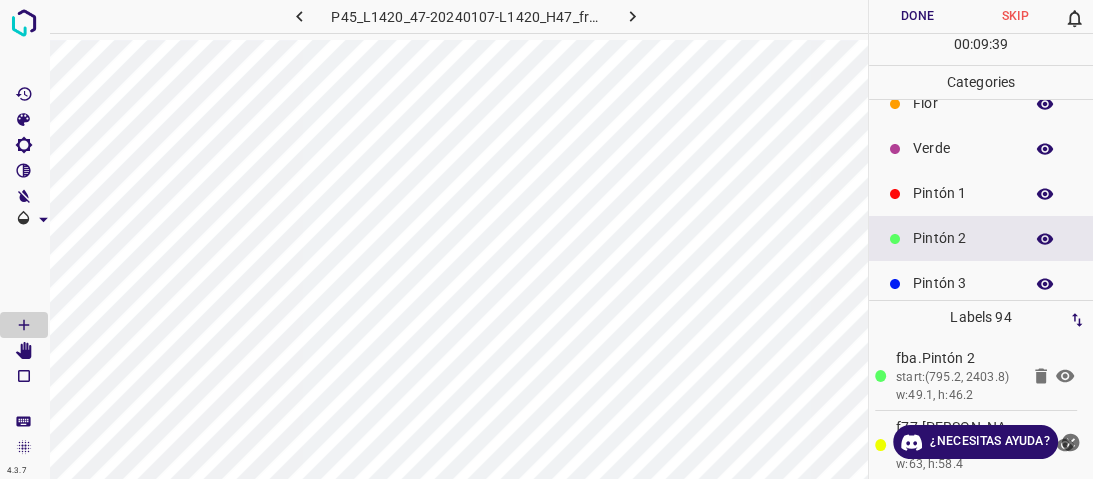 scroll, scrollTop: 0, scrollLeft: 0, axis: both 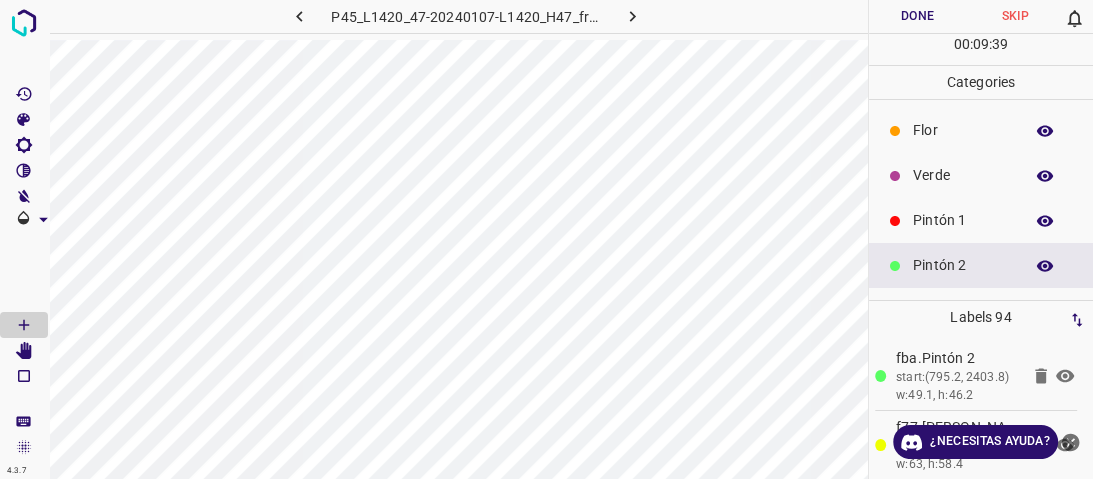 click on "Pintón 1" at bounding box center (981, 220) 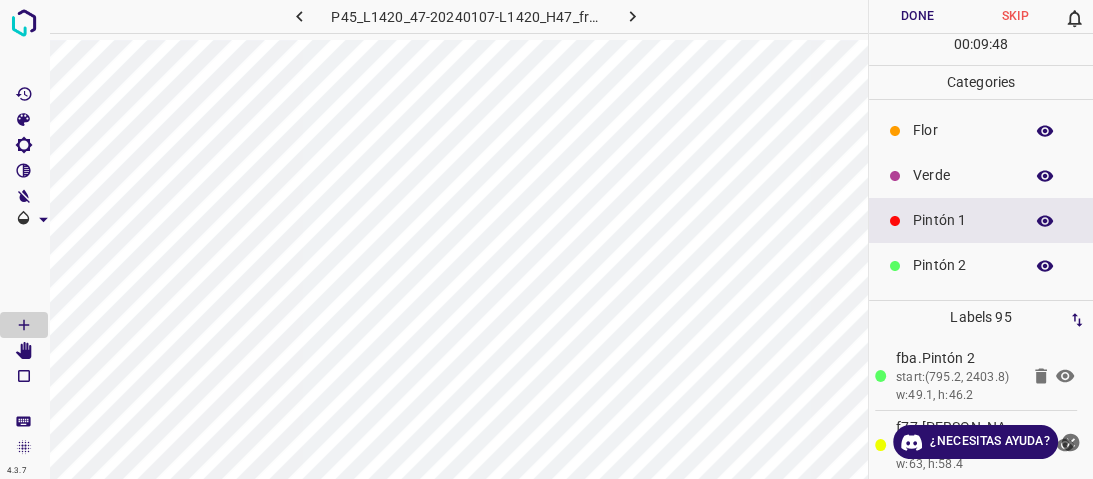 click on "Verde" at bounding box center [981, 175] 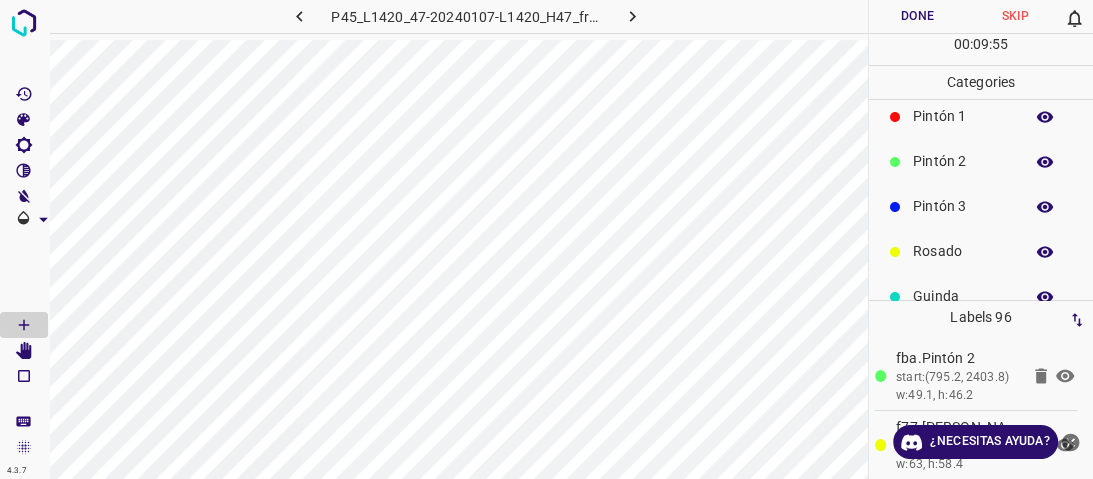 scroll, scrollTop: 80, scrollLeft: 0, axis: vertical 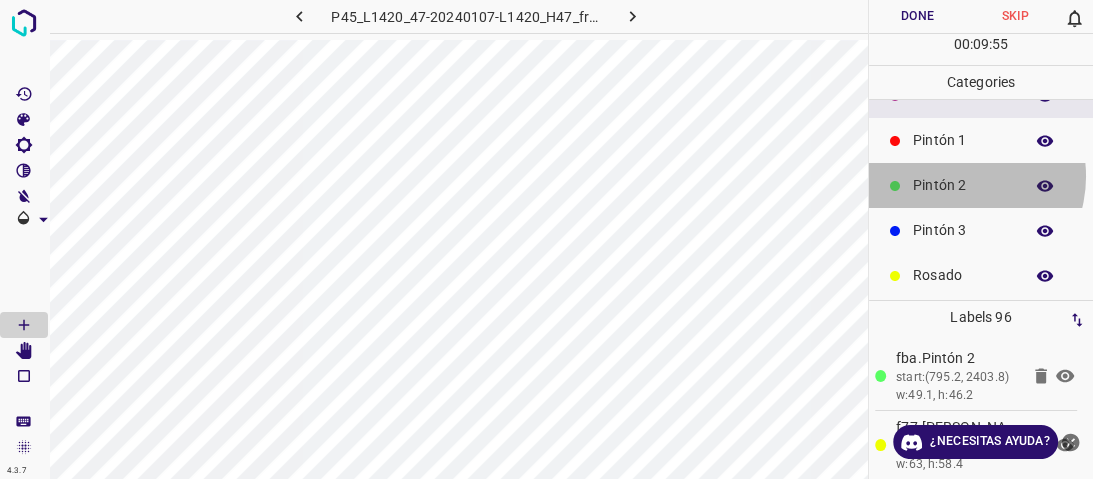 click on "Pintón 2" at bounding box center [963, 185] 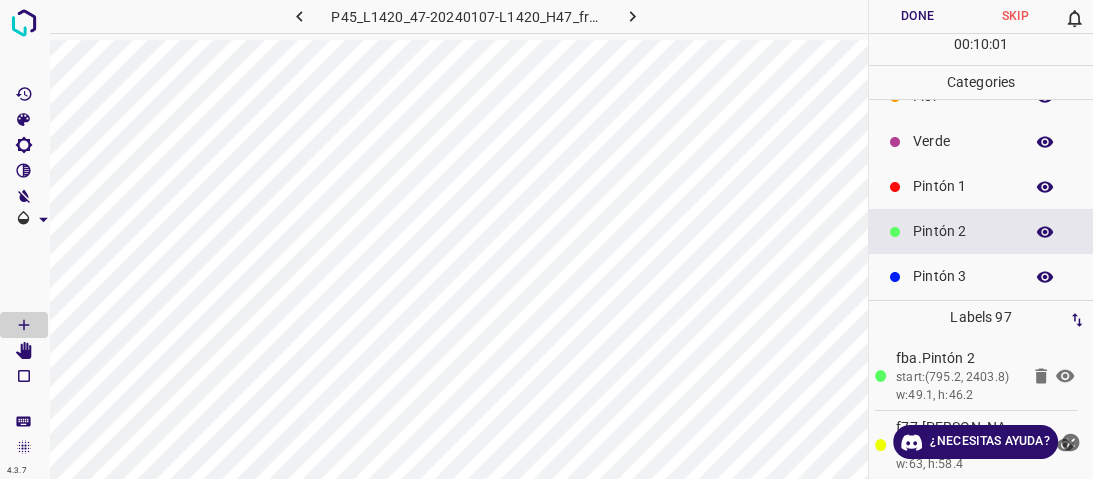 scroll, scrollTop: 0, scrollLeft: 0, axis: both 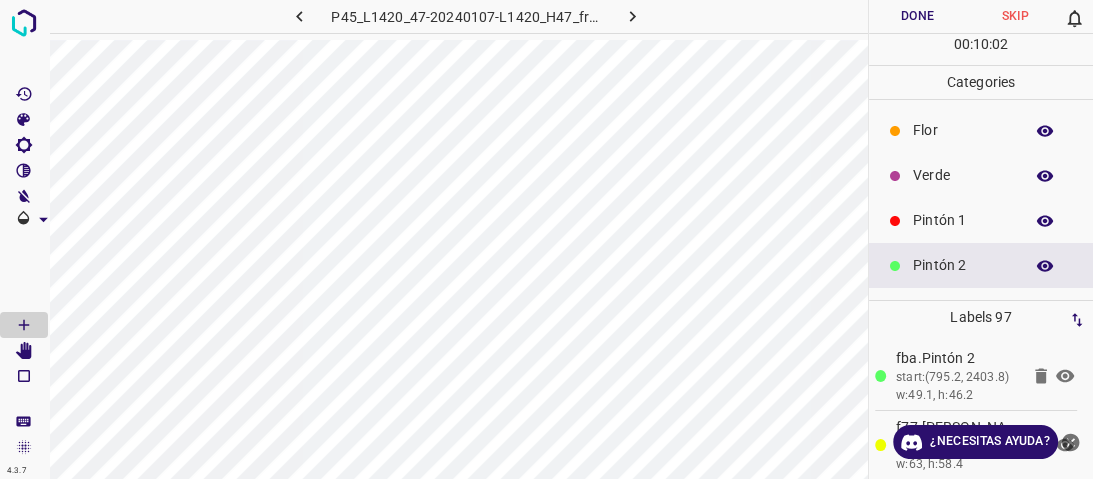 drag, startPoint x: 936, startPoint y: 222, endPoint x: 920, endPoint y: 228, distance: 17.088007 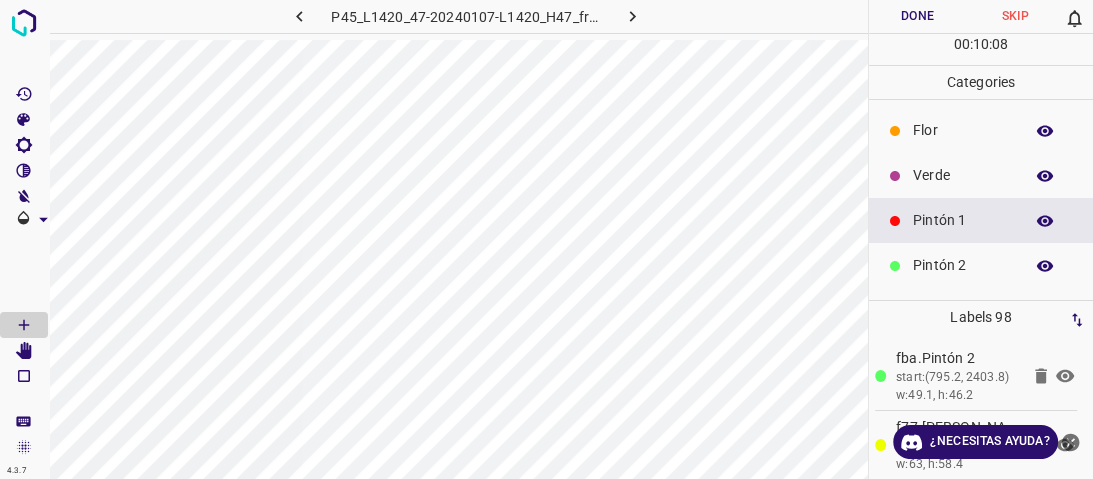 click on "Verde" at bounding box center (981, 175) 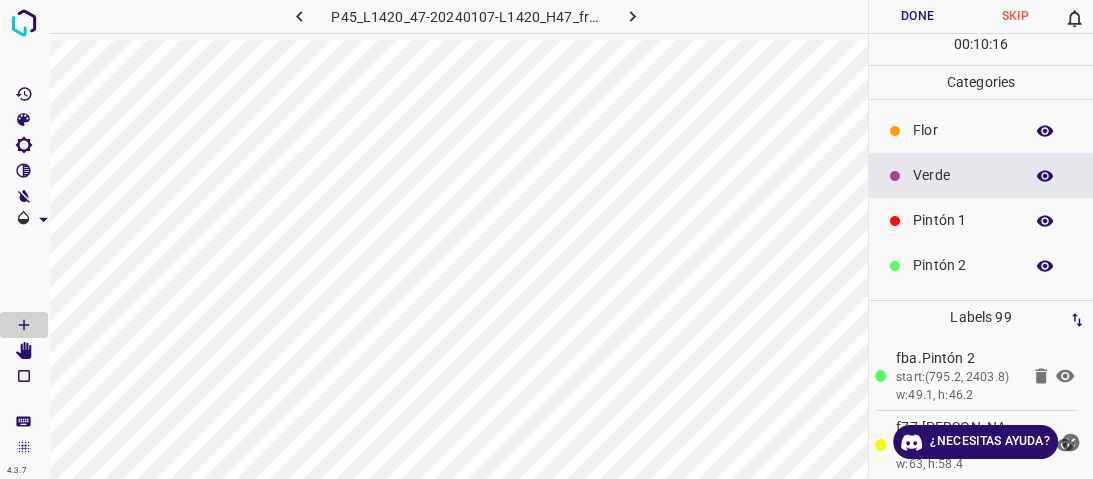 click on "Pintón 2" at bounding box center (963, 265) 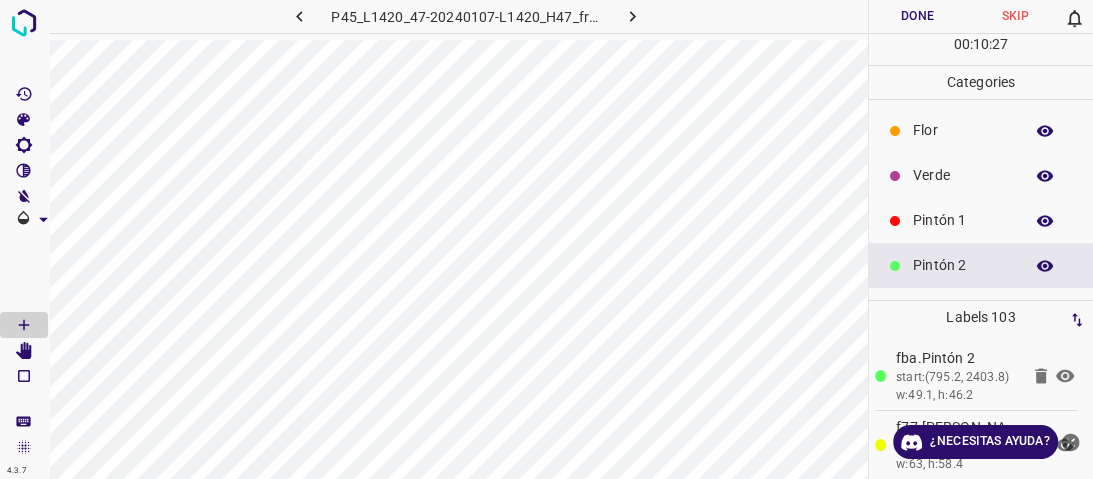 scroll, scrollTop: 80, scrollLeft: 0, axis: vertical 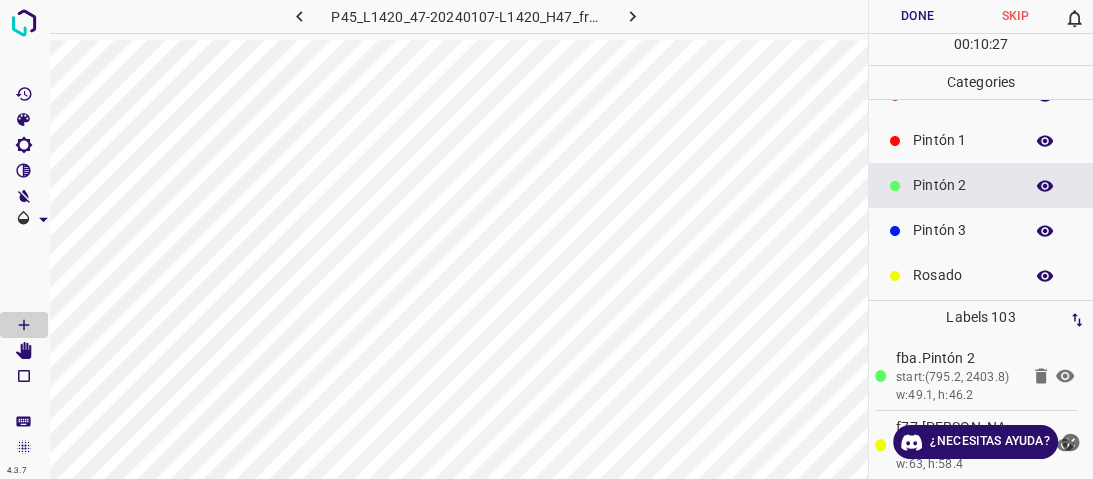 click on "Pintón 3" at bounding box center (963, 230) 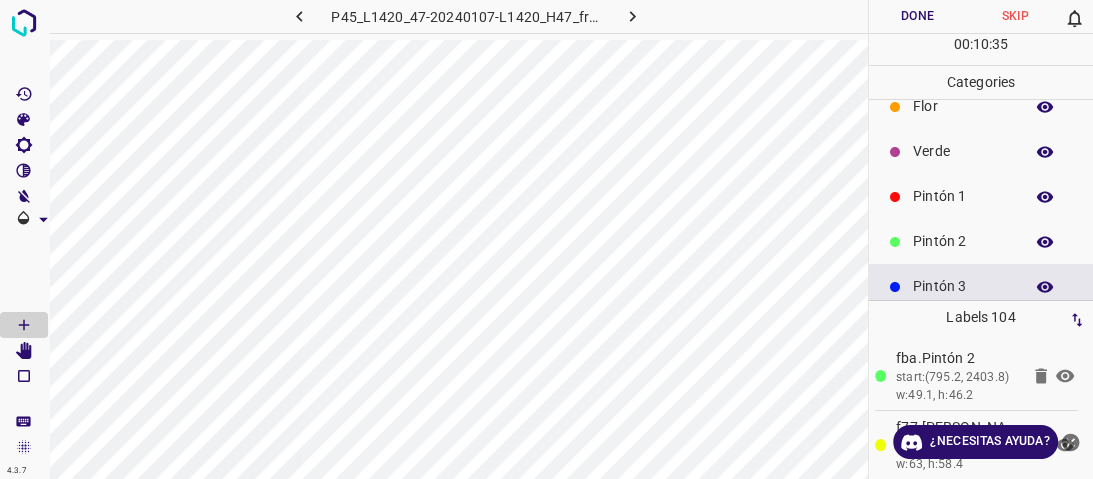 scroll, scrollTop: 0, scrollLeft: 0, axis: both 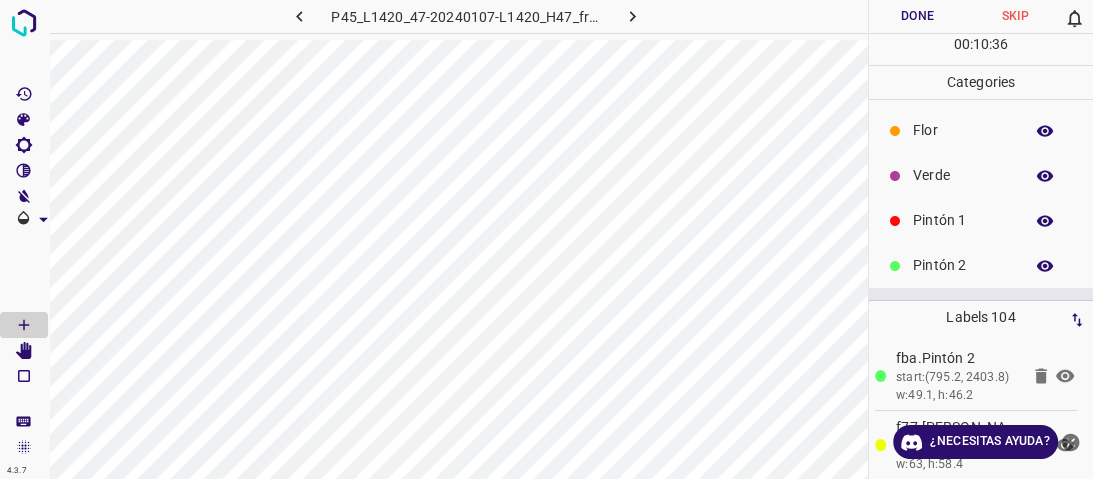 click on "Pintón 1" at bounding box center [963, 220] 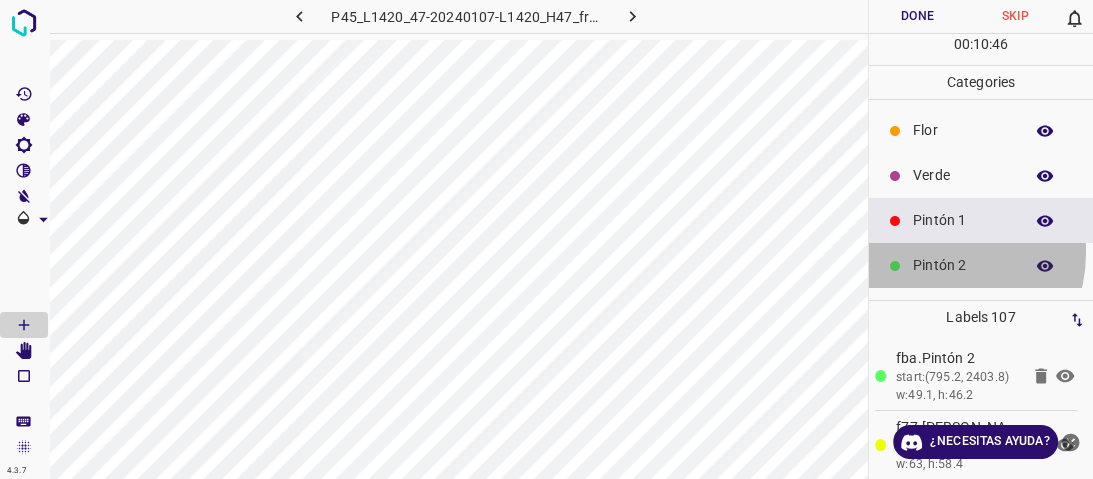 click on "Pintón 2" at bounding box center [981, 265] 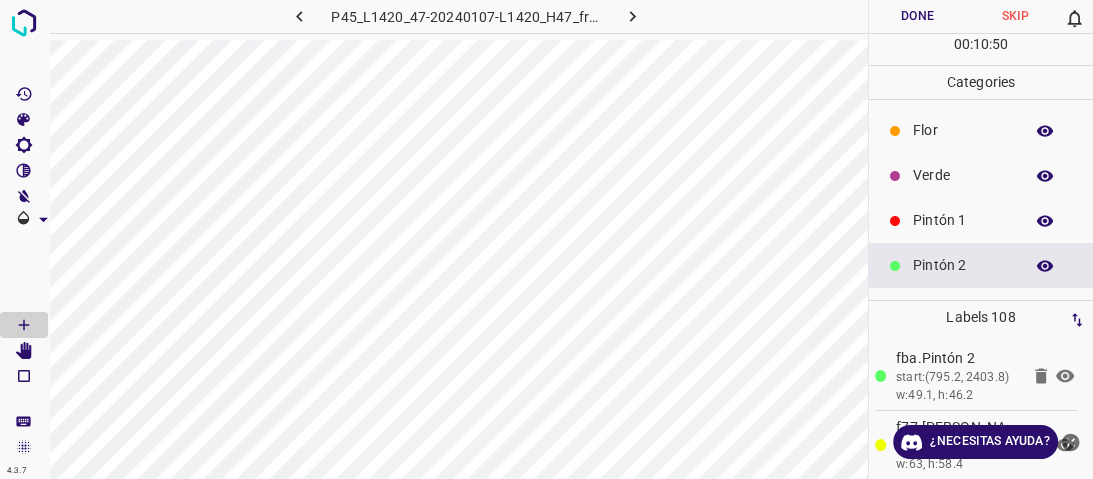 click on "Verde" at bounding box center (981, 175) 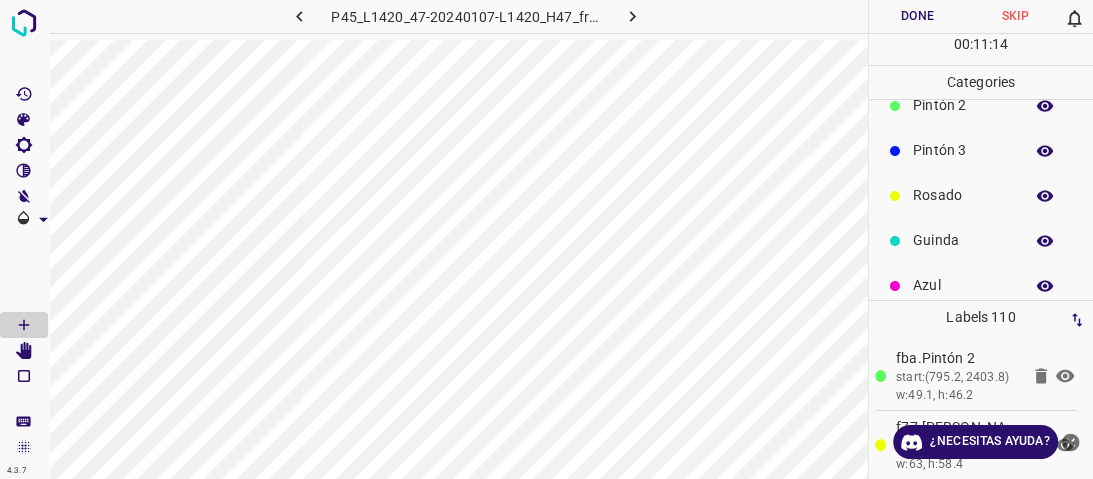 scroll, scrollTop: 176, scrollLeft: 0, axis: vertical 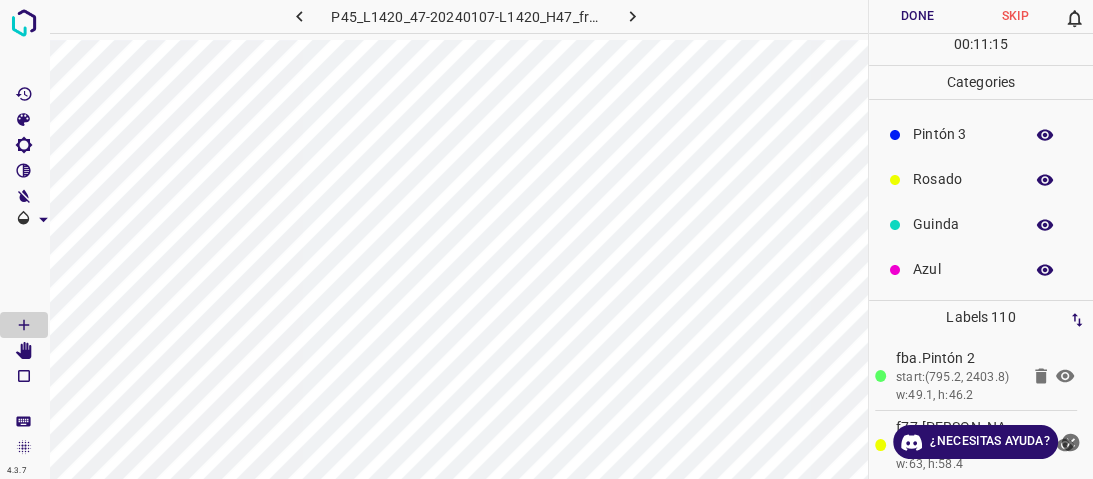 click on "Rosado" at bounding box center (963, 179) 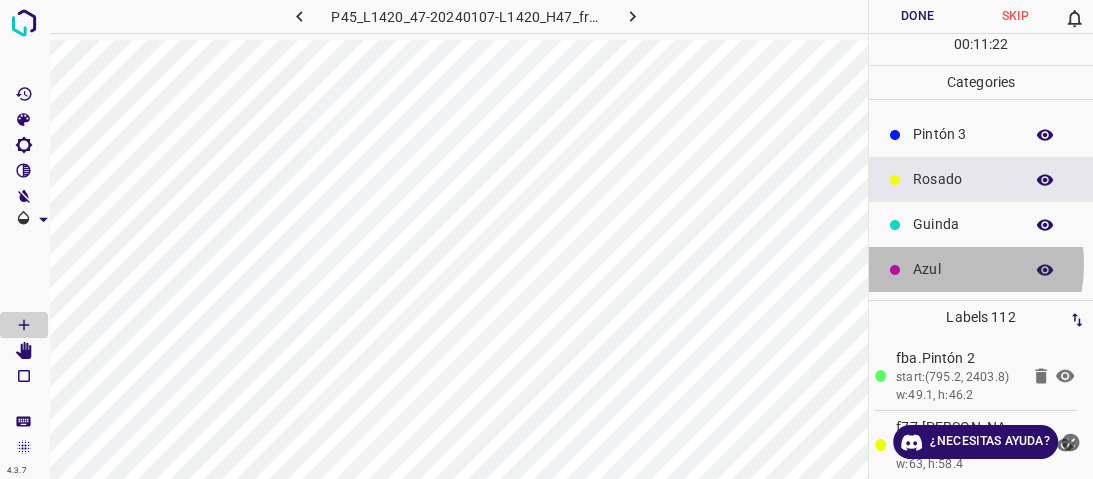 click on "Azul" at bounding box center [963, 269] 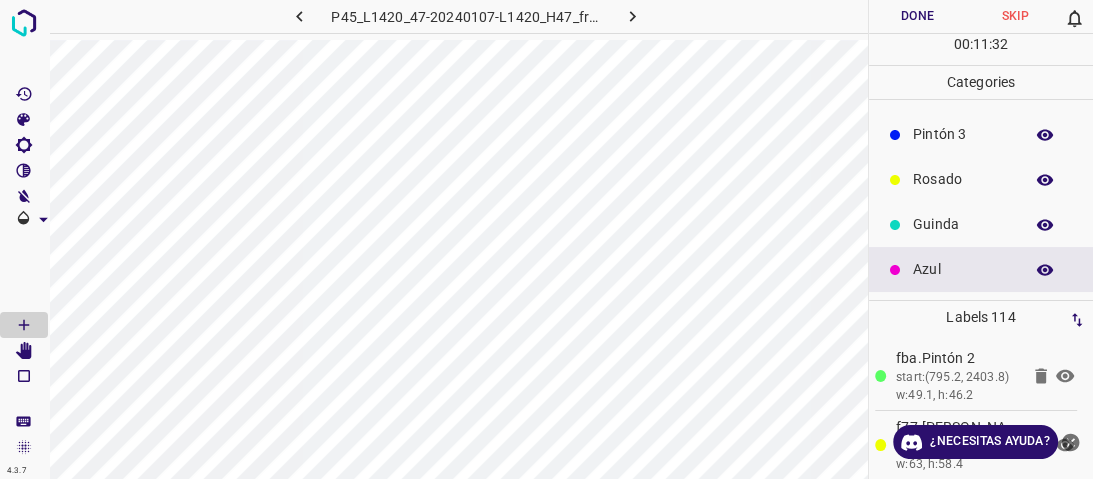 click on "Rosado" at bounding box center [963, 179] 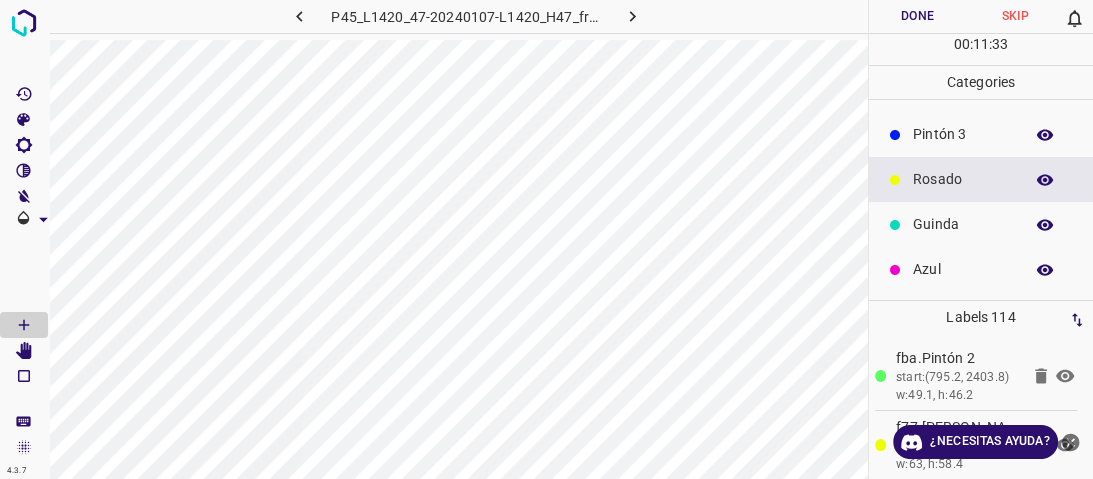 scroll, scrollTop: 96, scrollLeft: 0, axis: vertical 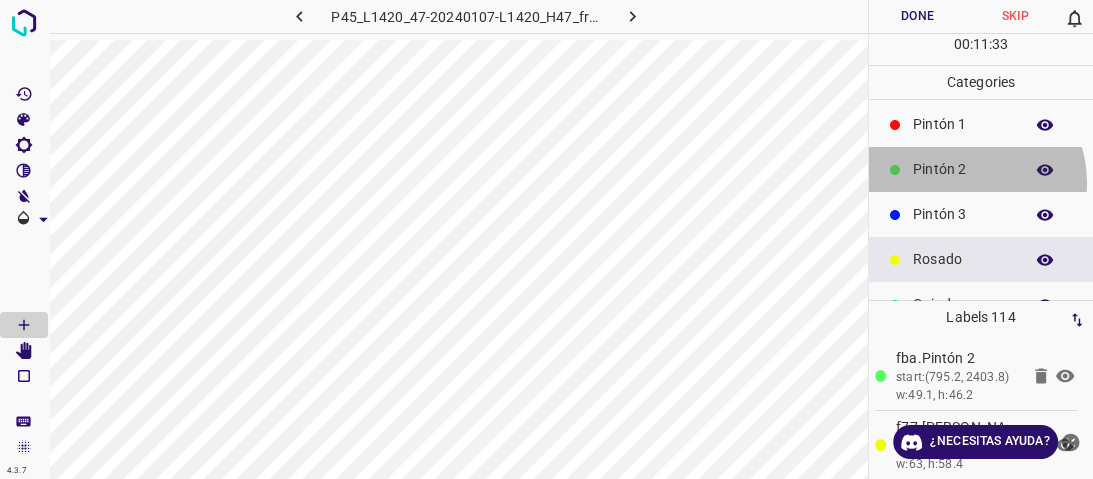 click on "Pintón 2" at bounding box center (981, 169) 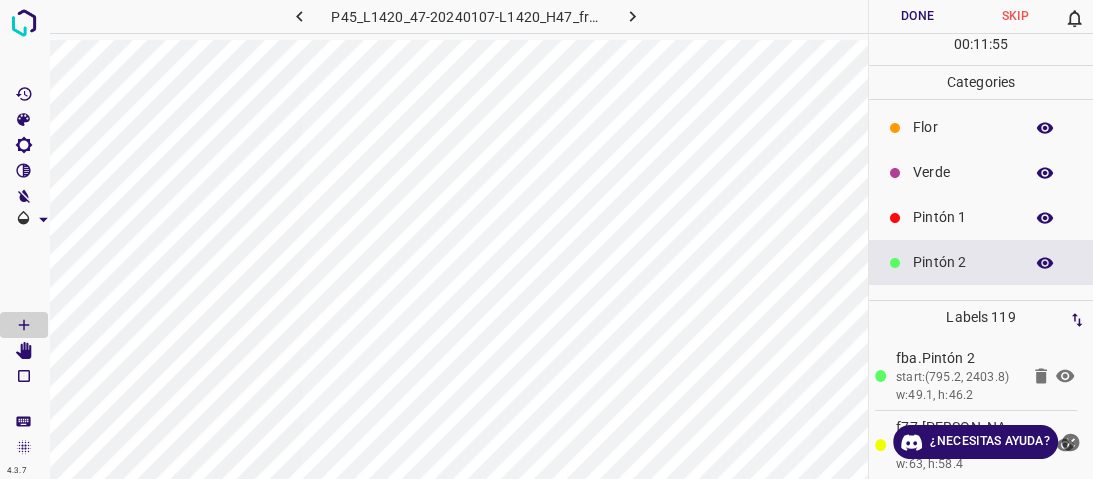 scroll, scrollTop: 0, scrollLeft: 0, axis: both 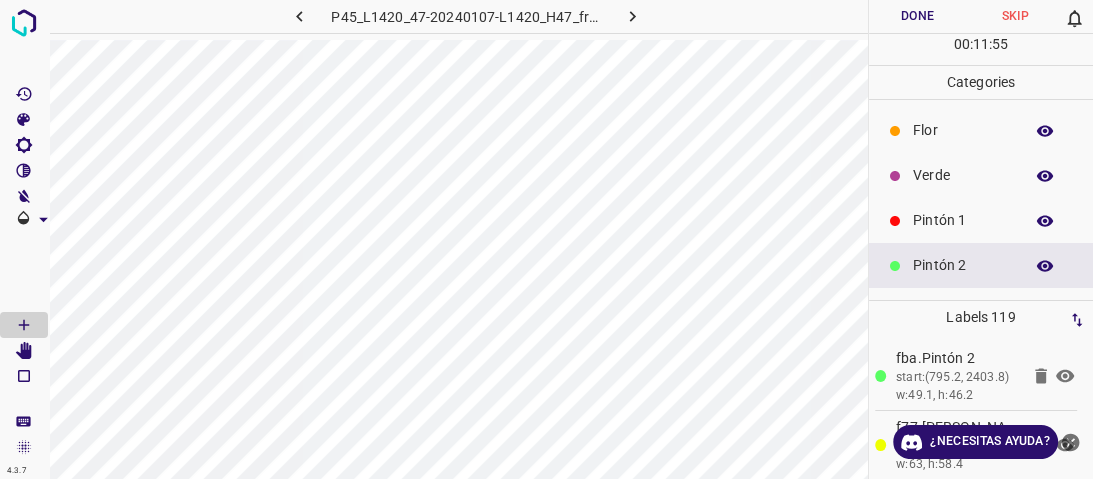 click on "Verde" at bounding box center [963, 175] 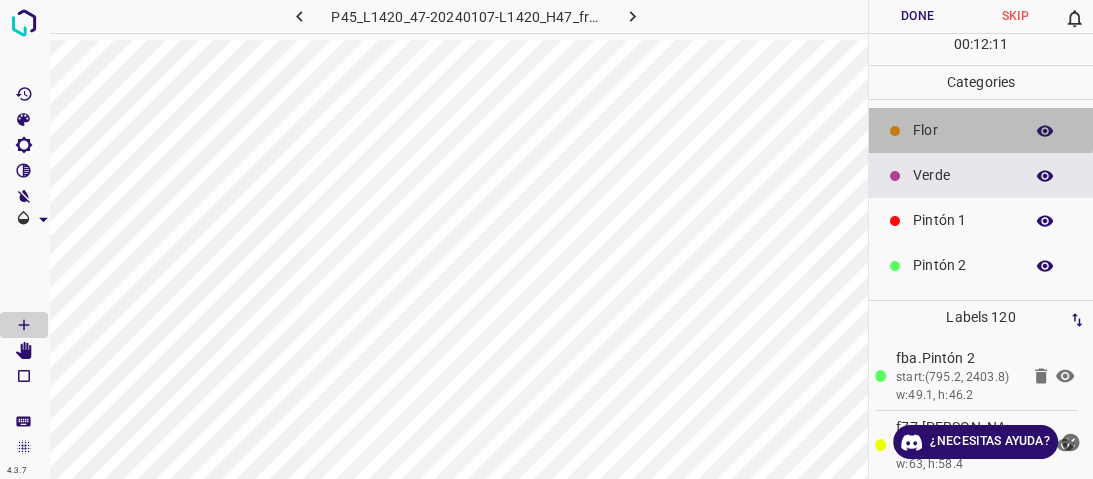 drag, startPoint x: 979, startPoint y: 128, endPoint x: 962, endPoint y: 128, distance: 17 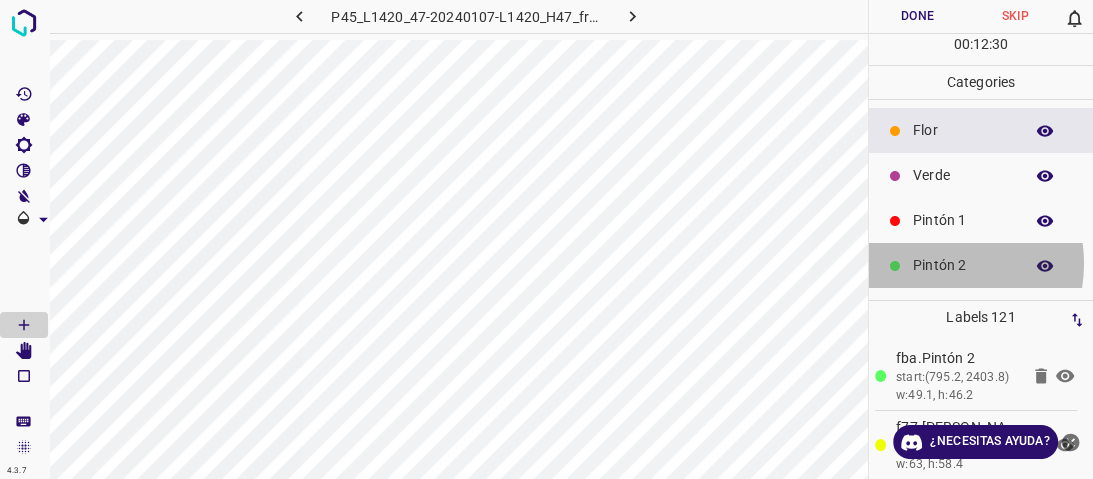 click on "Pintón 2" at bounding box center [963, 265] 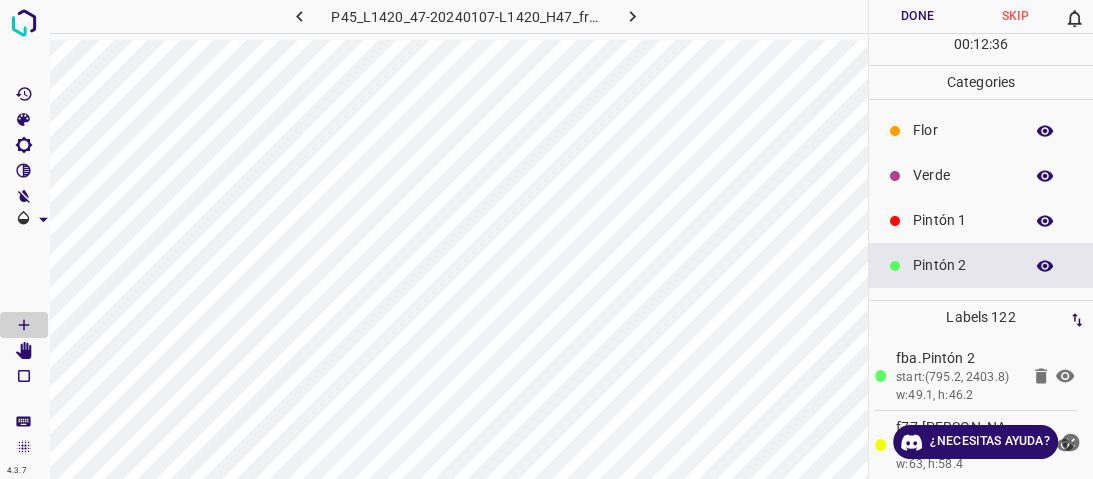click at bounding box center (1045, 176) 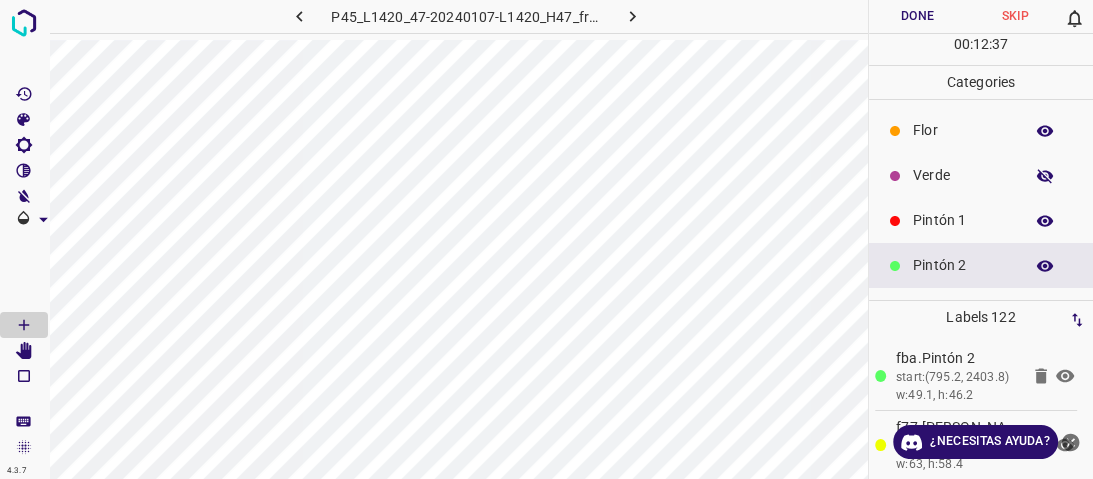 click at bounding box center (1045, 176) 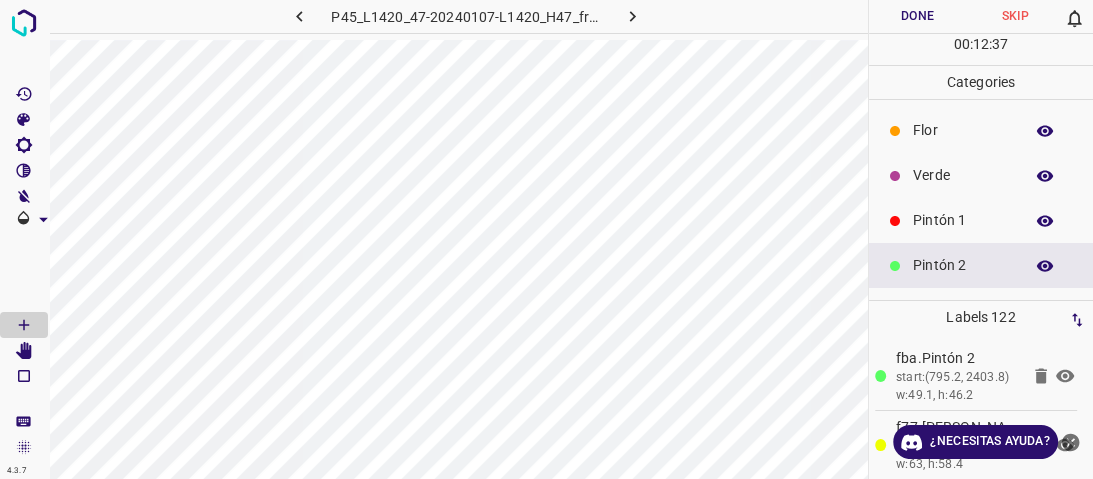 click on "Verde" at bounding box center [963, 175] 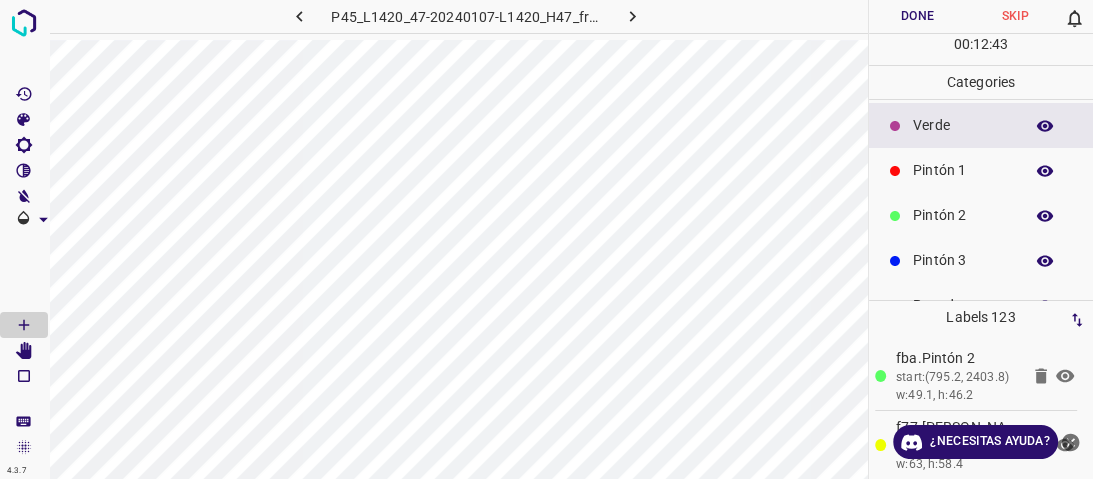scroll, scrollTop: 160, scrollLeft: 0, axis: vertical 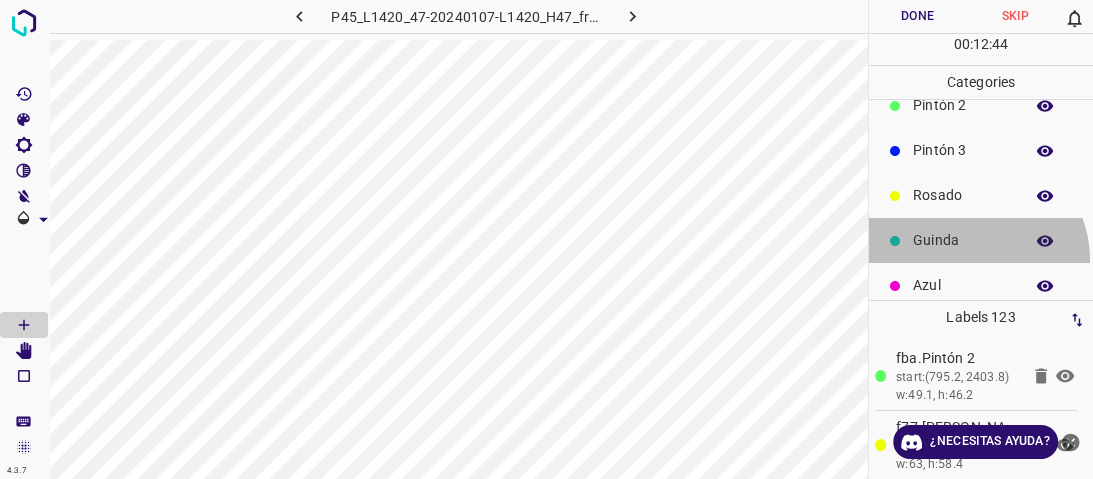 click on "Guinda" at bounding box center (981, 240) 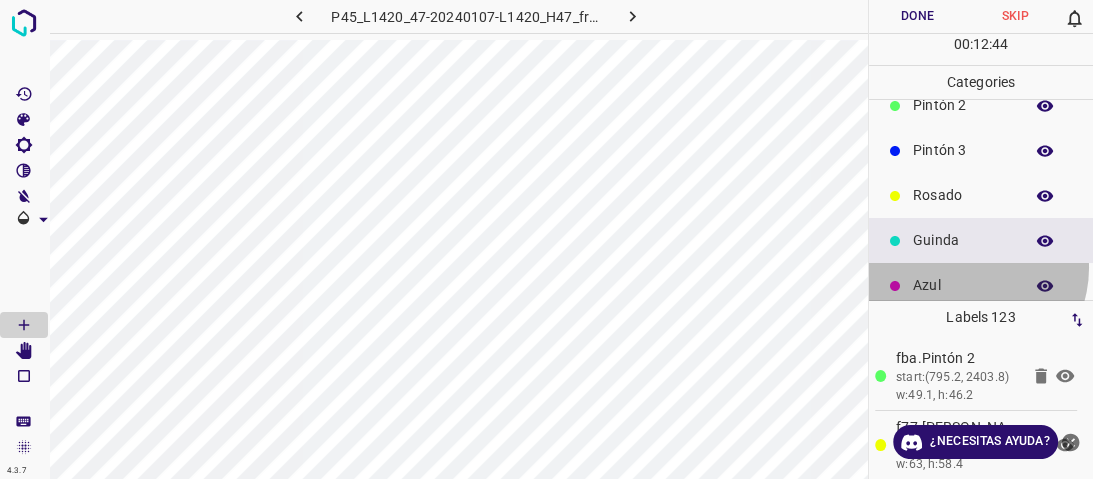 click on "Azul" at bounding box center (981, 285) 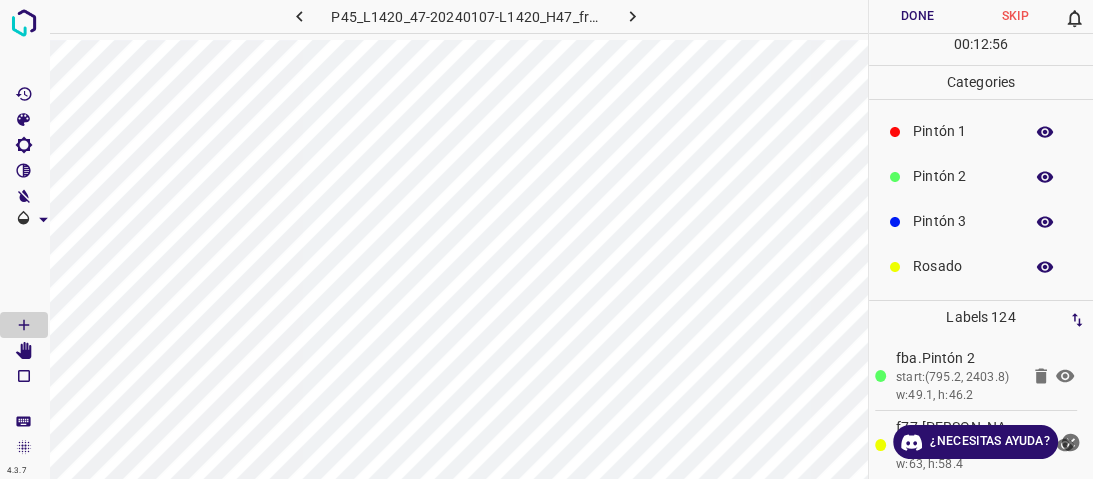 scroll, scrollTop: 0, scrollLeft: 0, axis: both 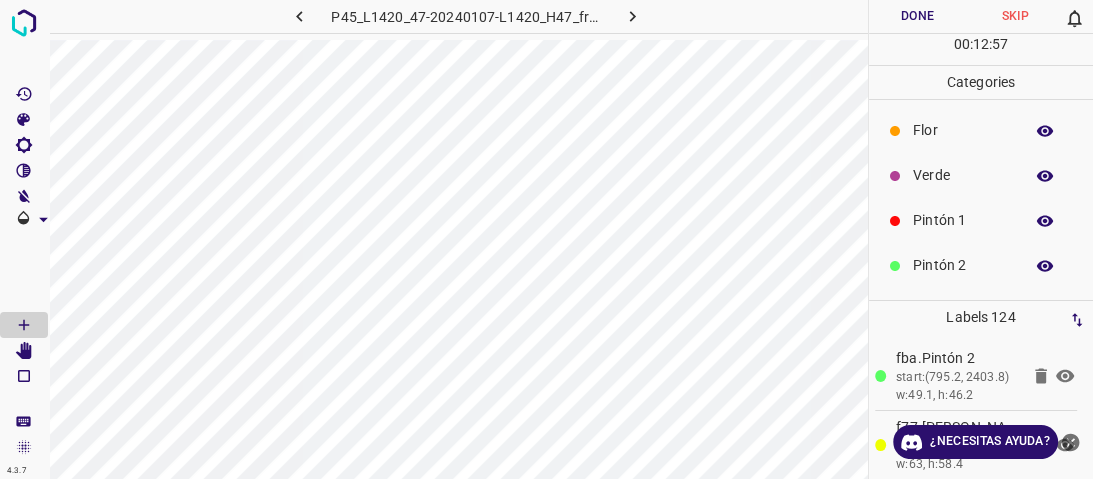 click on "Pintón 1" at bounding box center [963, 220] 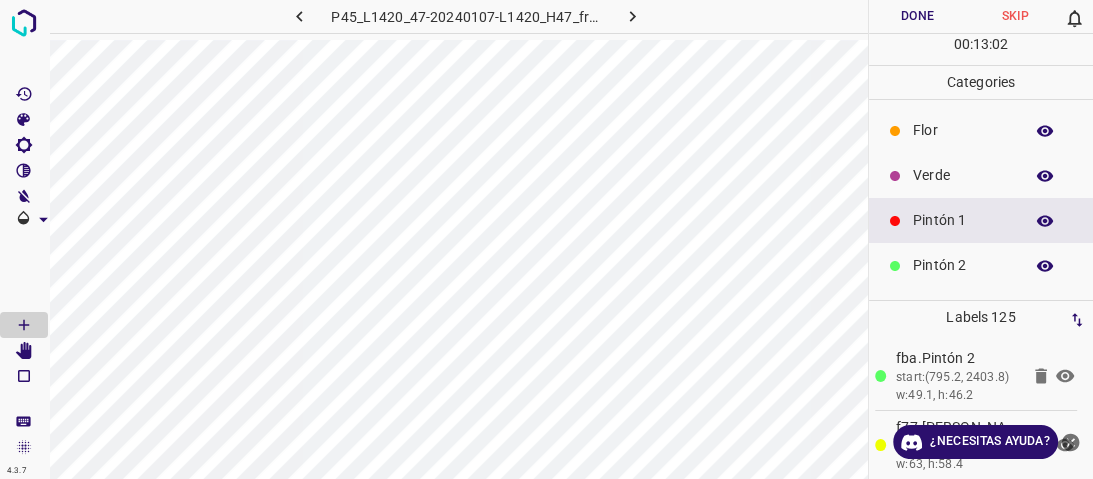 scroll, scrollTop: 176, scrollLeft: 0, axis: vertical 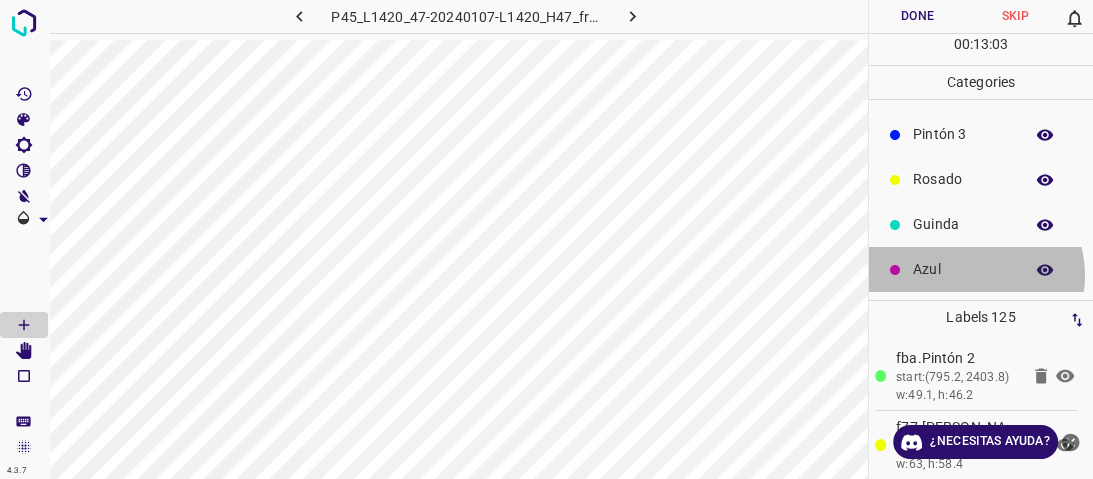 click on "Azul" at bounding box center [963, 269] 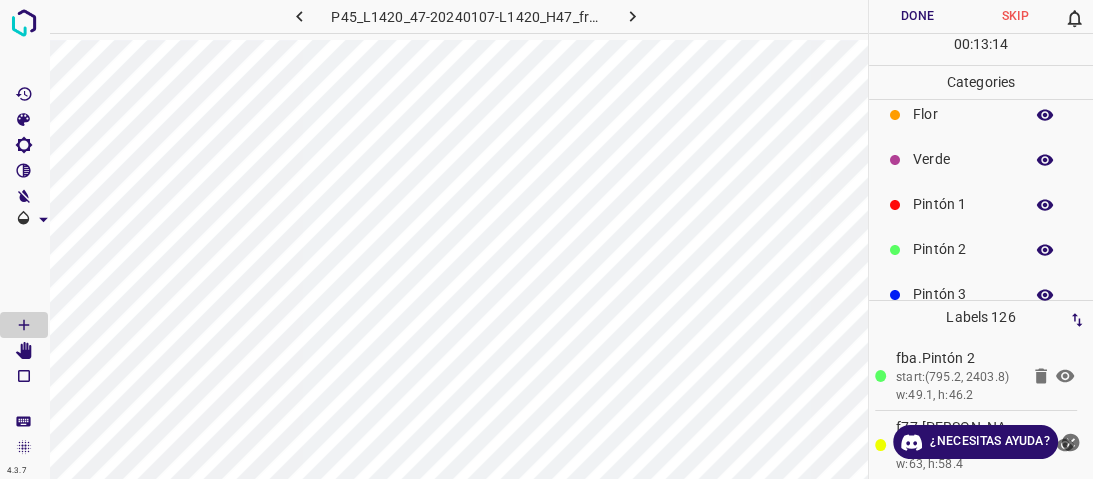 scroll, scrollTop: 0, scrollLeft: 0, axis: both 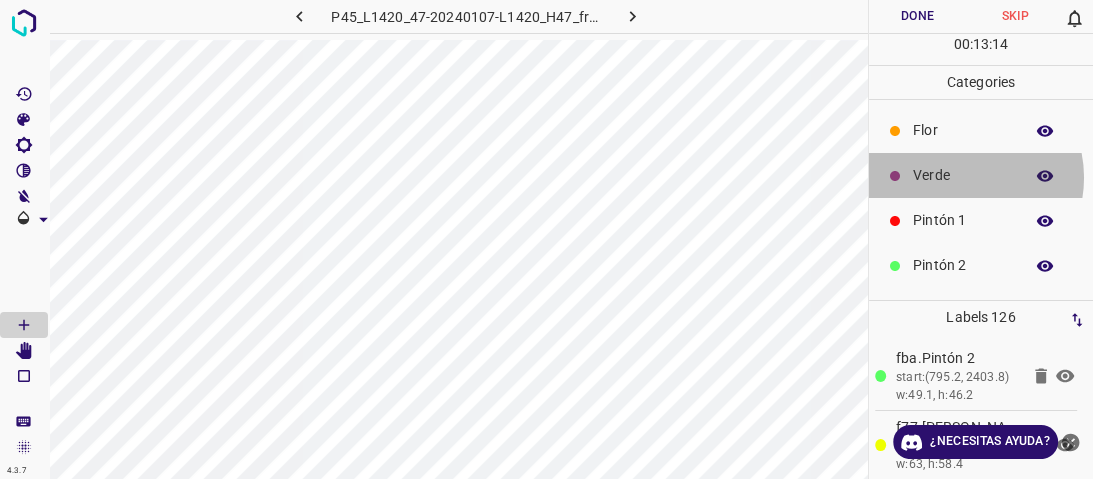 click on "Verde" at bounding box center (963, 175) 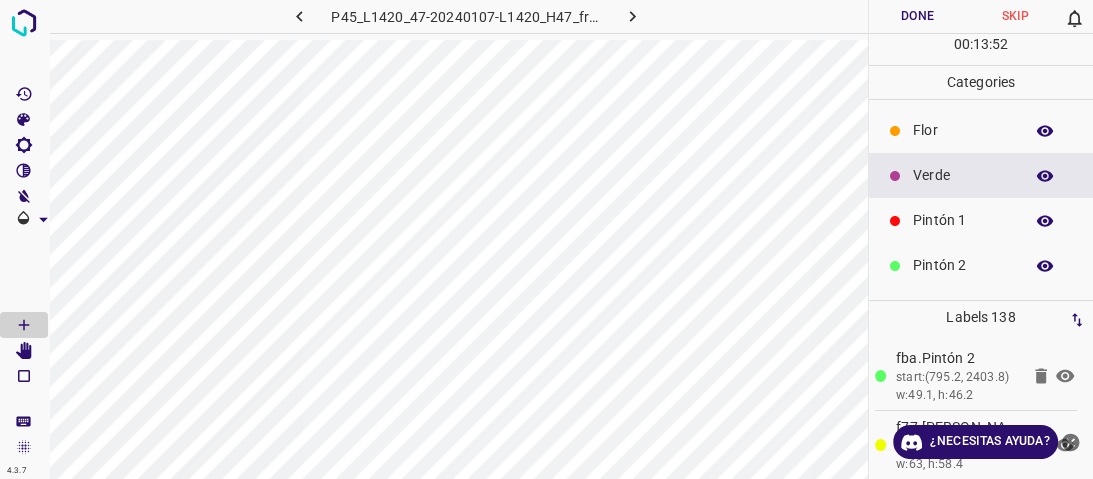 click on "Verde" at bounding box center [963, 175] 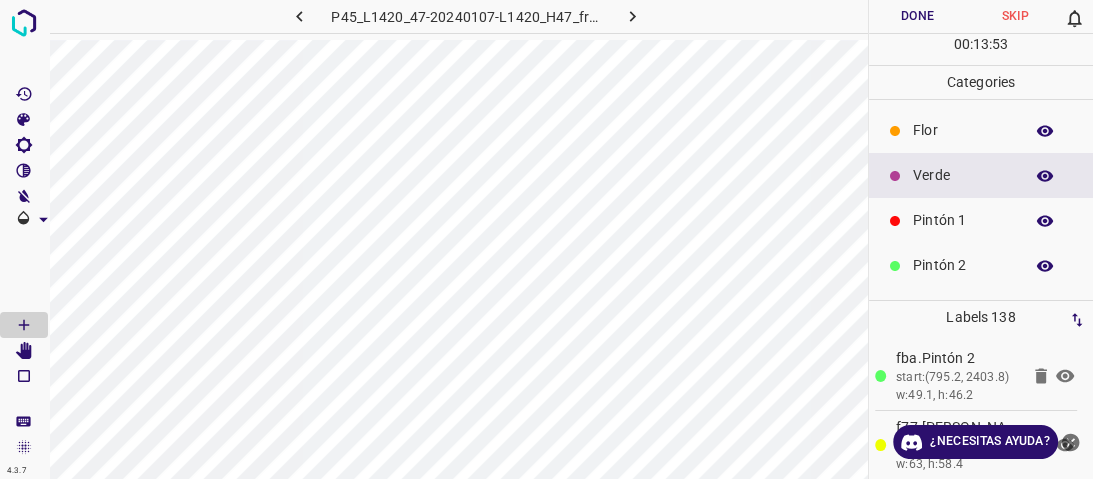click on "Verde" at bounding box center (981, 175) 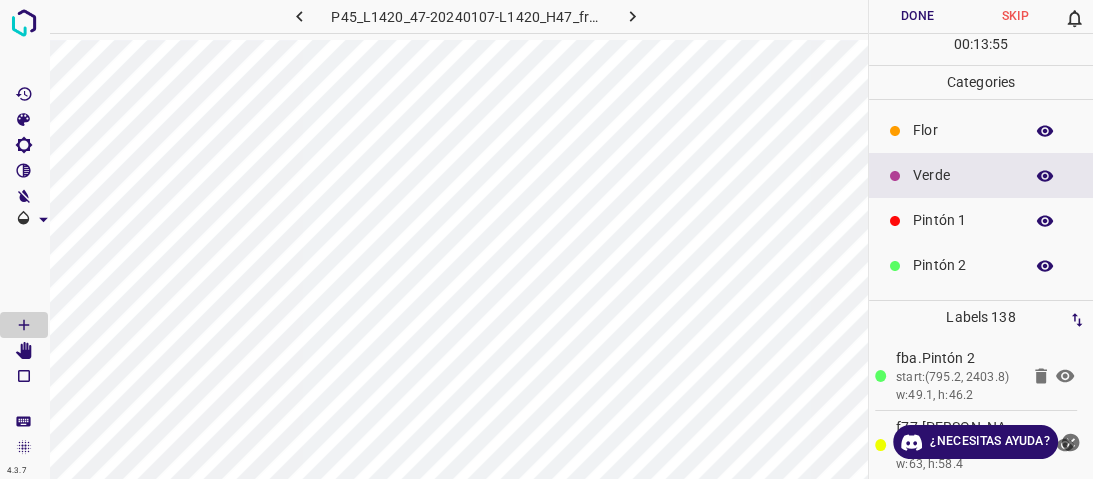 click on "Verde" at bounding box center (963, 175) 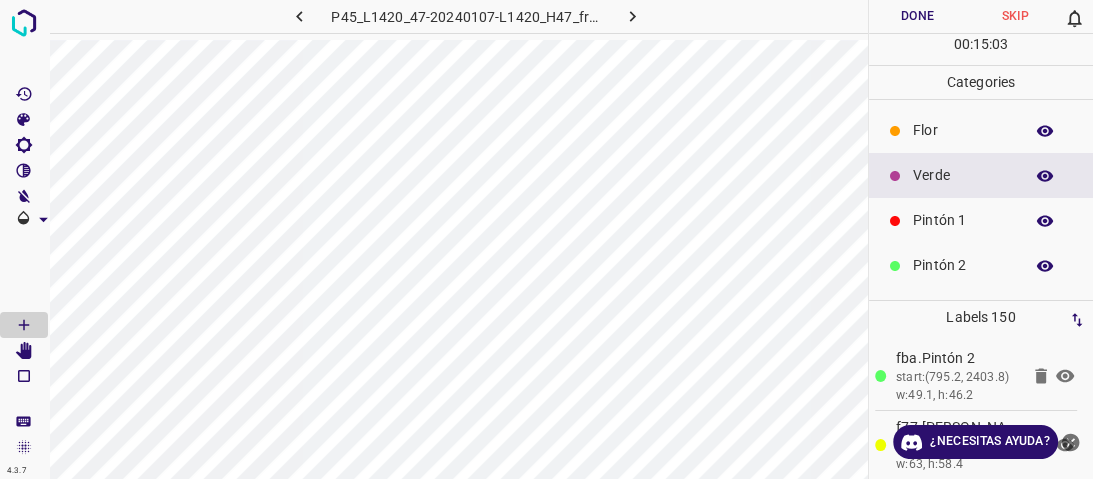 click on "Pintón 1" at bounding box center [981, 220] 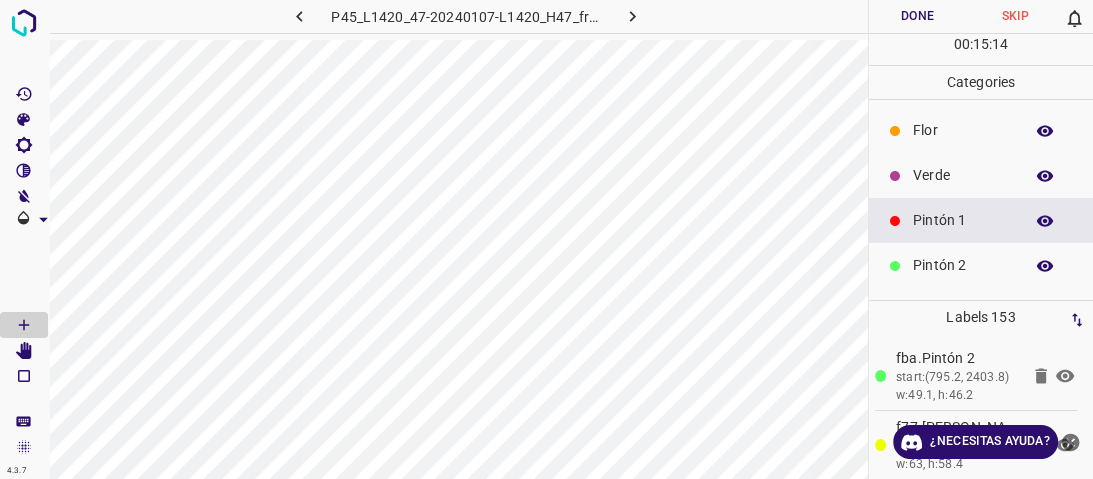 click on "Verde" at bounding box center [981, 175] 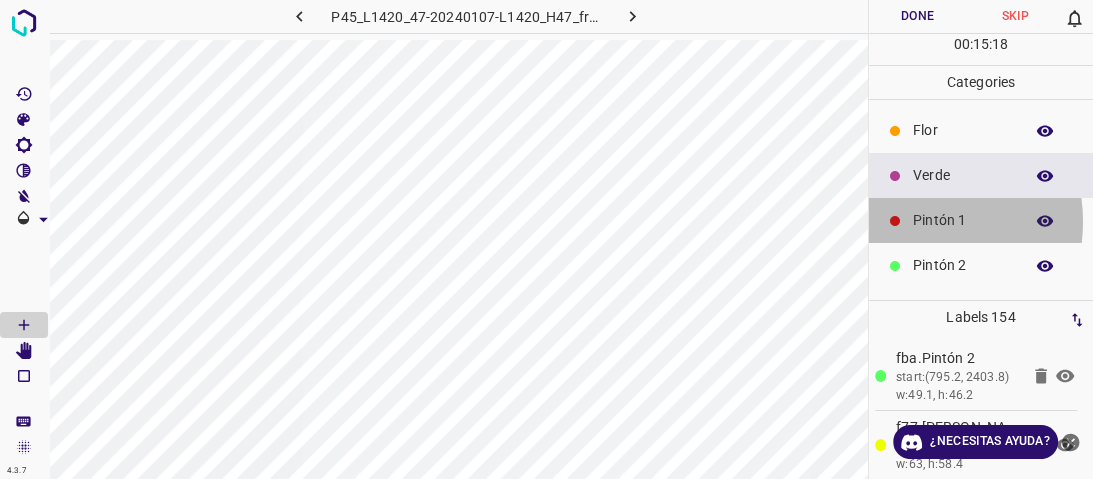 click on "Pintón 1" at bounding box center (981, 220) 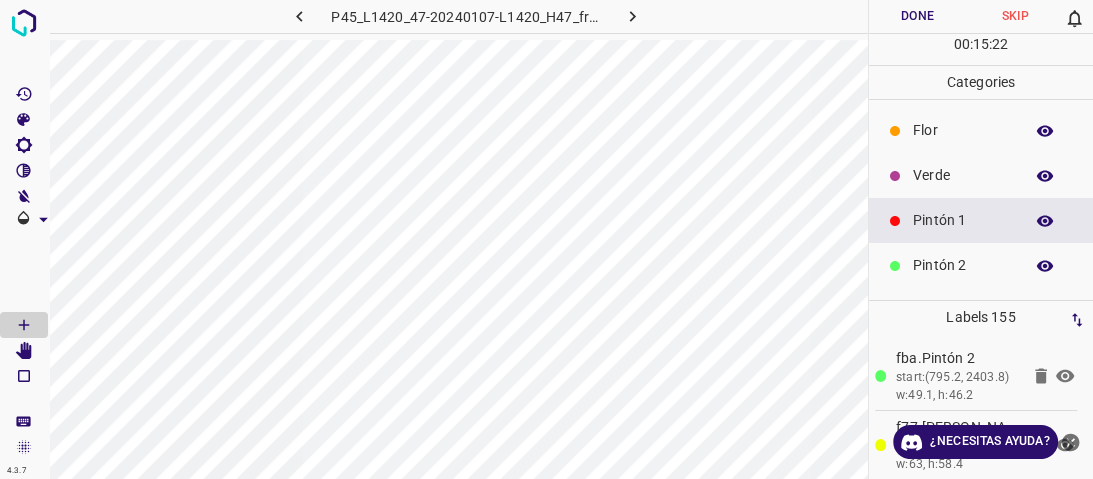 click on "Verde" at bounding box center [981, 175] 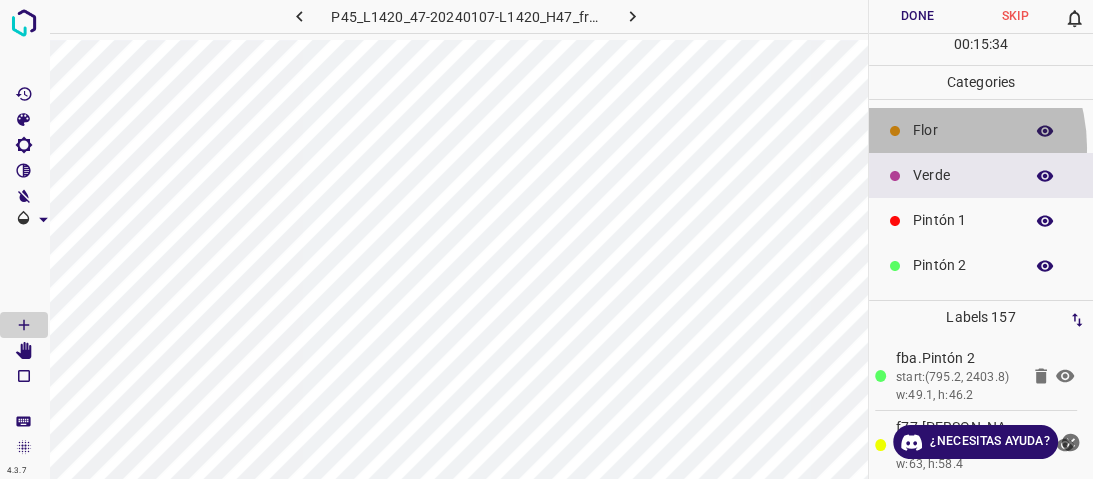click on "Flor" at bounding box center (981, 130) 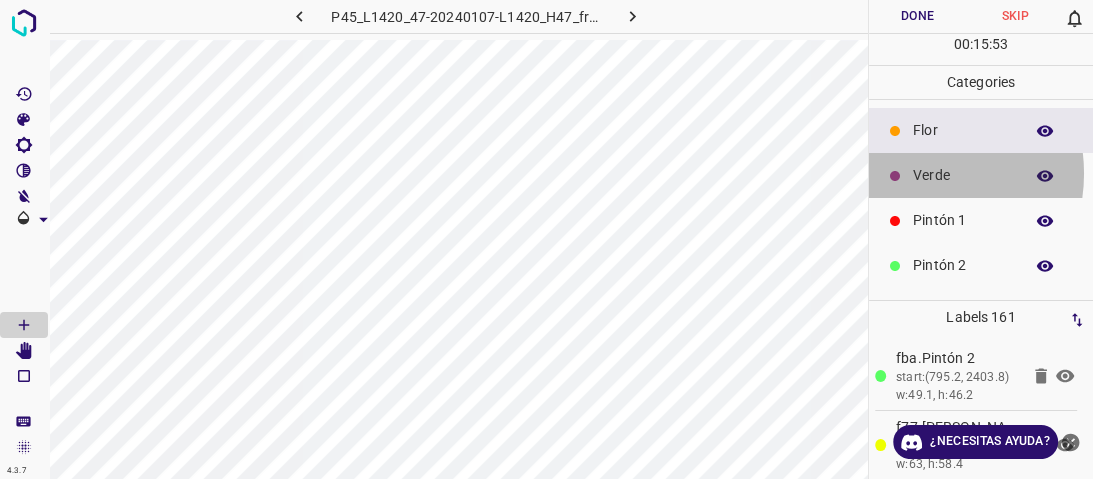 click on "Verde" at bounding box center (981, 175) 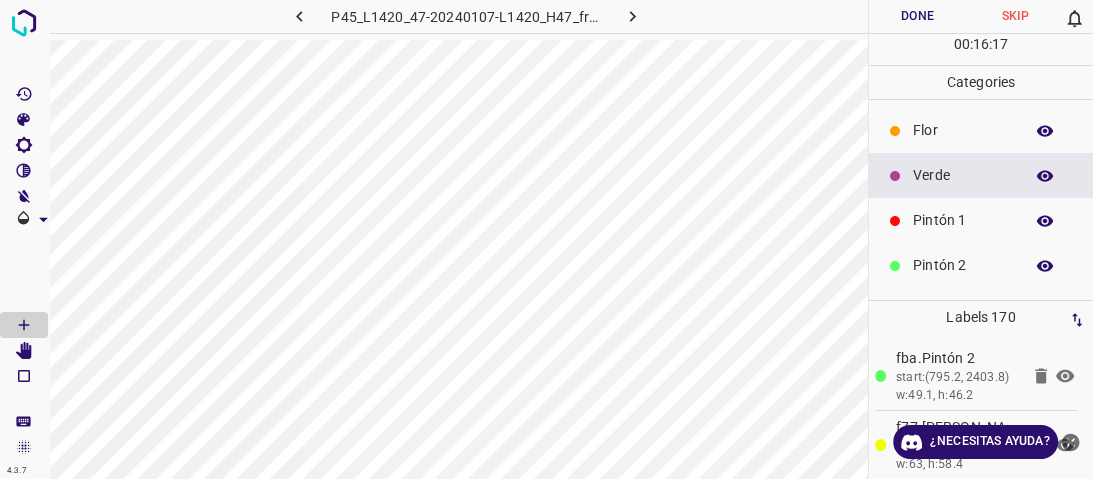 click 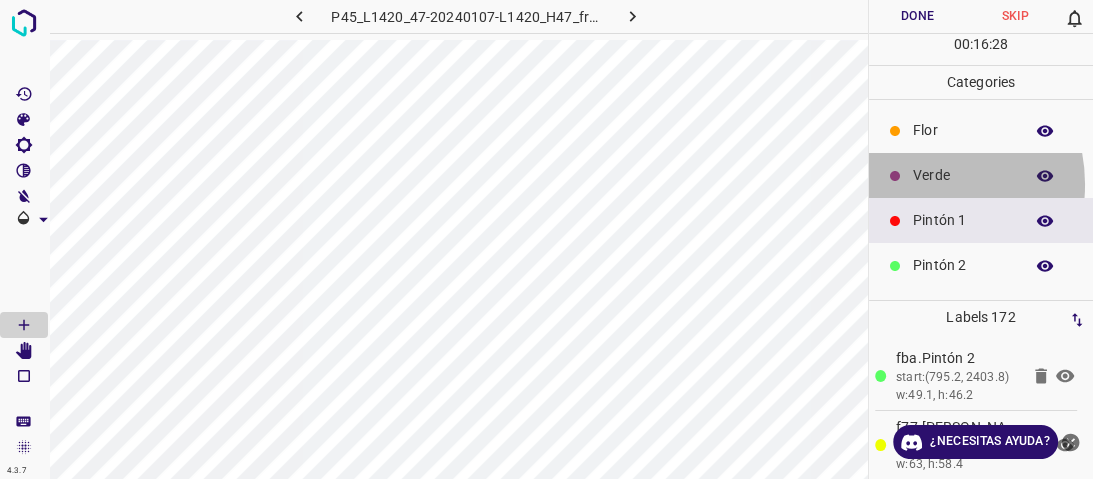click on "Verde" at bounding box center (963, 175) 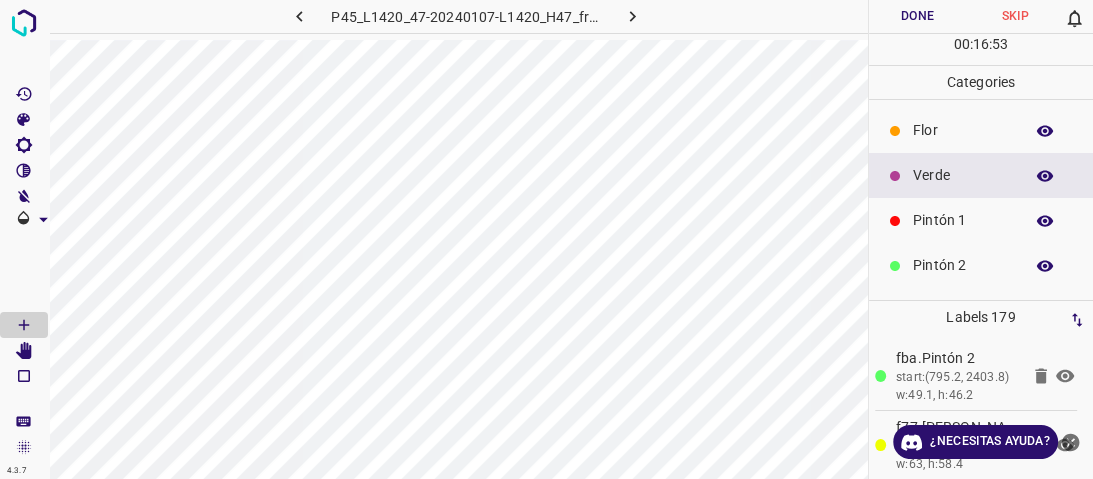 click on "Pintón 1" at bounding box center (963, 220) 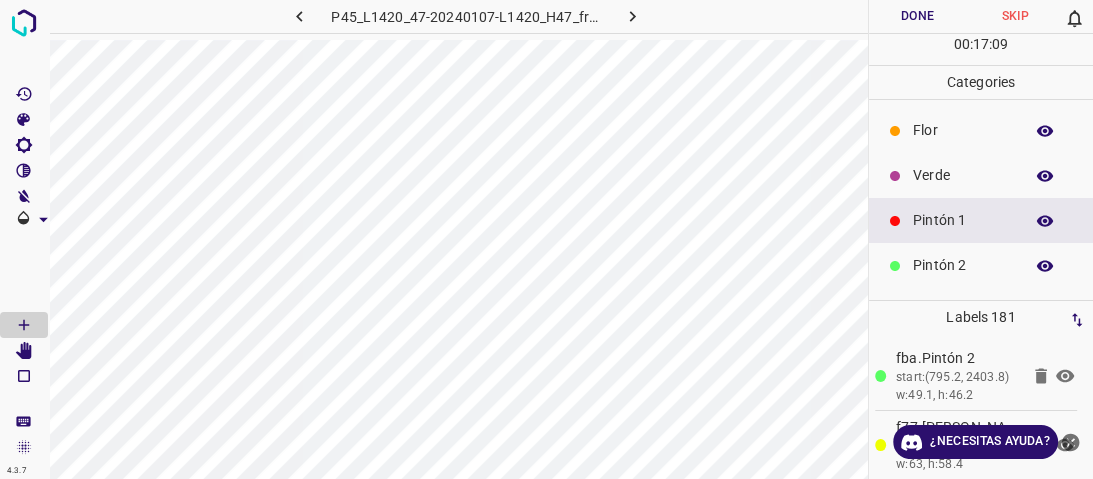 click on "Verde" at bounding box center [981, 175] 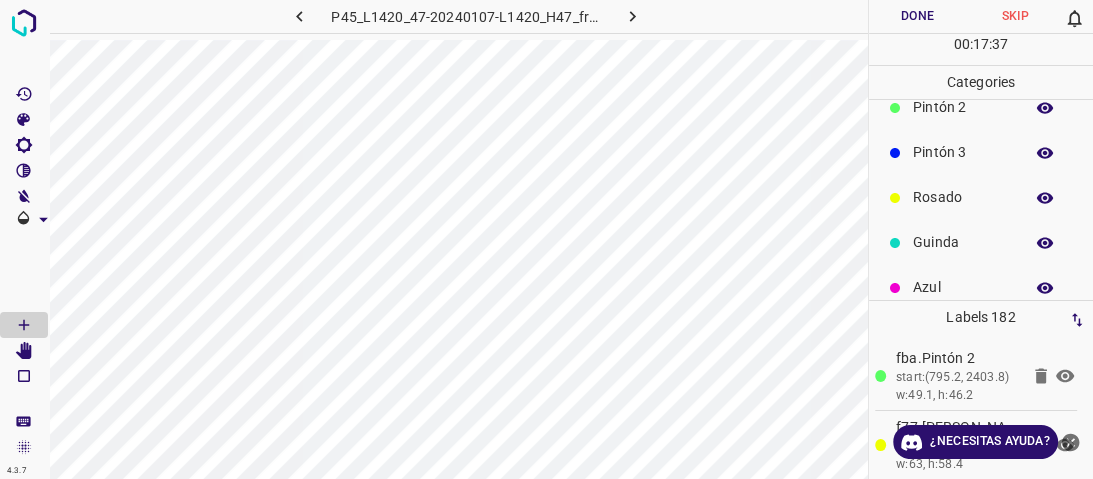scroll, scrollTop: 176, scrollLeft: 0, axis: vertical 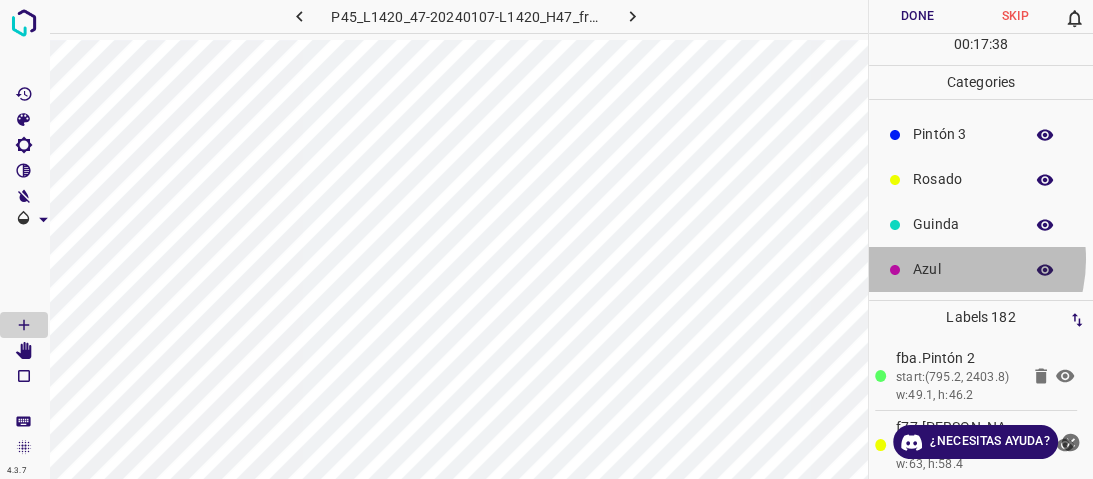 click on "Azul" at bounding box center [963, 269] 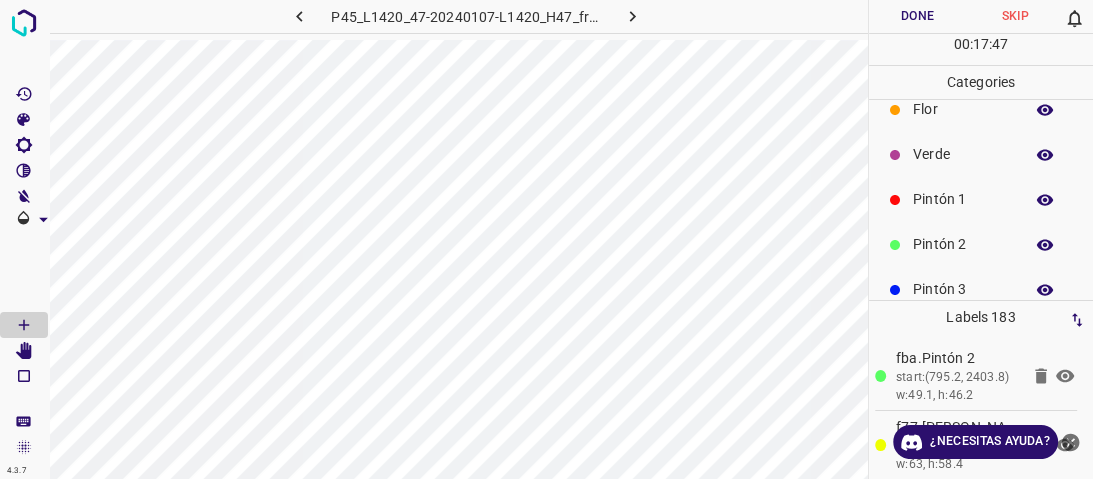 scroll, scrollTop: 5, scrollLeft: 0, axis: vertical 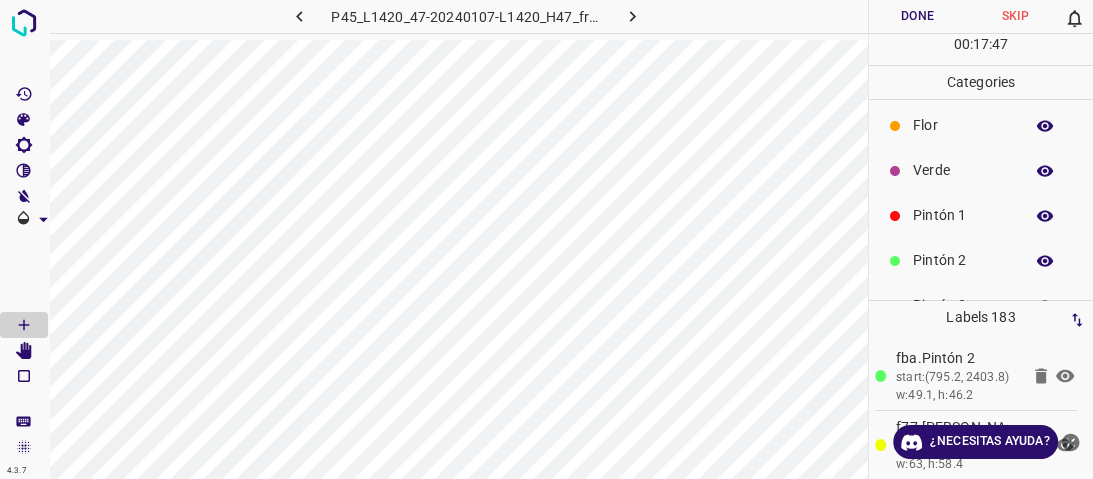 click on "Flor" at bounding box center (963, 125) 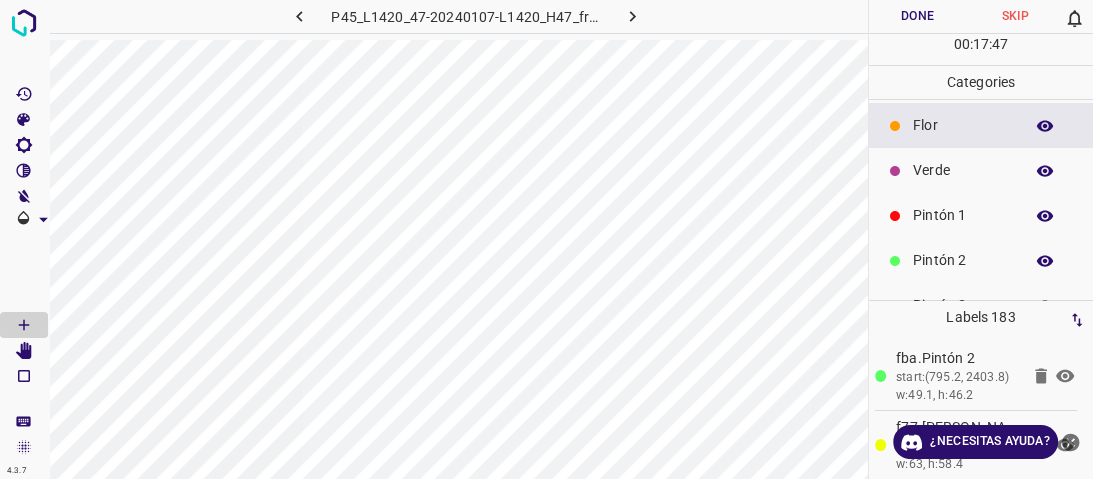 scroll, scrollTop: 0, scrollLeft: 0, axis: both 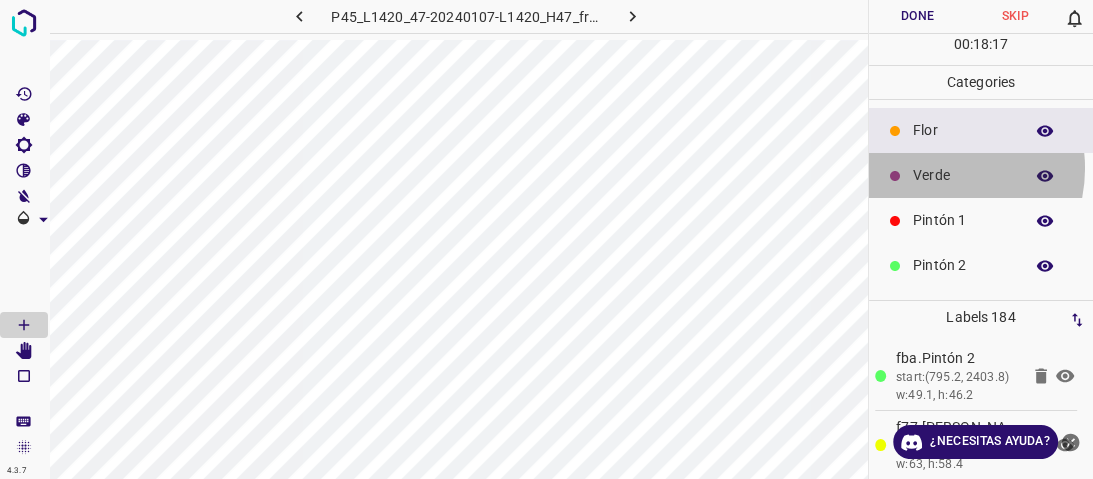click on "Verde" at bounding box center (963, 175) 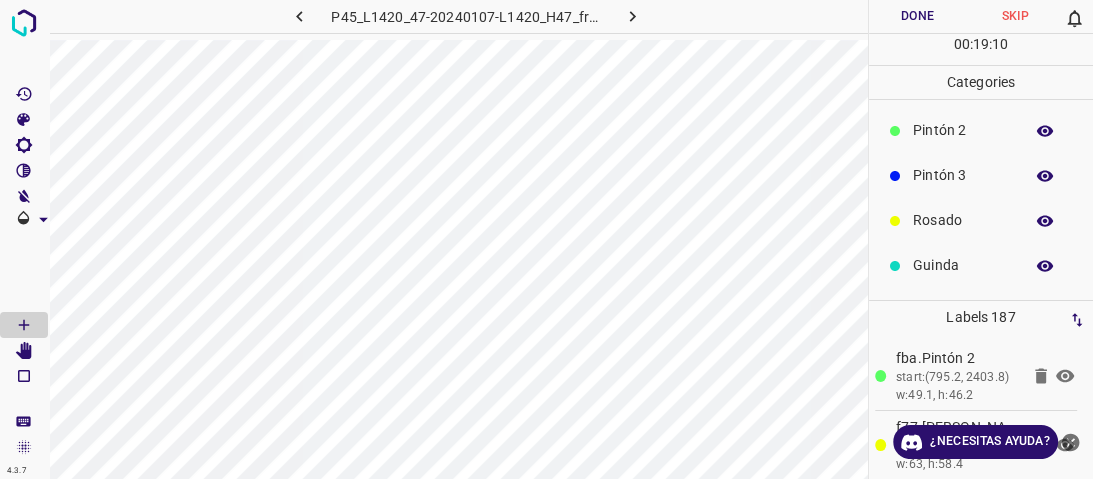 scroll, scrollTop: 160, scrollLeft: 0, axis: vertical 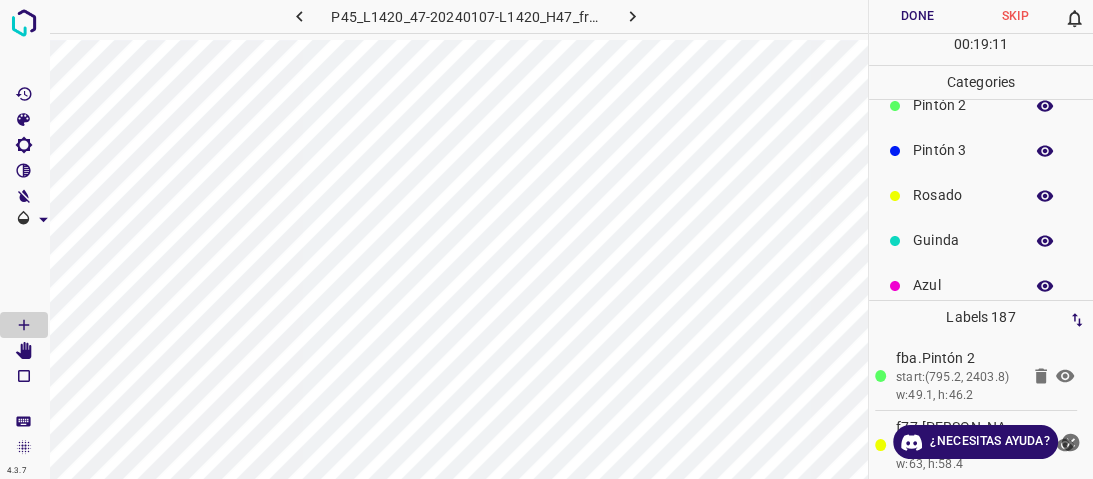 click on "Rosado" at bounding box center (963, 195) 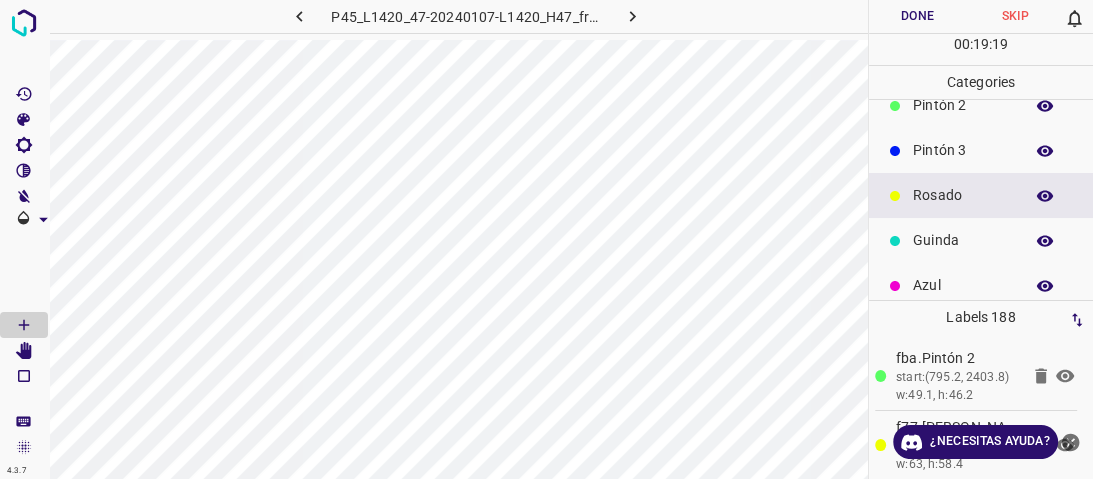 click on "Guinda" at bounding box center [963, 240] 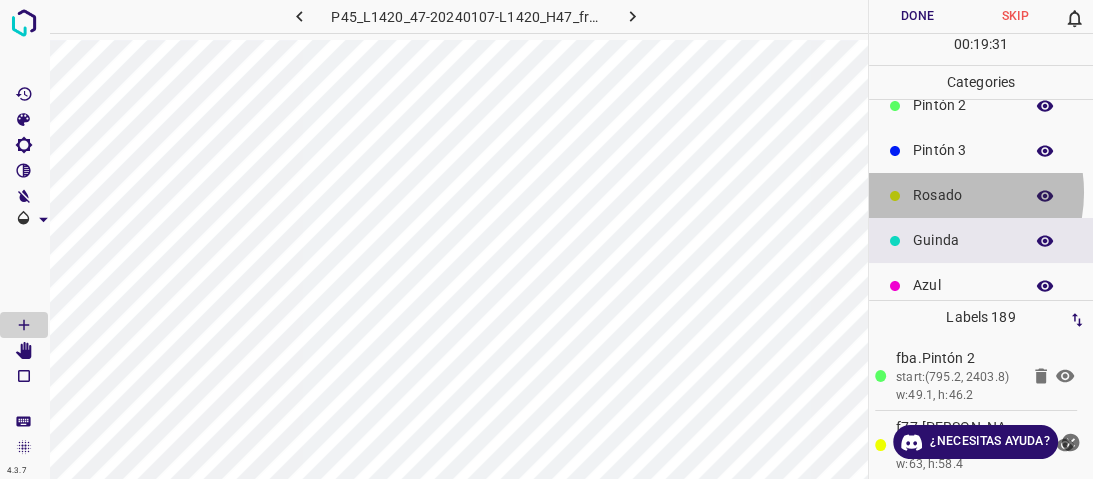 click on "Rosado" at bounding box center [963, 195] 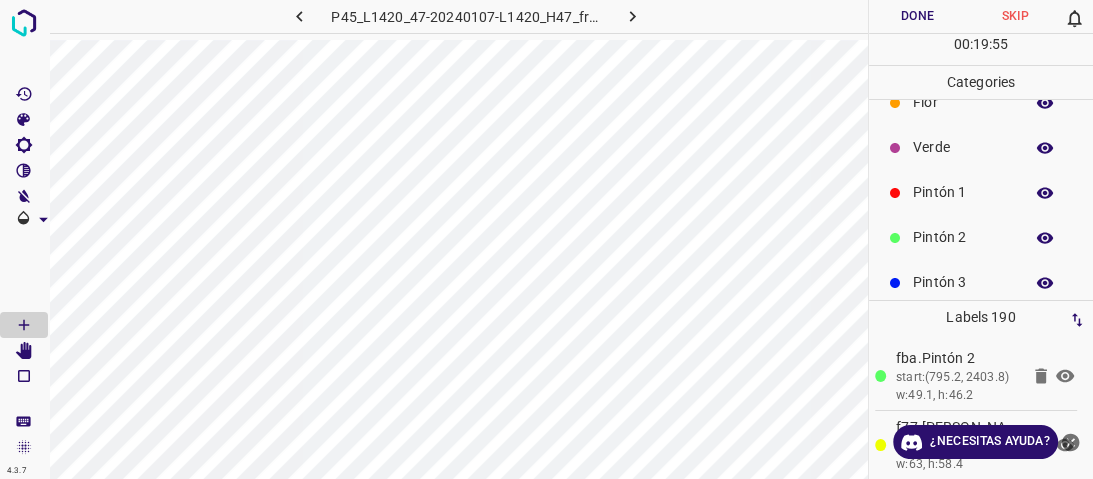 scroll, scrollTop: 0, scrollLeft: 0, axis: both 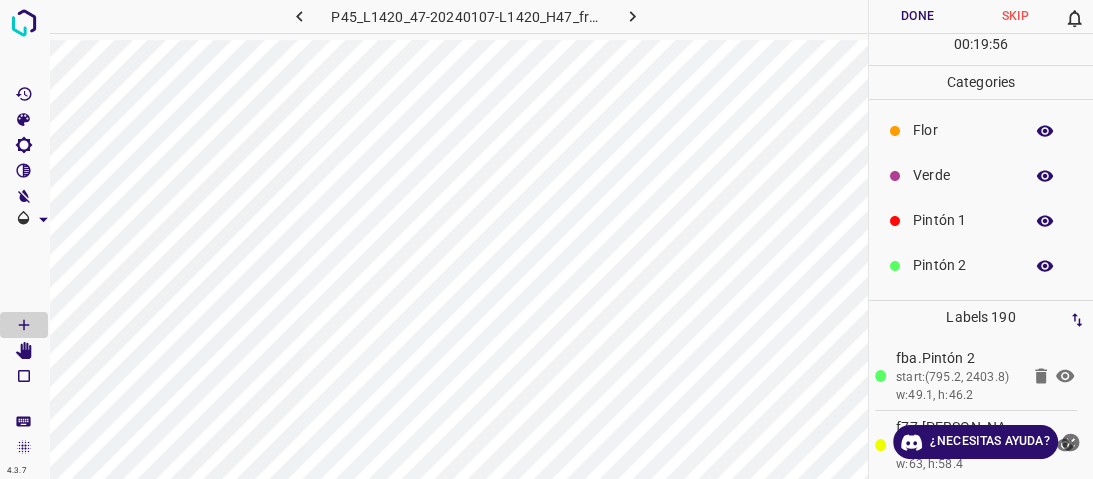 click on "Verde" at bounding box center (963, 175) 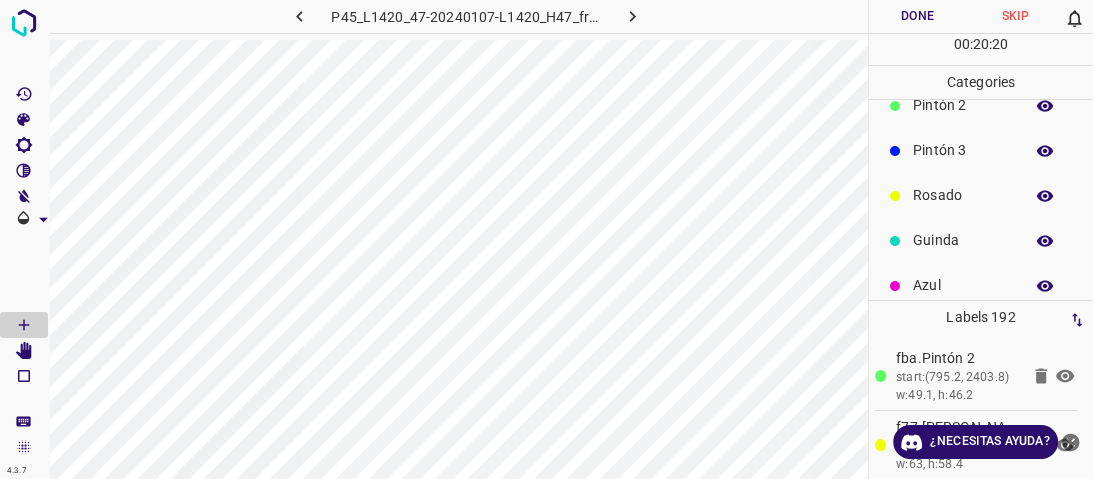 scroll, scrollTop: 176, scrollLeft: 0, axis: vertical 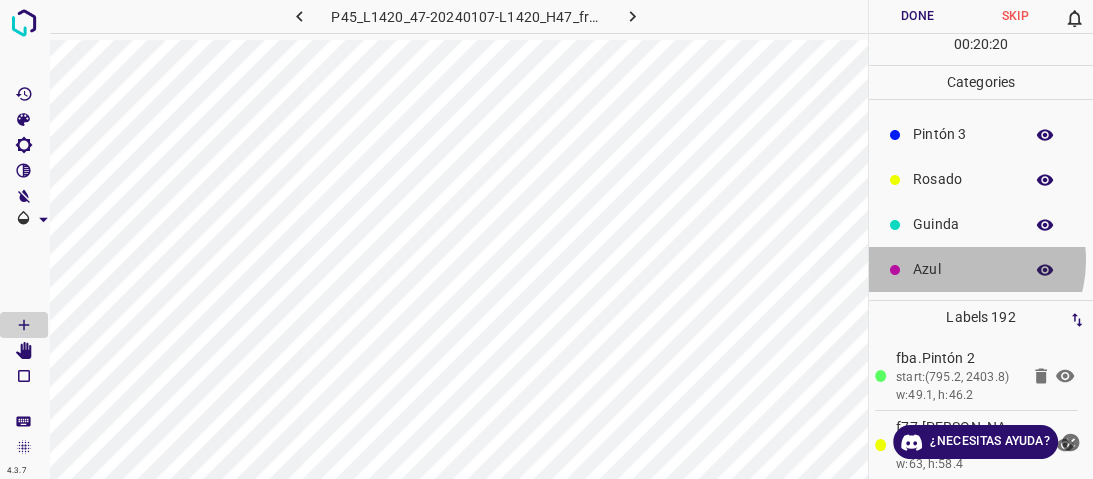 click on "Azul" at bounding box center [963, 269] 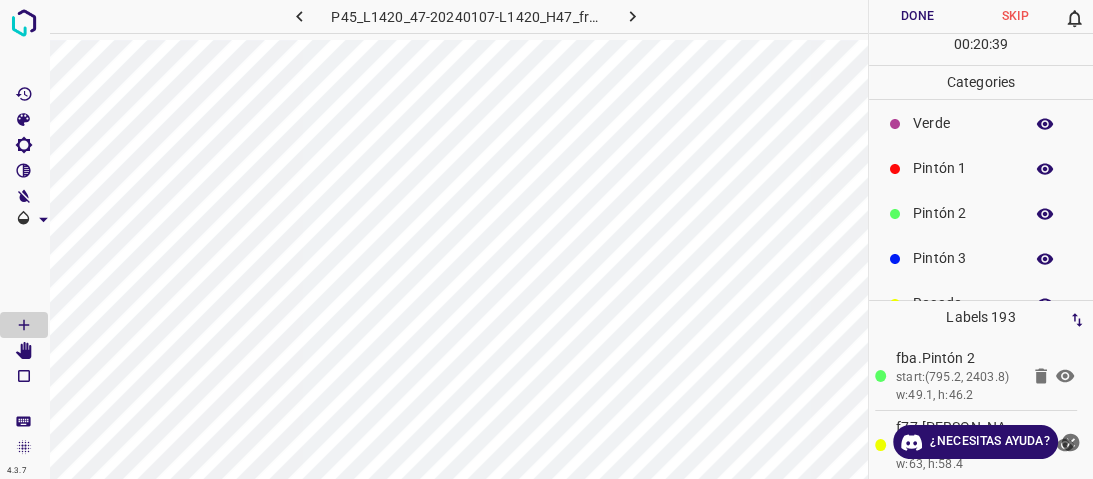 scroll, scrollTop: 80, scrollLeft: 0, axis: vertical 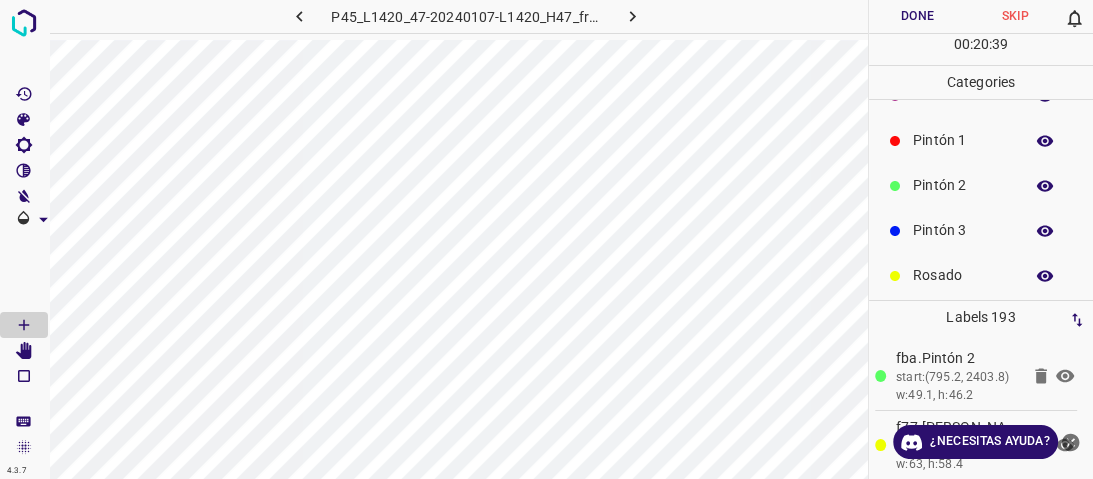 click on "Rosado" at bounding box center [963, 275] 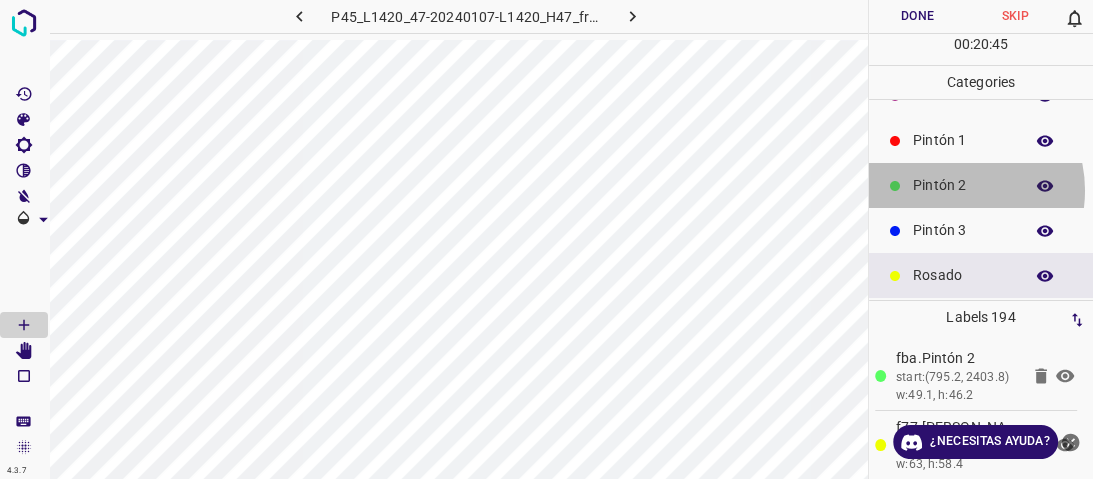 click on "Pintón 2" at bounding box center (963, 185) 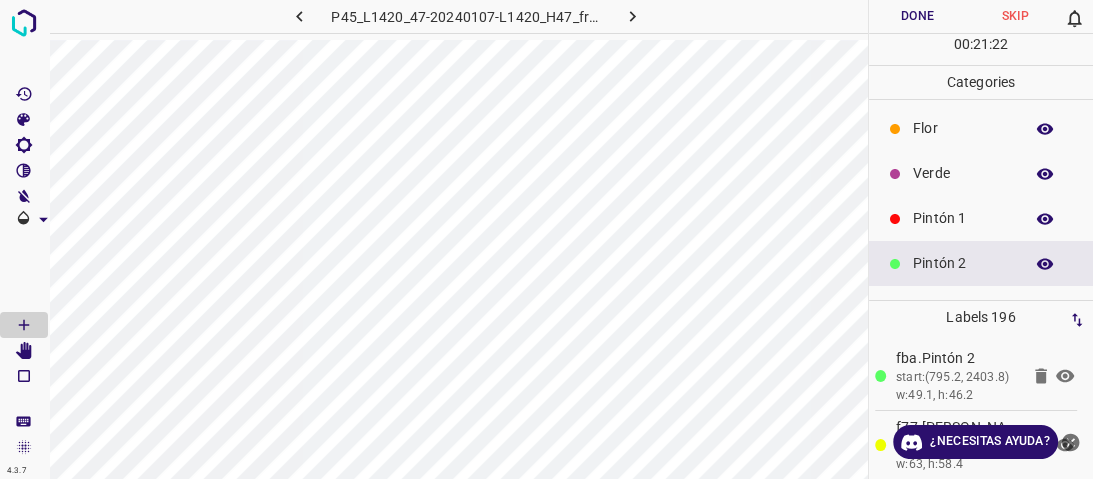 scroll, scrollTop: 0, scrollLeft: 0, axis: both 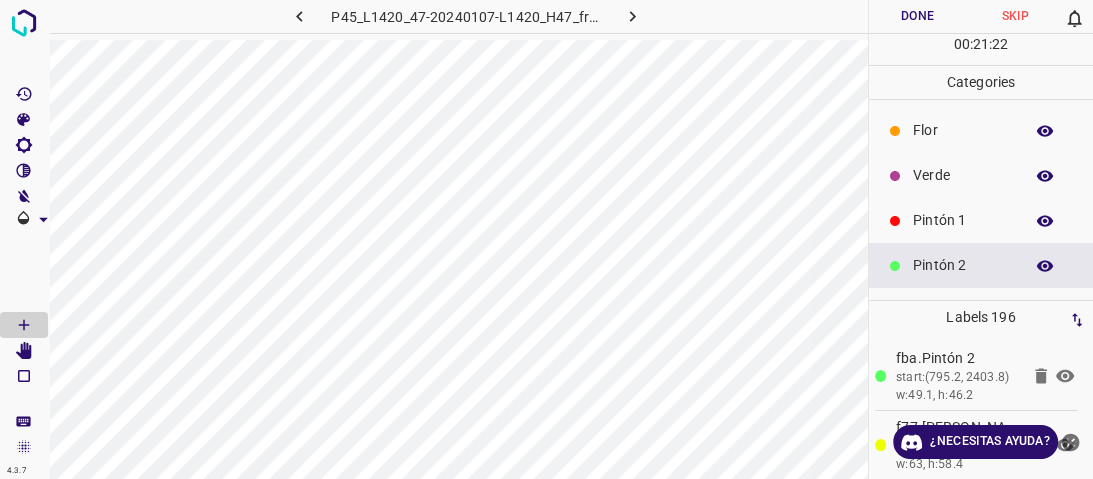 click on "Verde" at bounding box center [981, 175] 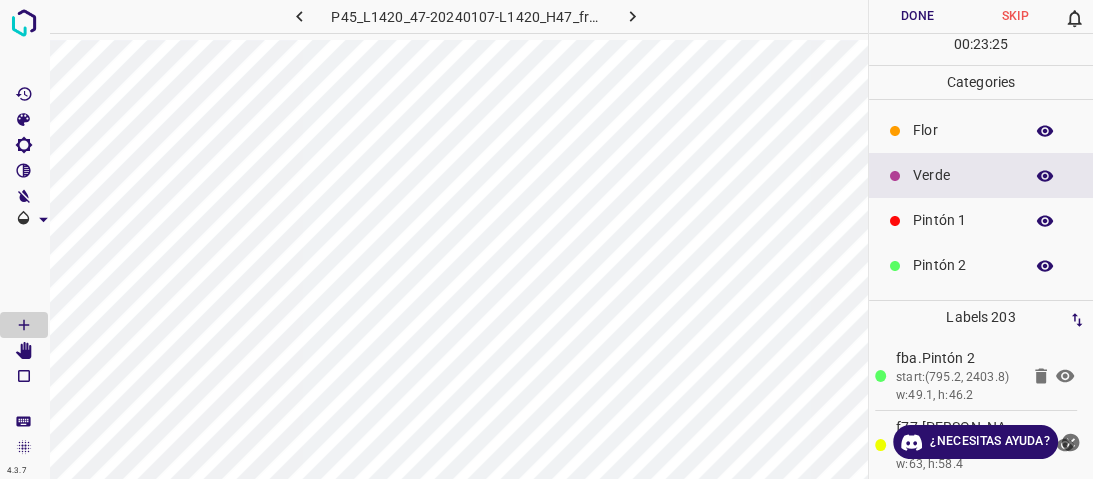 scroll, scrollTop: 160, scrollLeft: 0, axis: vertical 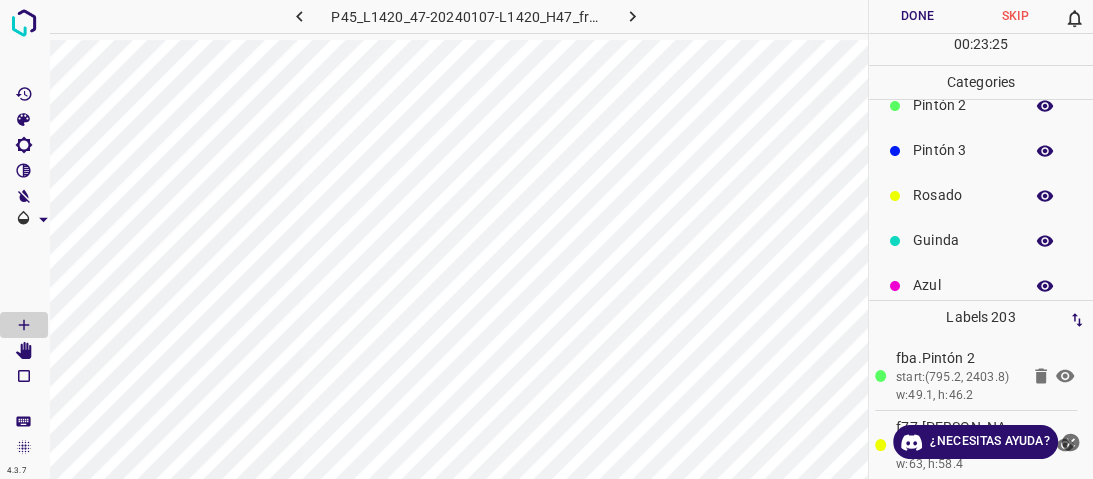 click on "Rosado" at bounding box center (963, 195) 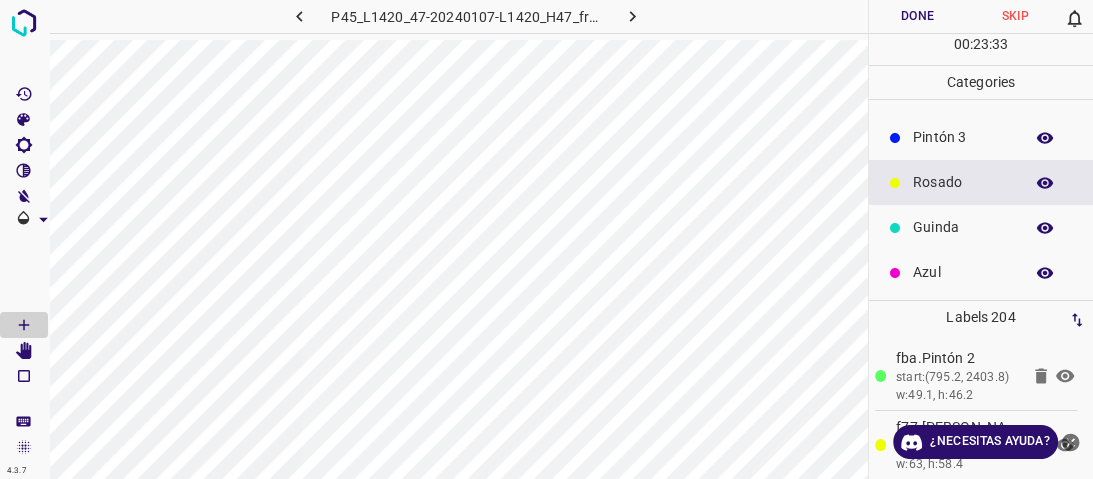 scroll, scrollTop: 176, scrollLeft: 0, axis: vertical 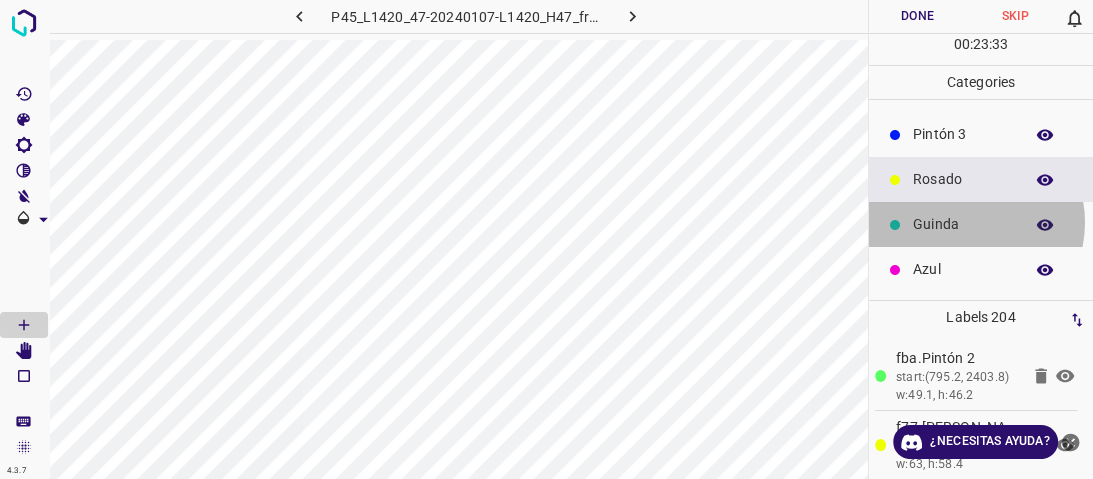 click on "Guinda" at bounding box center (963, 224) 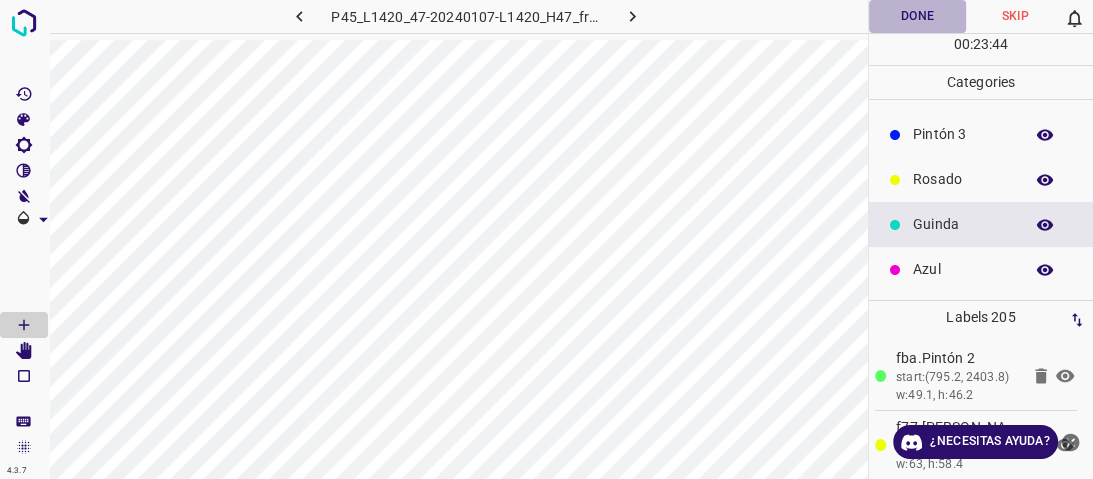 click on "Done" at bounding box center [918, 16] 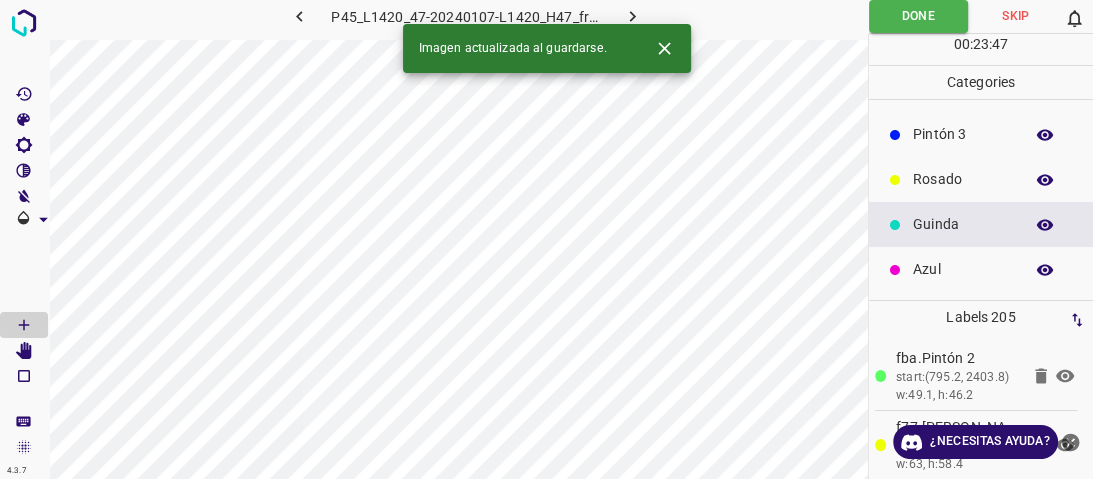 click 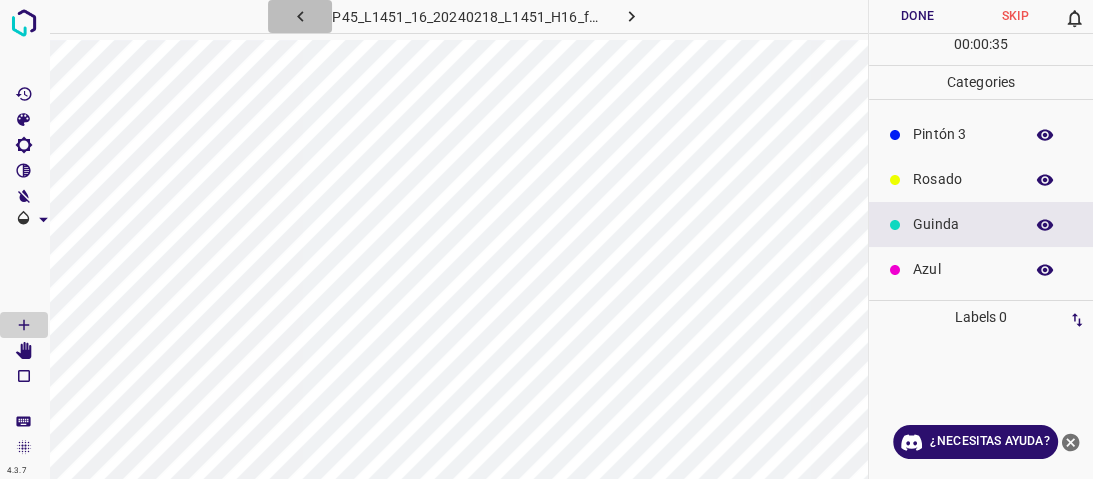 click 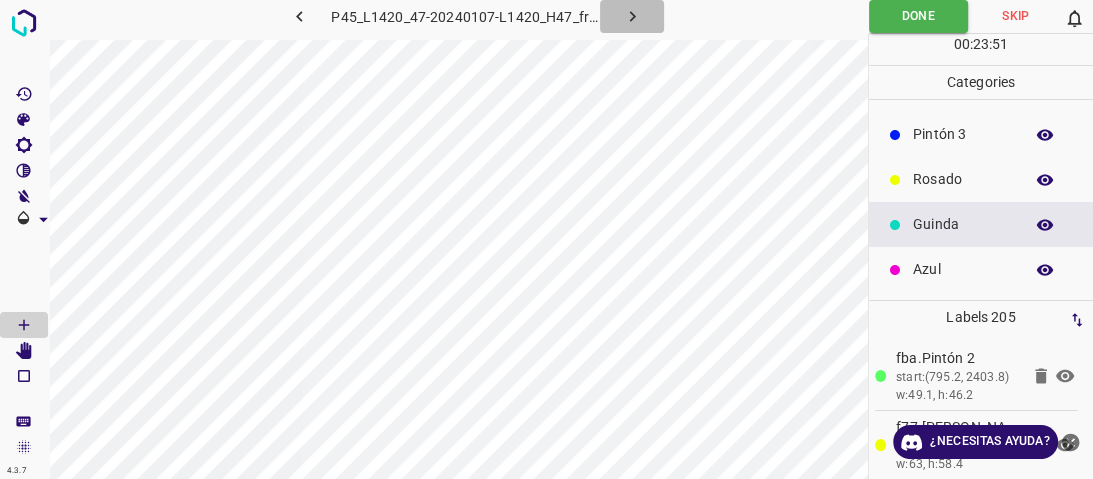 click 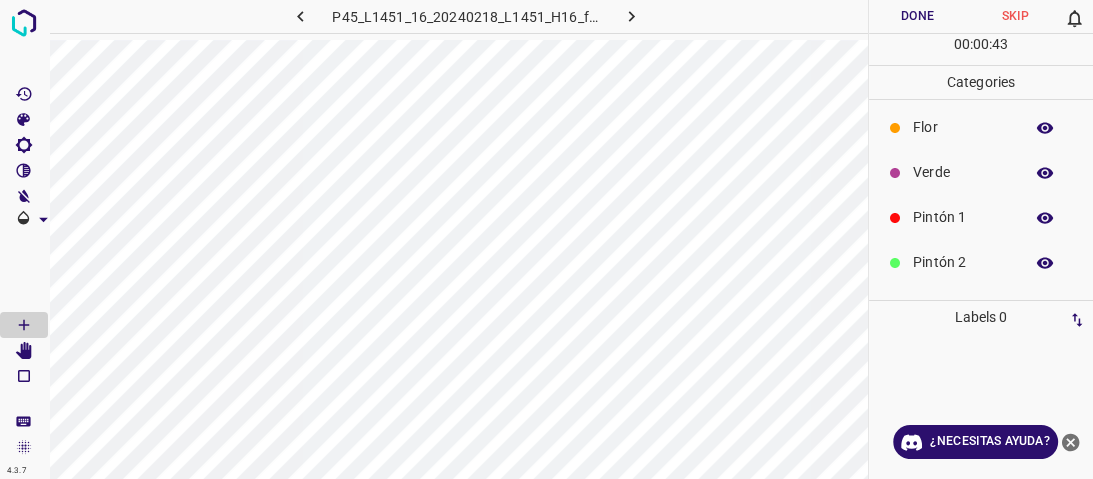 scroll, scrollTop: 0, scrollLeft: 0, axis: both 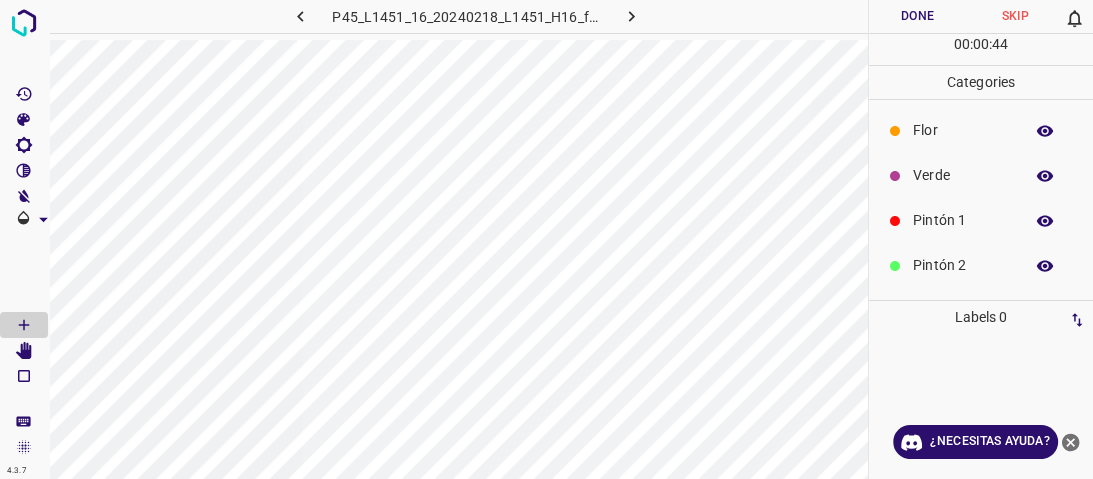 click on "Verde" at bounding box center [963, 175] 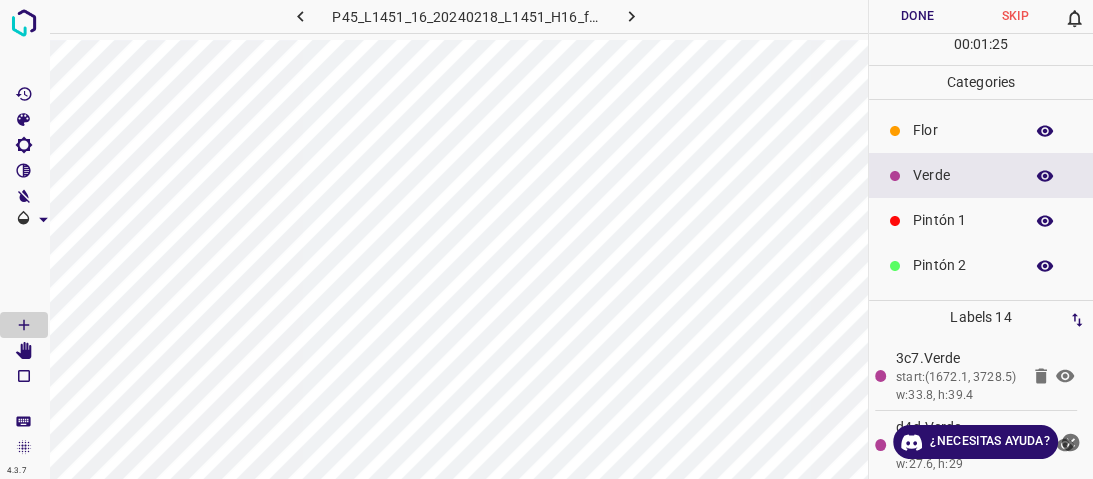 click at bounding box center (895, 221) 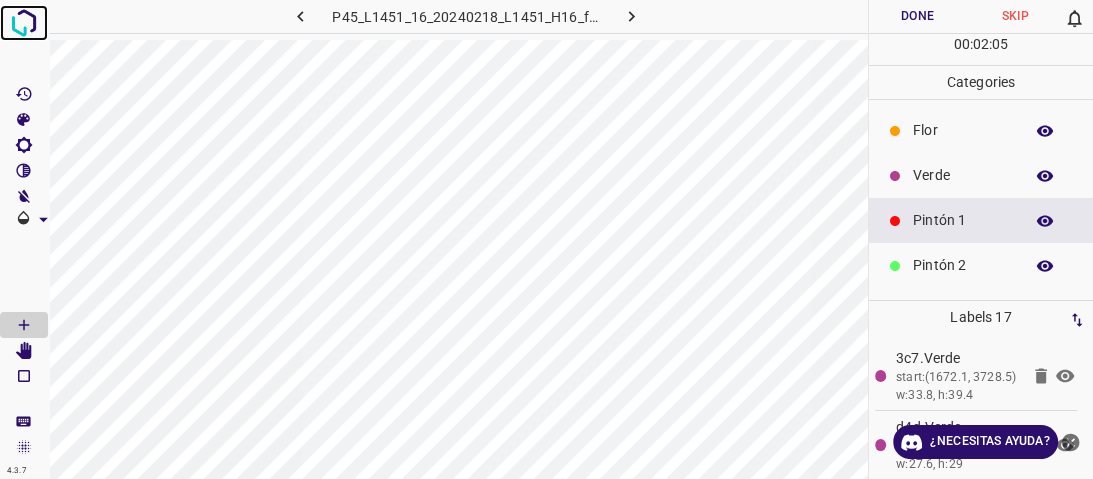 click at bounding box center (24, 23) 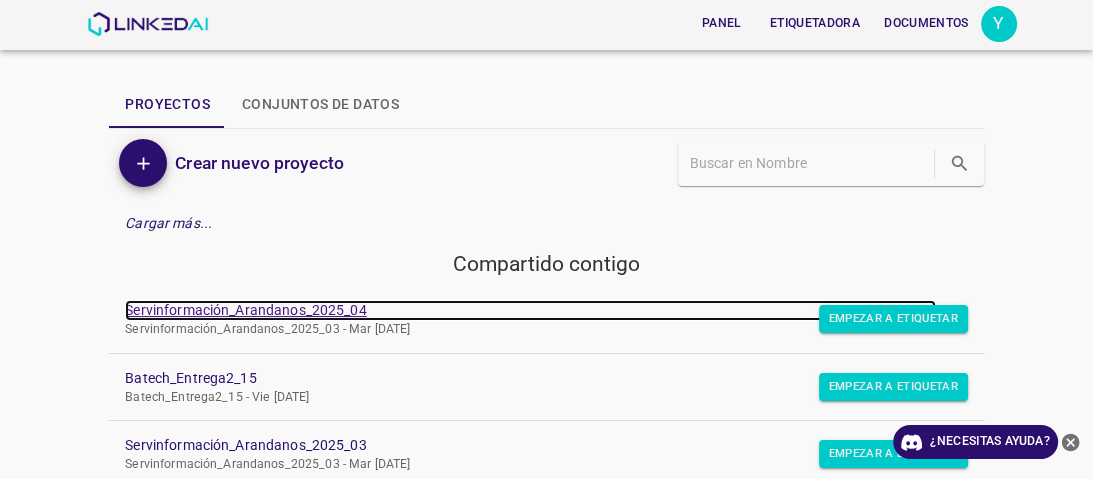 click on "Servinformación_Arandanos_2025_04" at bounding box center [245, 310] 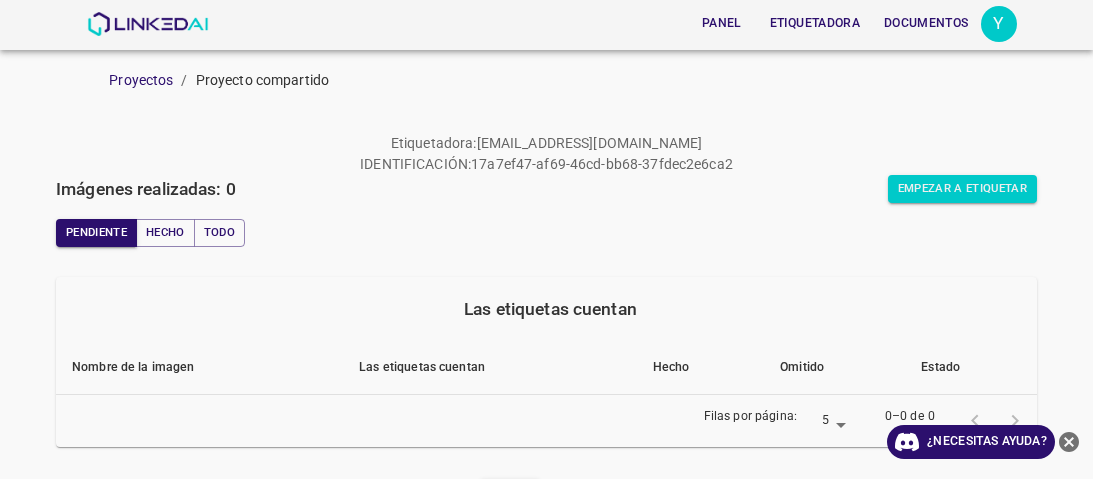 scroll, scrollTop: 0, scrollLeft: 0, axis: both 